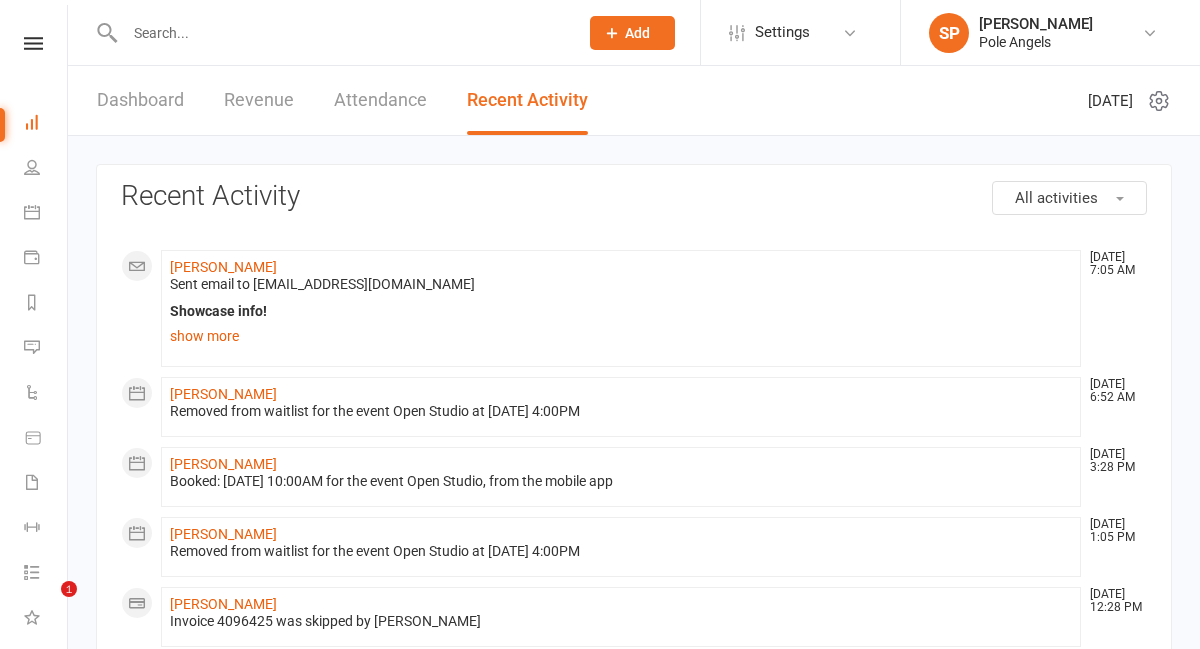scroll, scrollTop: 62, scrollLeft: 0, axis: vertical 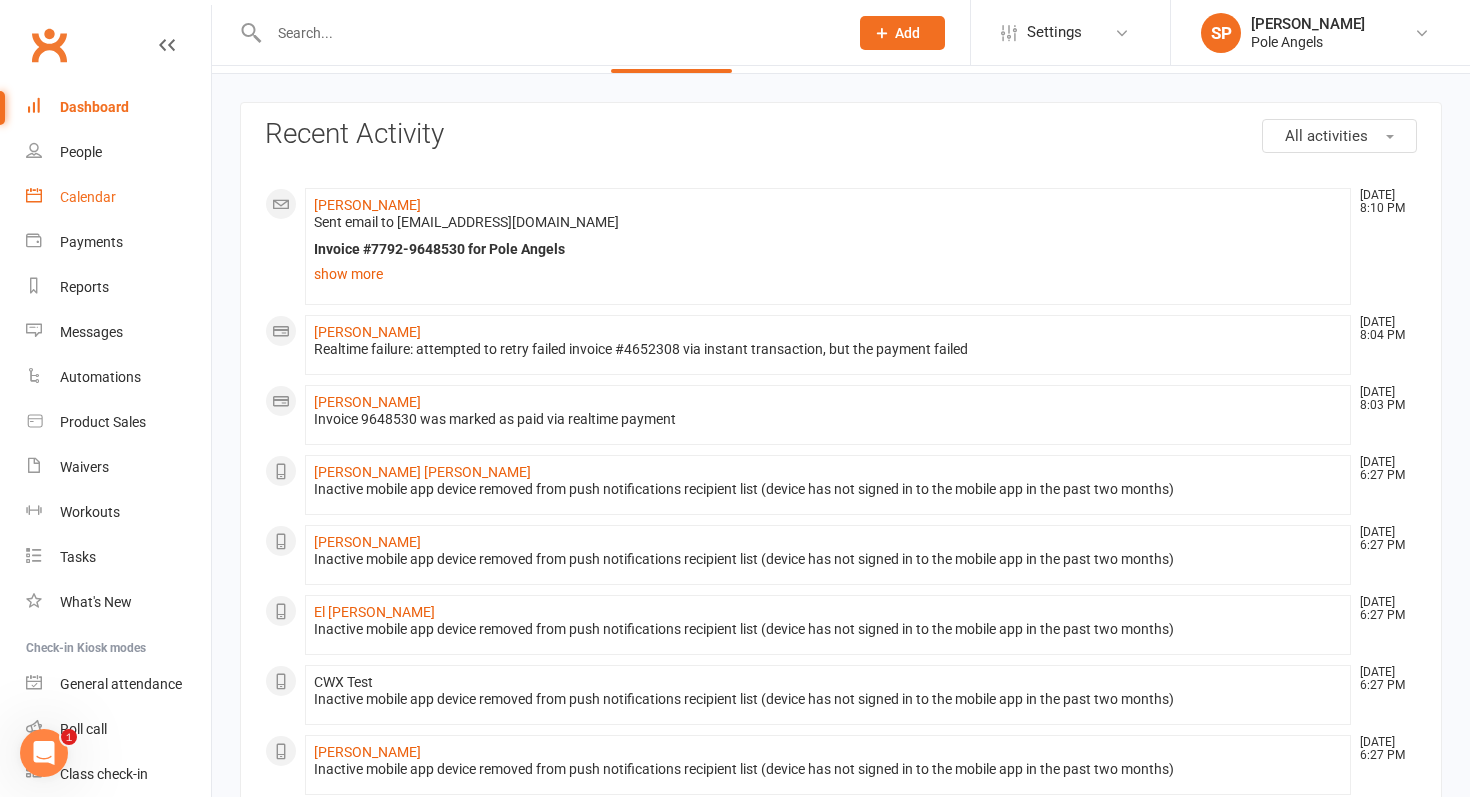 click on "Calendar" at bounding box center (88, 197) 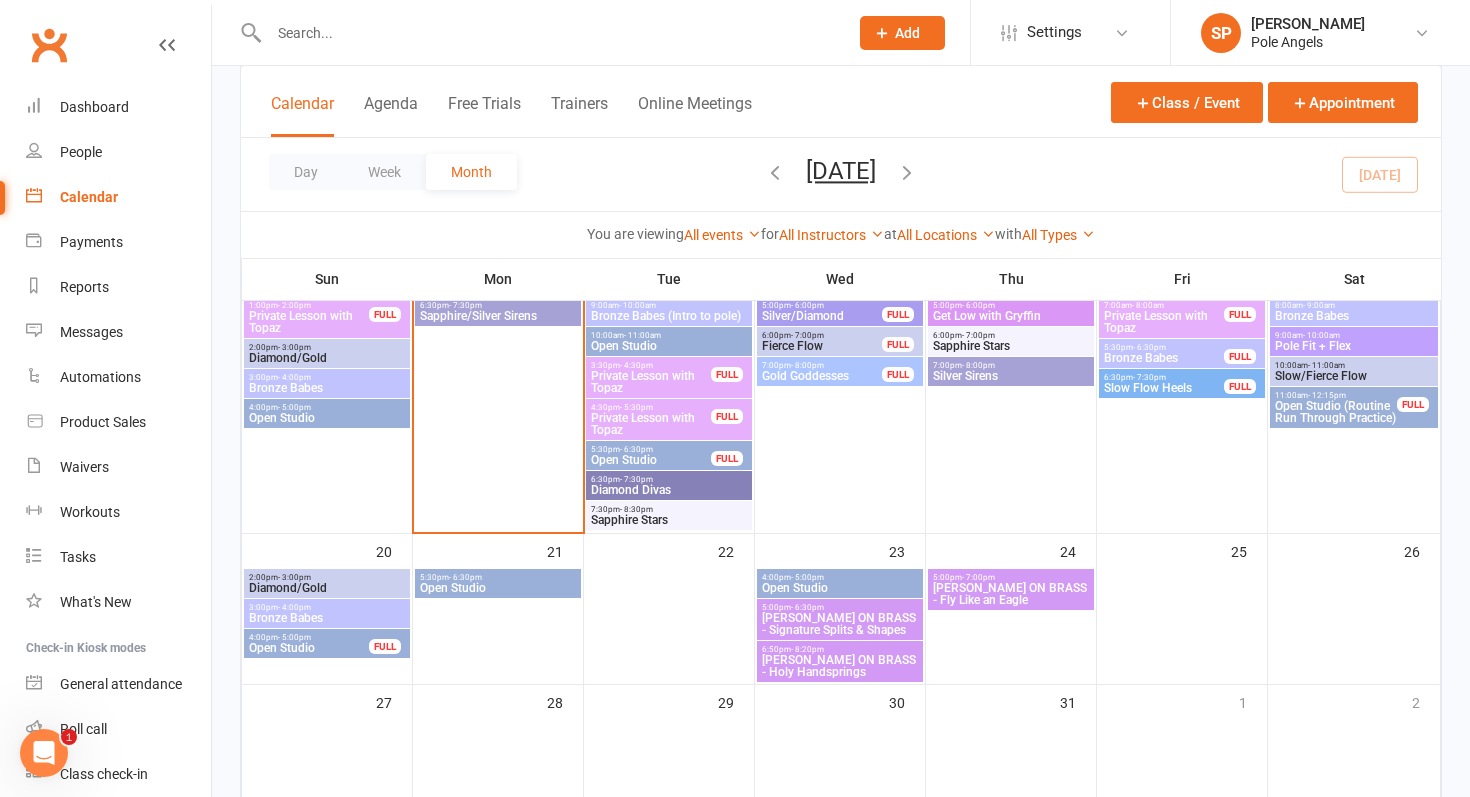 scroll, scrollTop: 665, scrollLeft: 0, axis: vertical 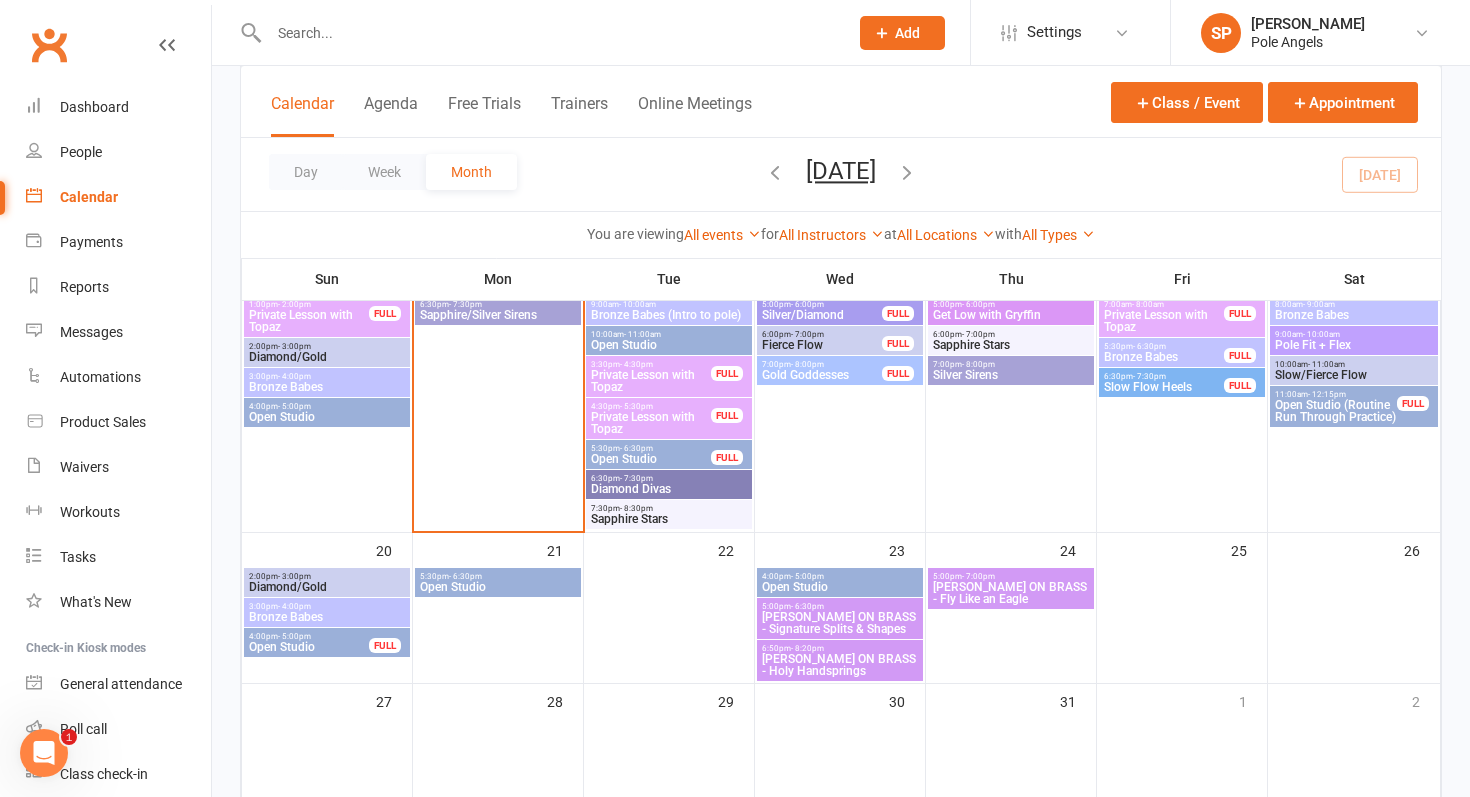 click on "Open Studio" at bounding box center [840, 587] 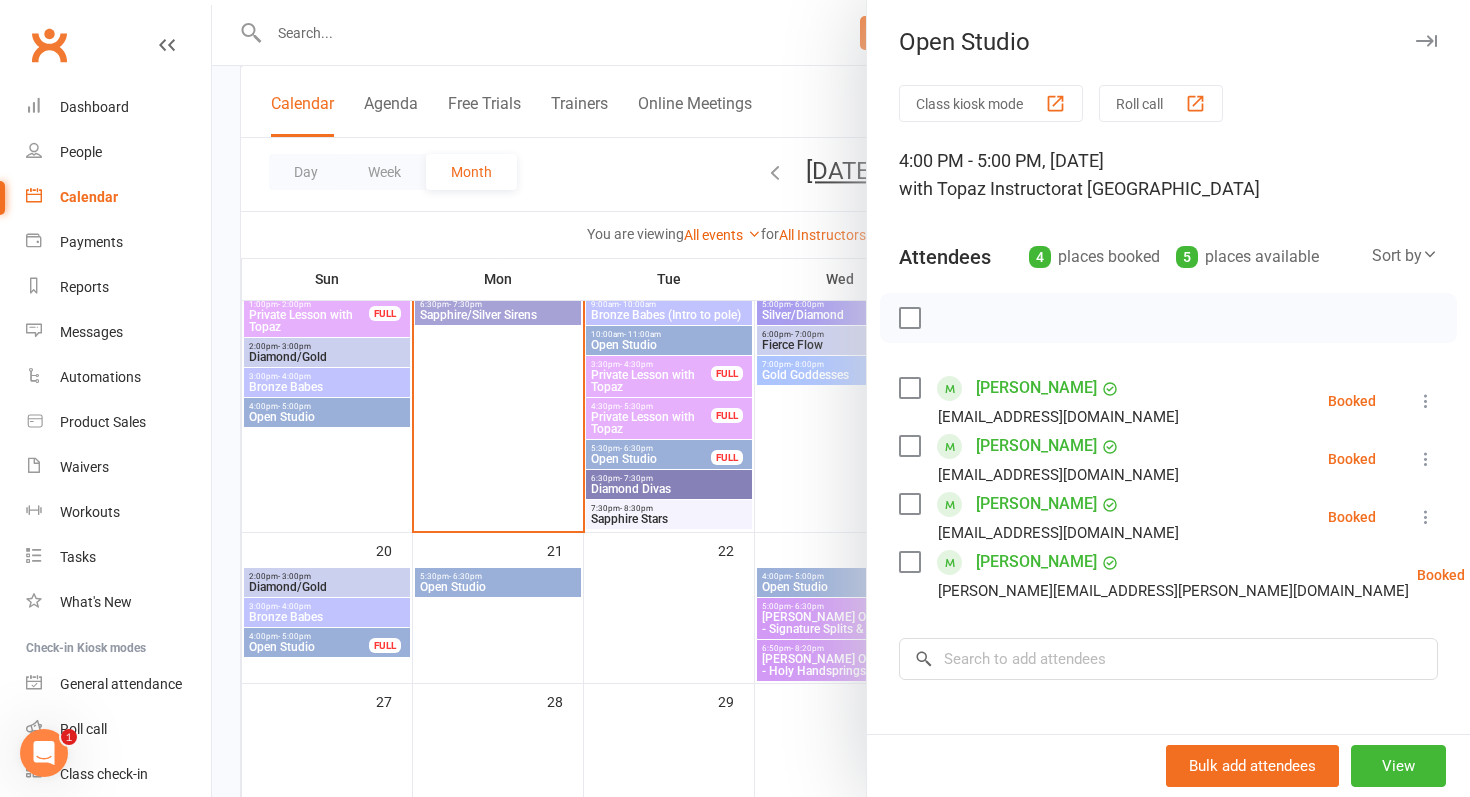 scroll, scrollTop: 229, scrollLeft: 0, axis: vertical 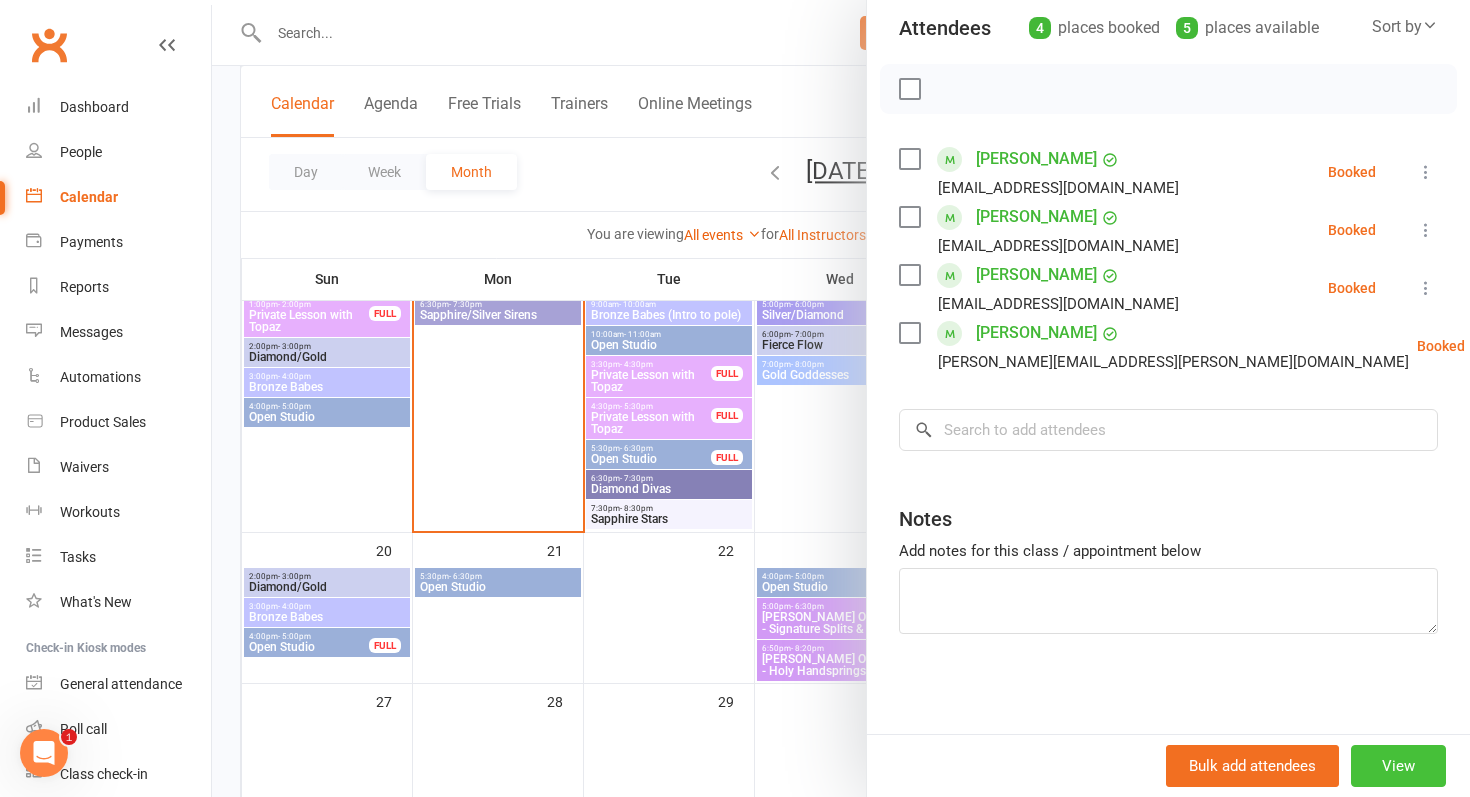 click on "View" at bounding box center [1398, 766] 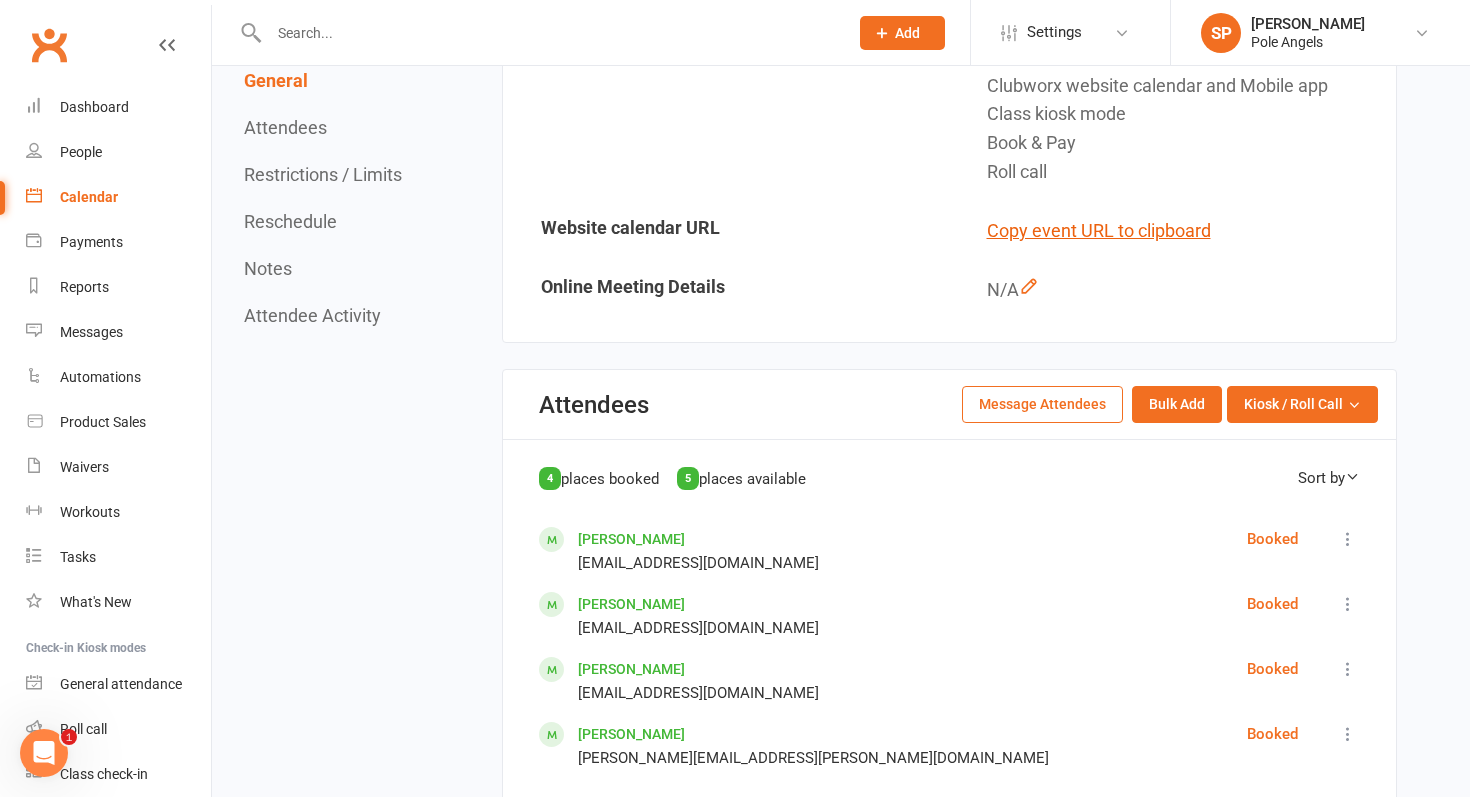 scroll, scrollTop: 769, scrollLeft: 0, axis: vertical 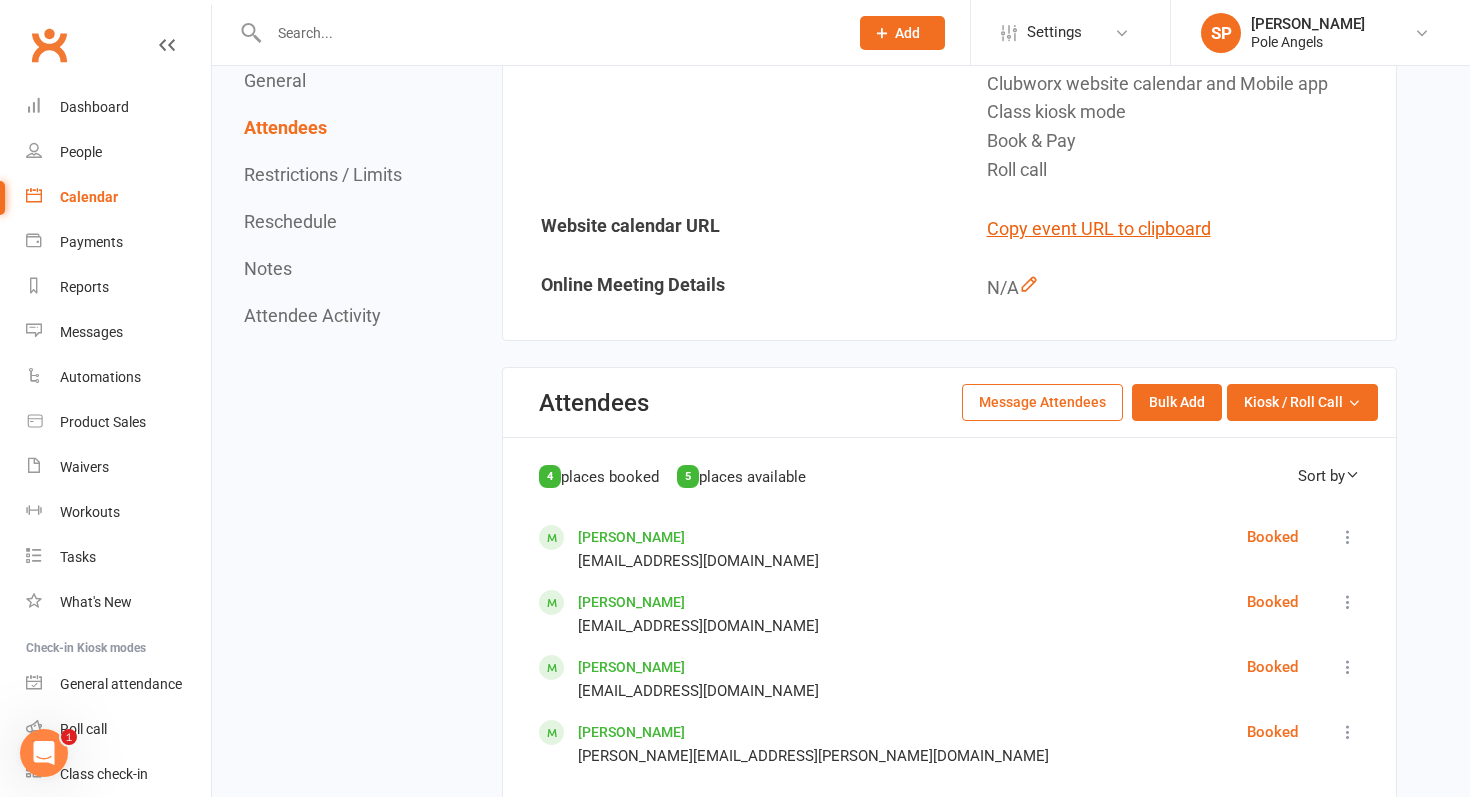 click on "Message Attendees" at bounding box center [1042, 402] 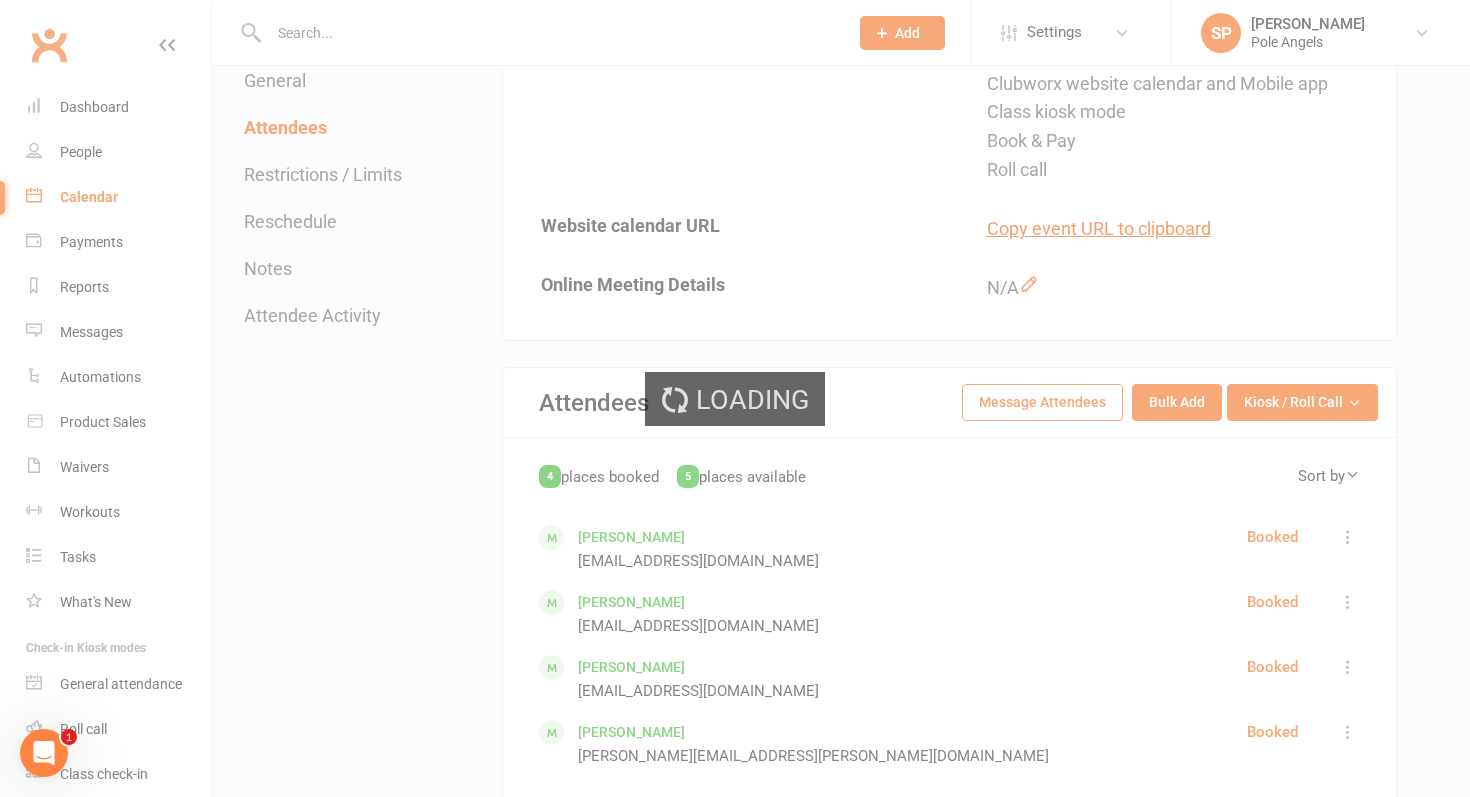 scroll, scrollTop: 0, scrollLeft: 0, axis: both 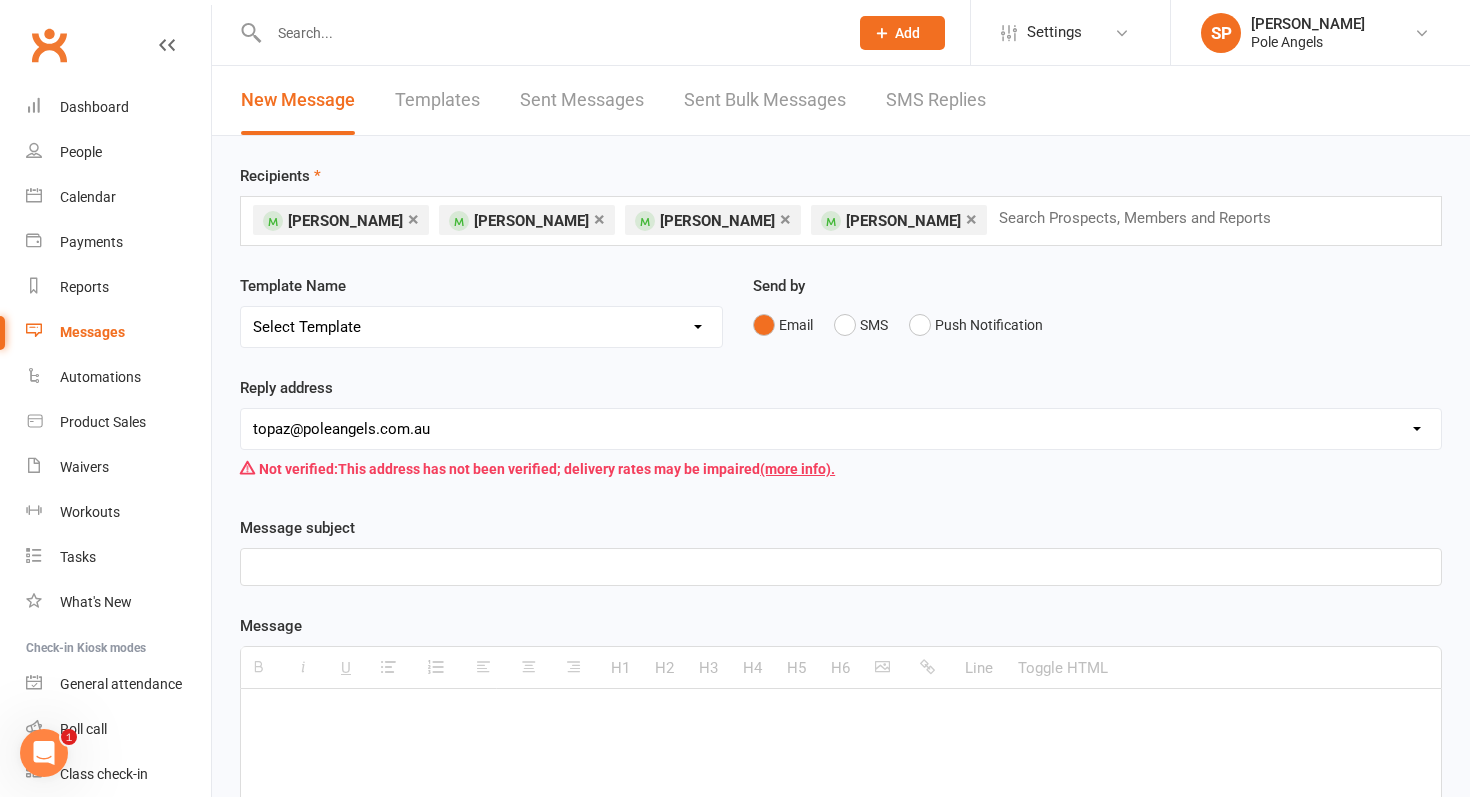 click at bounding box center (841, 567) 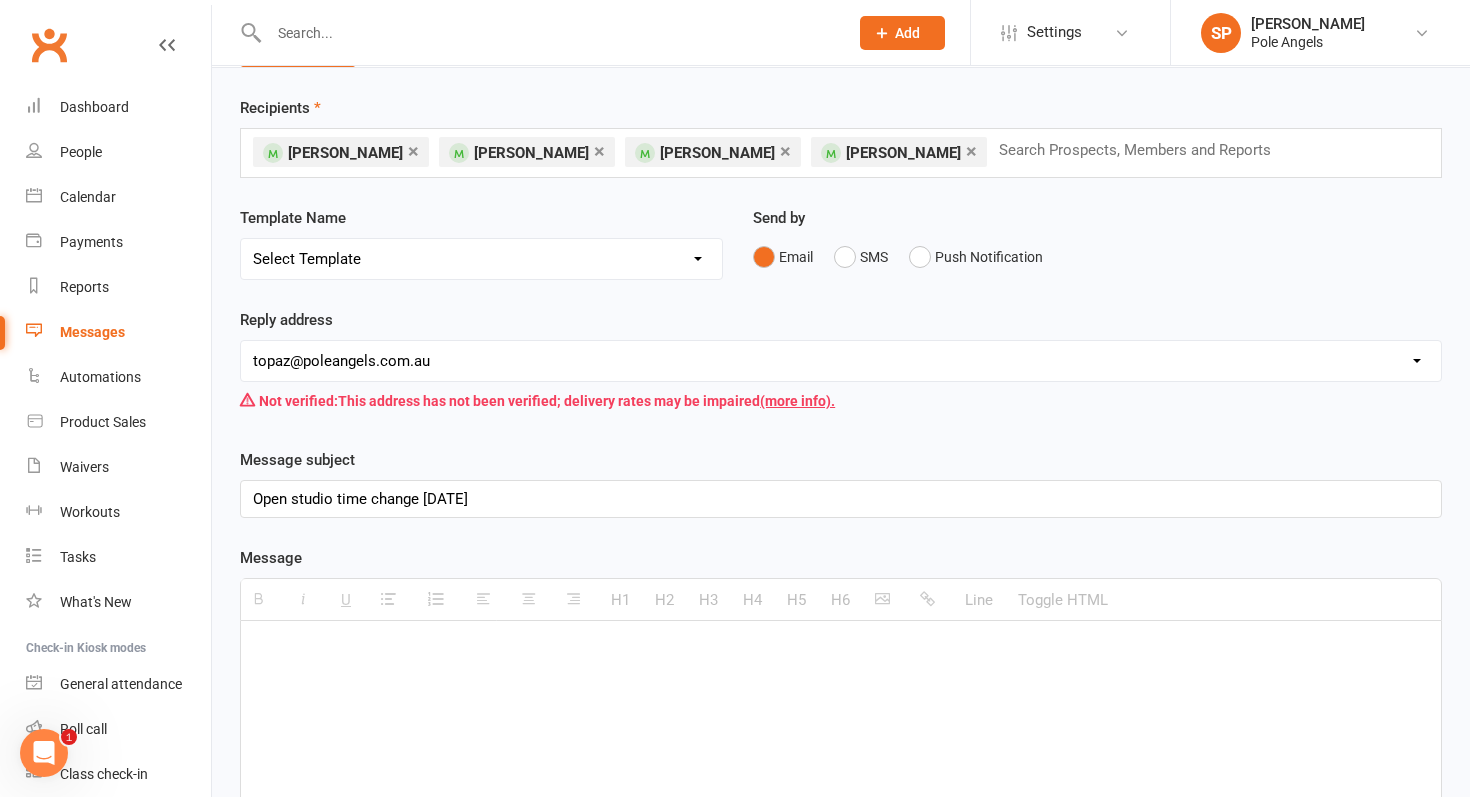 scroll, scrollTop: 94, scrollLeft: 0, axis: vertical 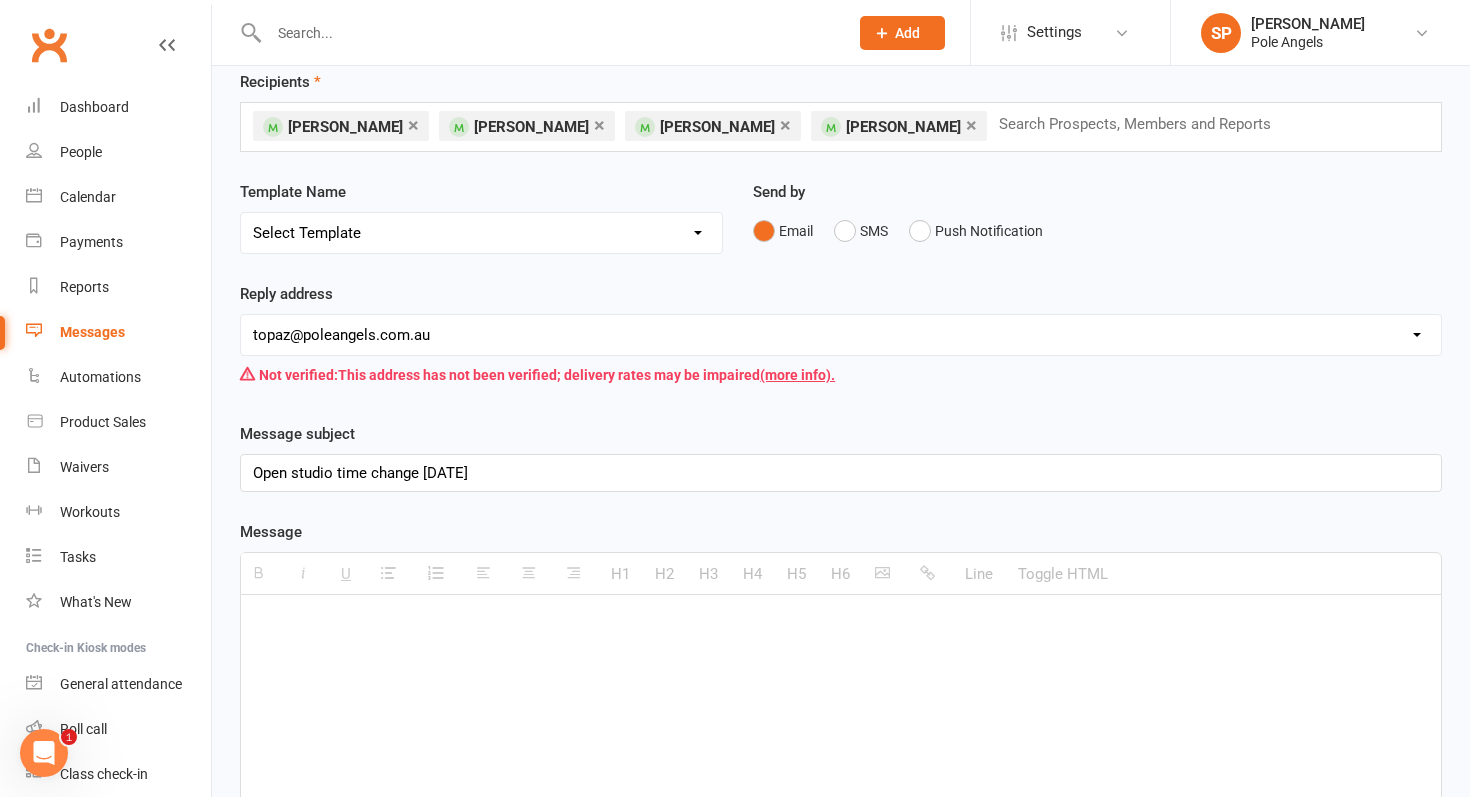 click at bounding box center [841, 625] 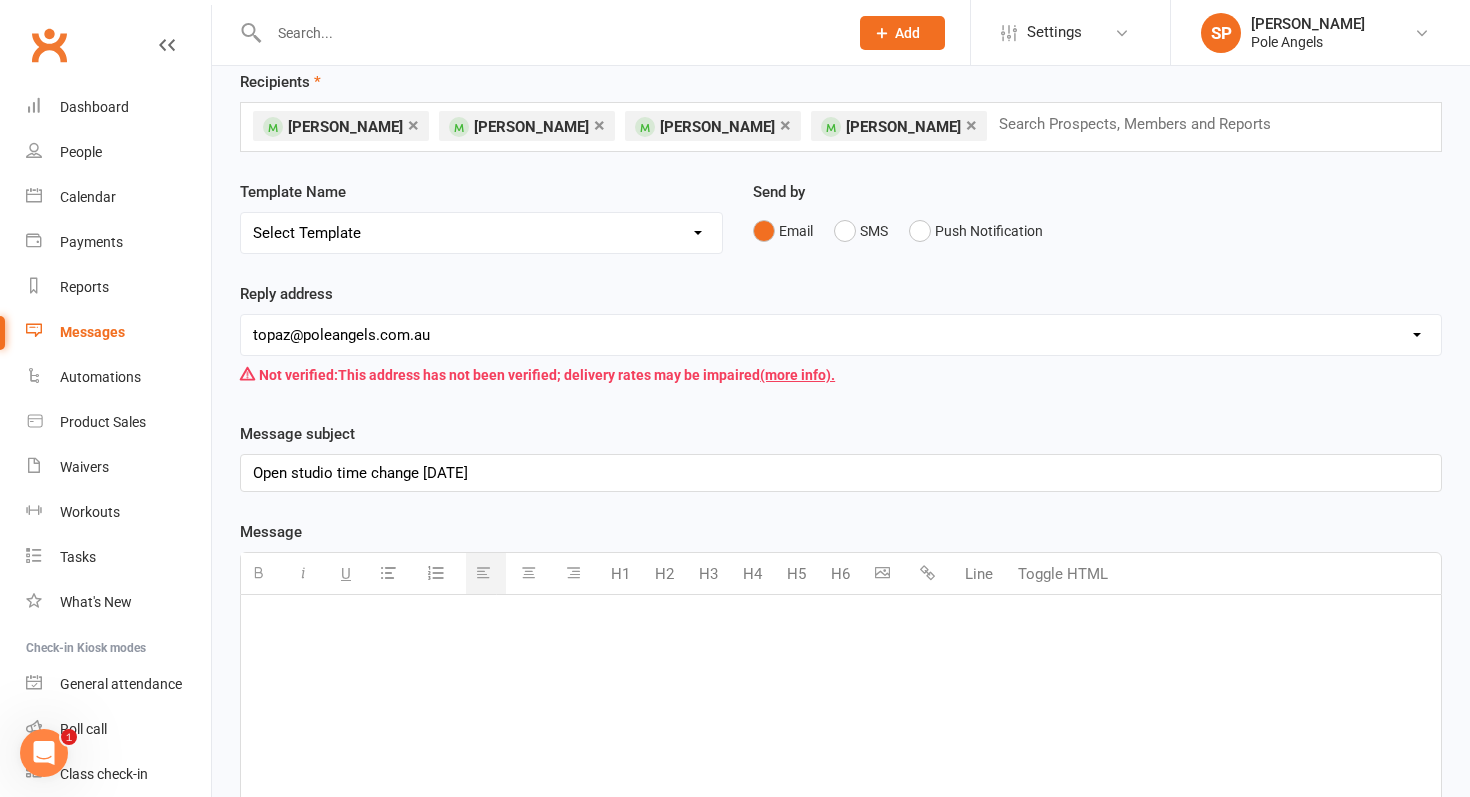 type 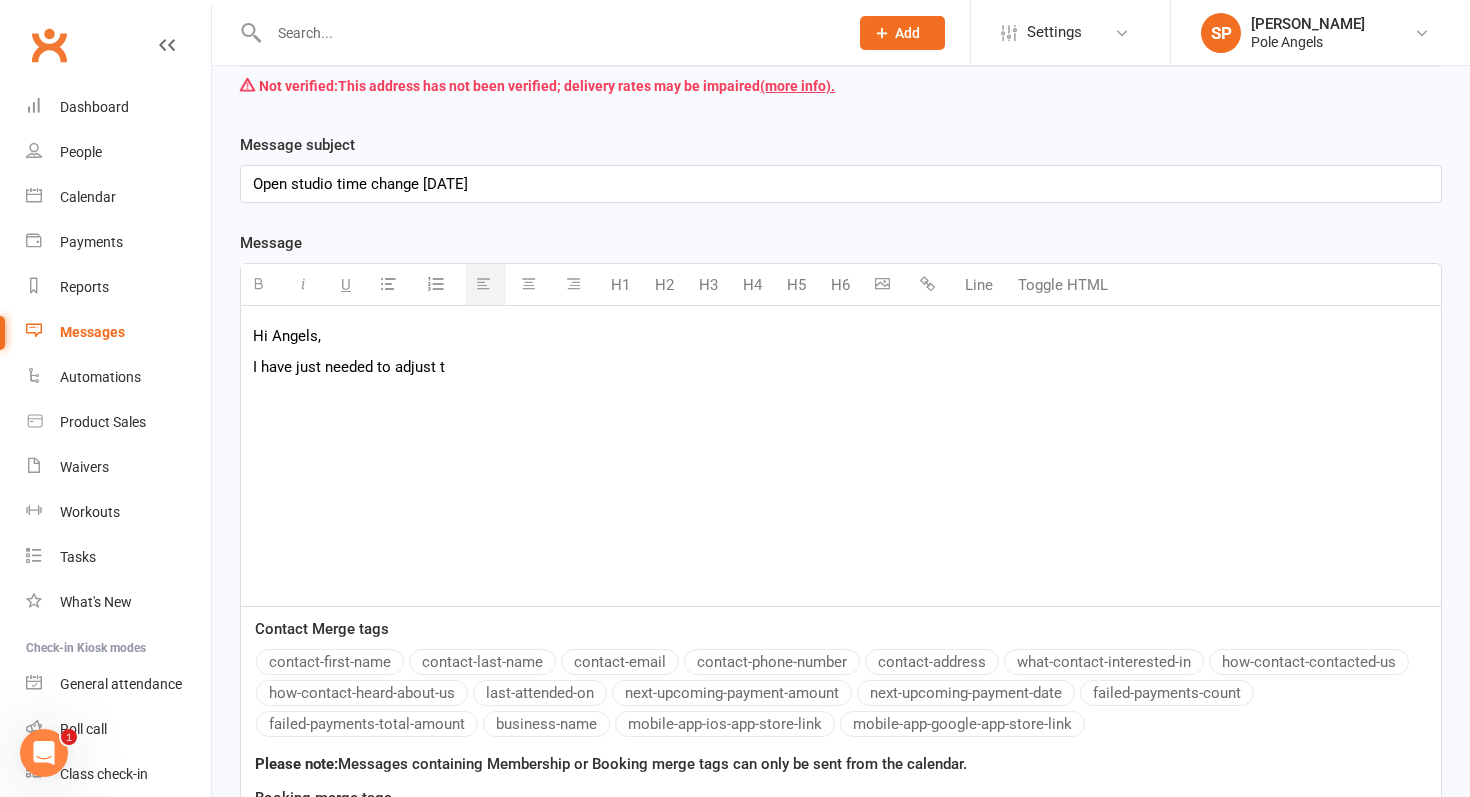 scroll, scrollTop: 386, scrollLeft: 0, axis: vertical 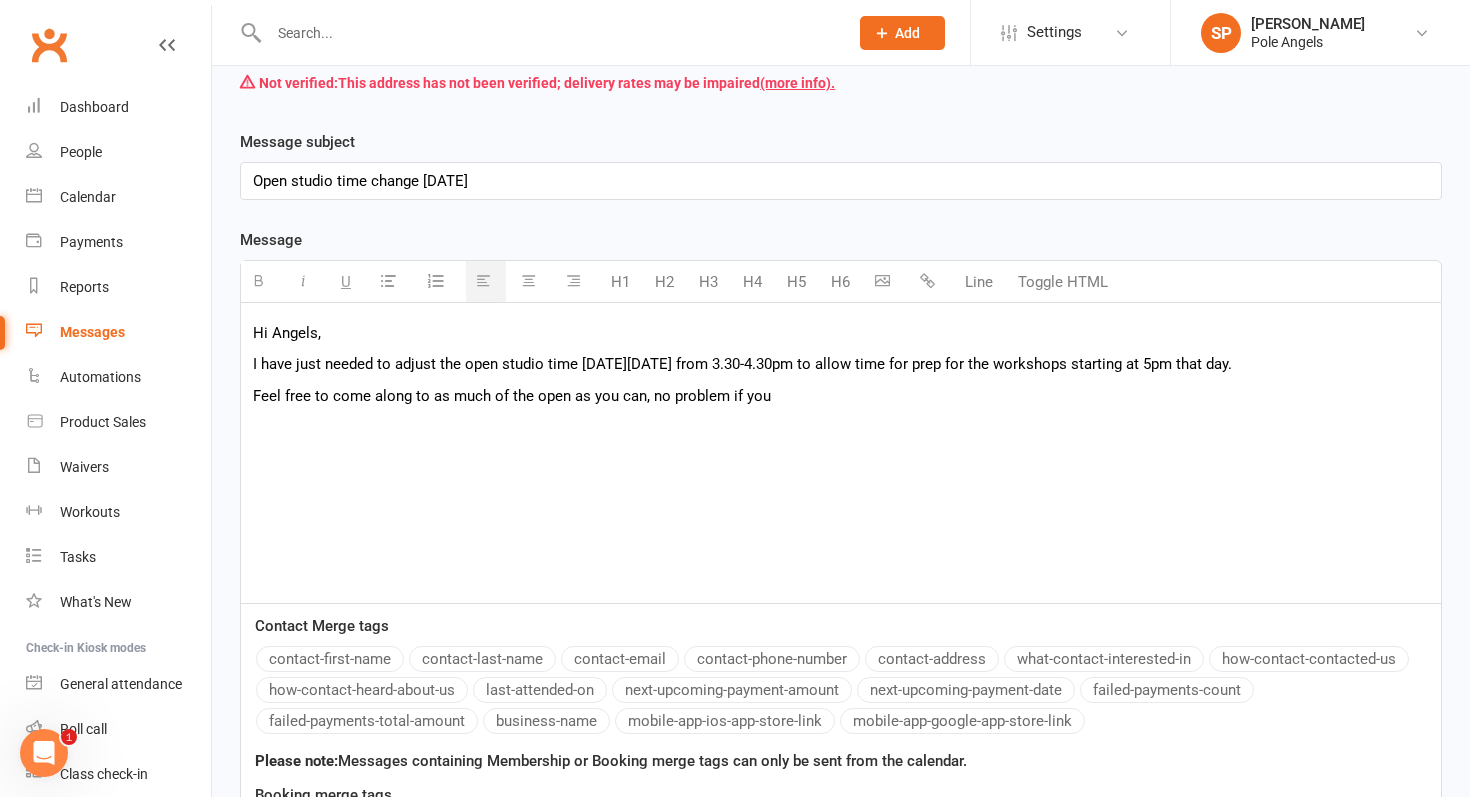 click on "I have just needed to adjust the open studio time [DATE][DATE] from 3.30-4.30pm to allow time for prep for the workshops starting at 5pm that day." at bounding box center [841, 364] 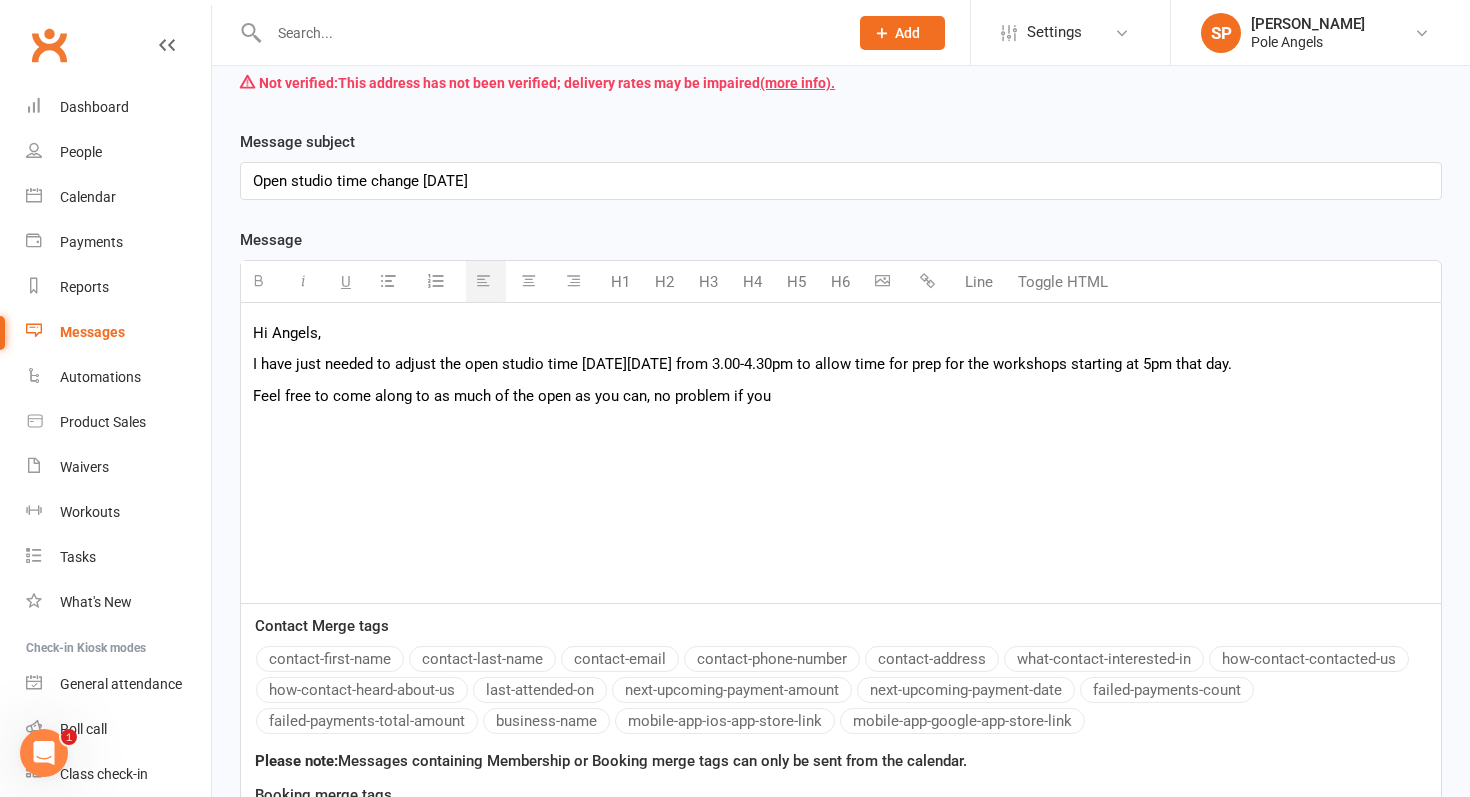 click on "I have just needed to adjust the open studio time [DATE][DATE] from 3.00-4.30pm to allow time for prep for the workshops starting at 5pm that day." at bounding box center (841, 364) 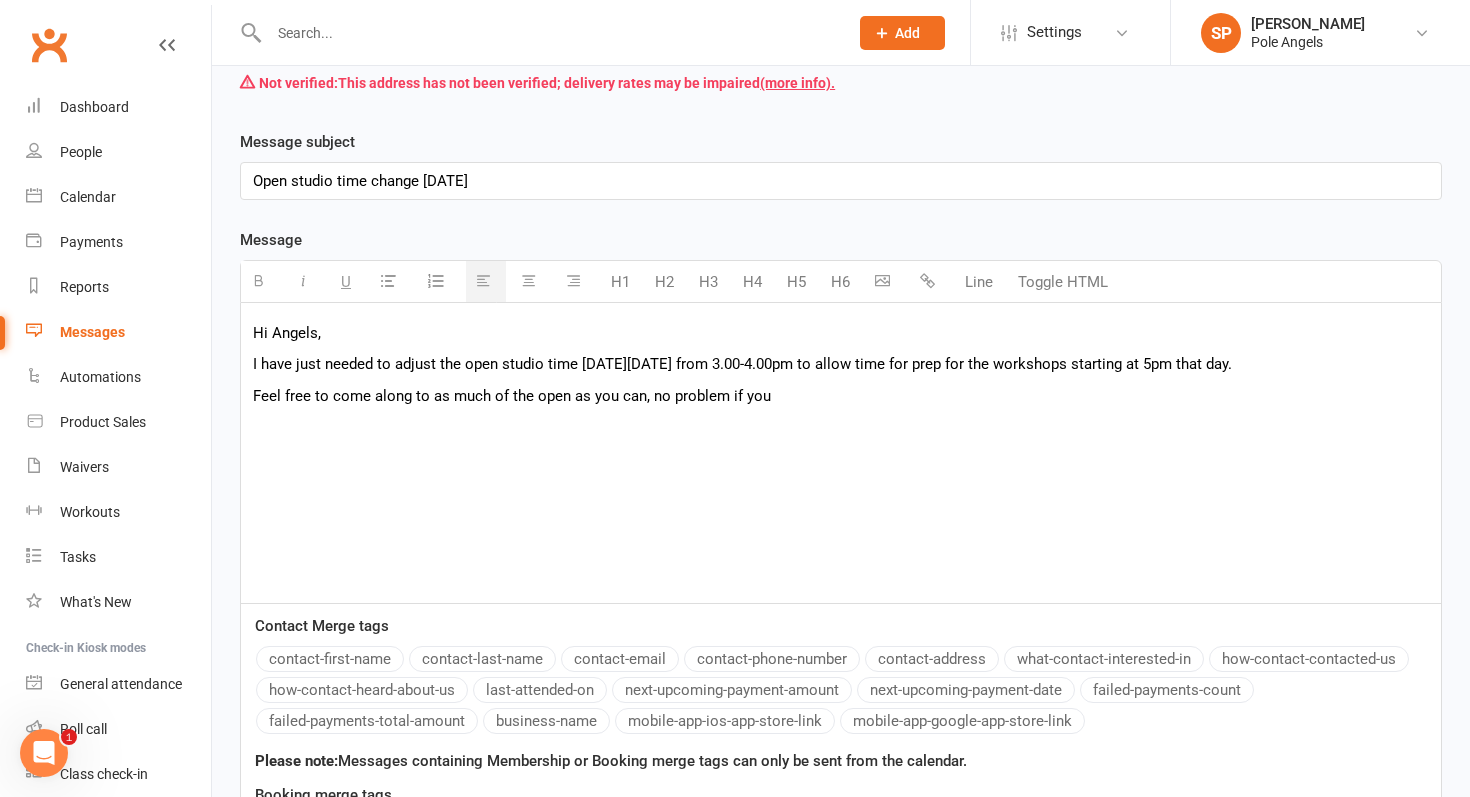 click on "Feel free to come along to as much of the open as you can, no problem if you" at bounding box center [841, 396] 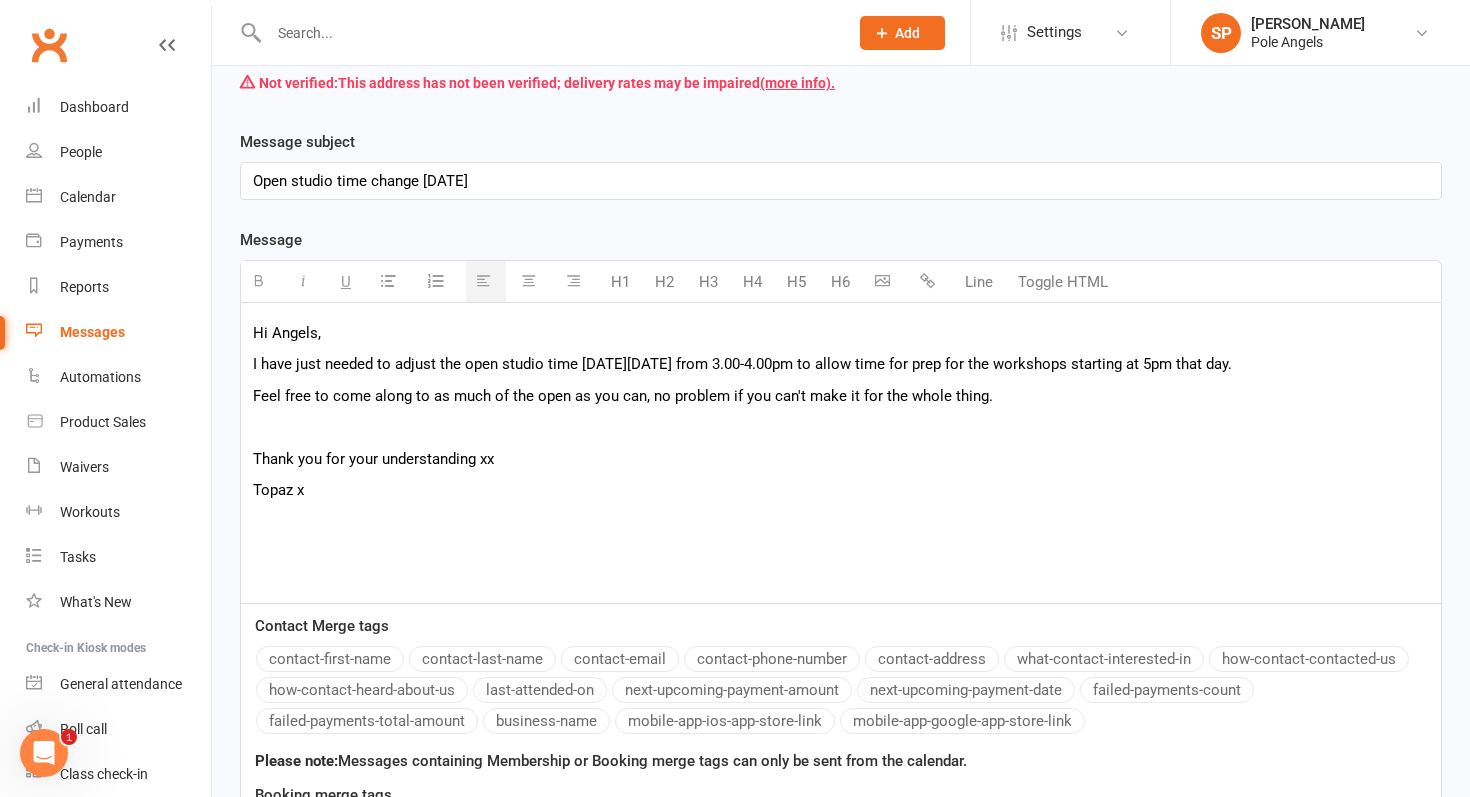 click at bounding box center [841, 427] 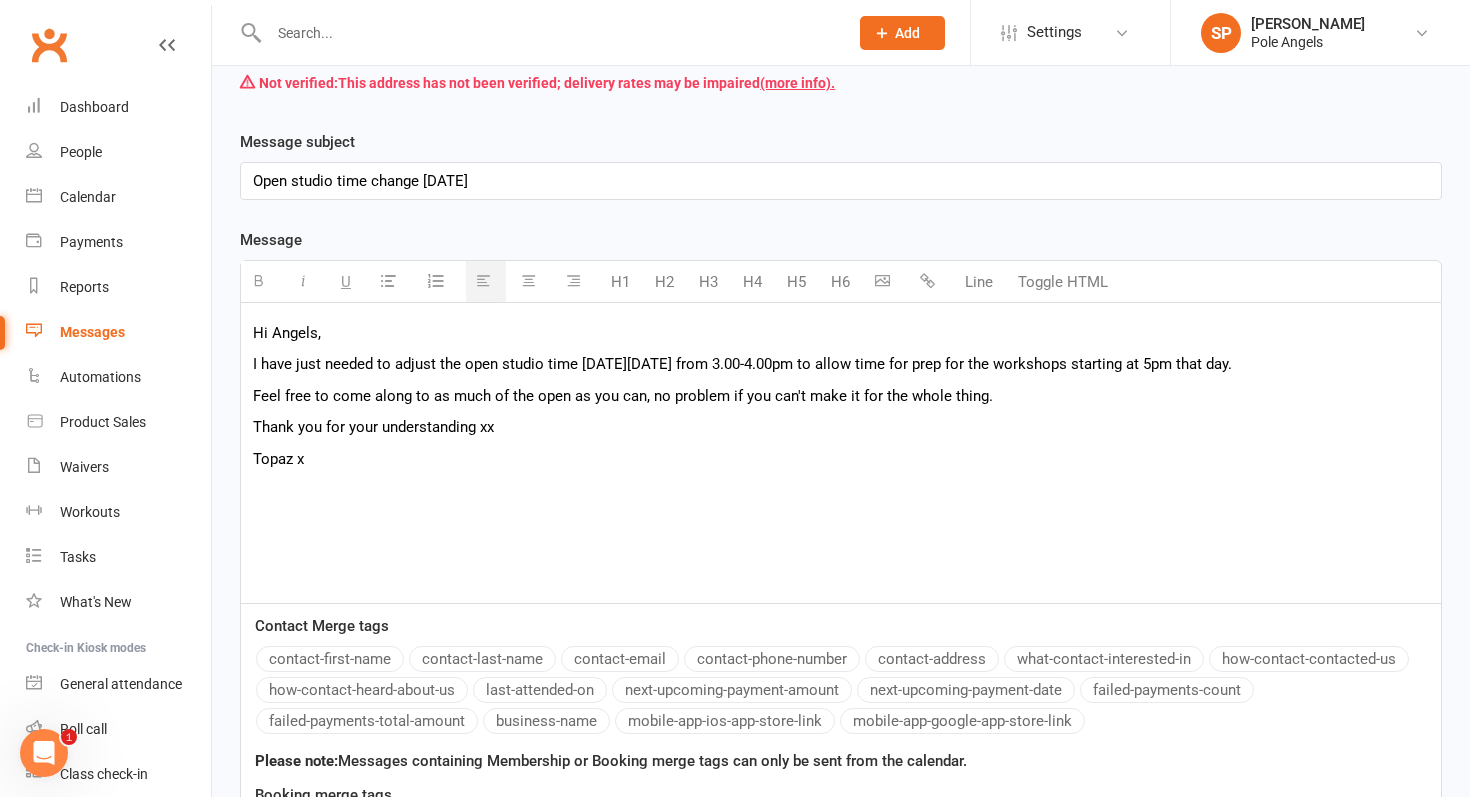 click on "I have just needed to adjust the open studio time [DATE][DATE] from 3.00-4.00pm to allow time for prep for the workshops starting at 5pm that day." at bounding box center [841, 364] 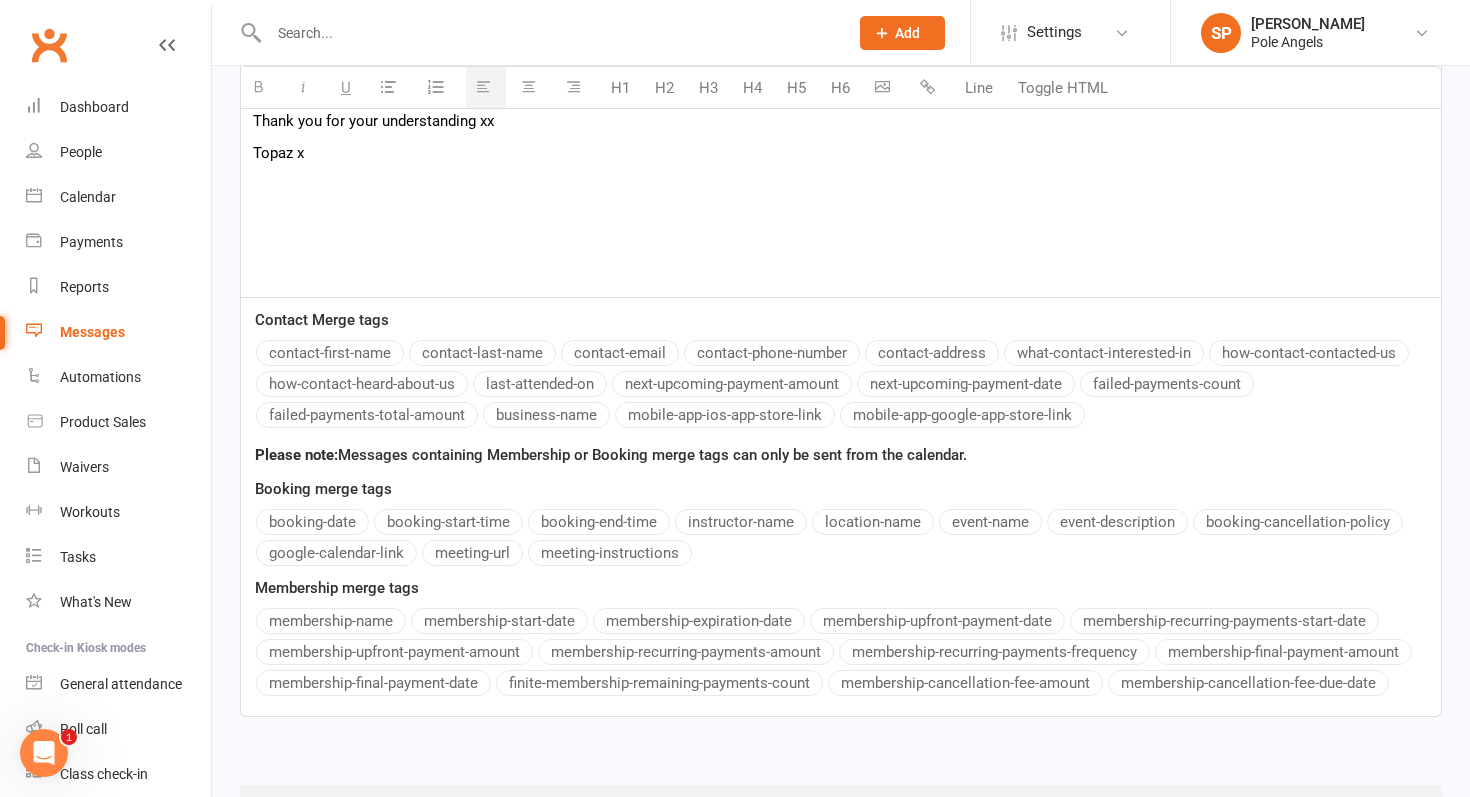 scroll, scrollTop: 792, scrollLeft: 0, axis: vertical 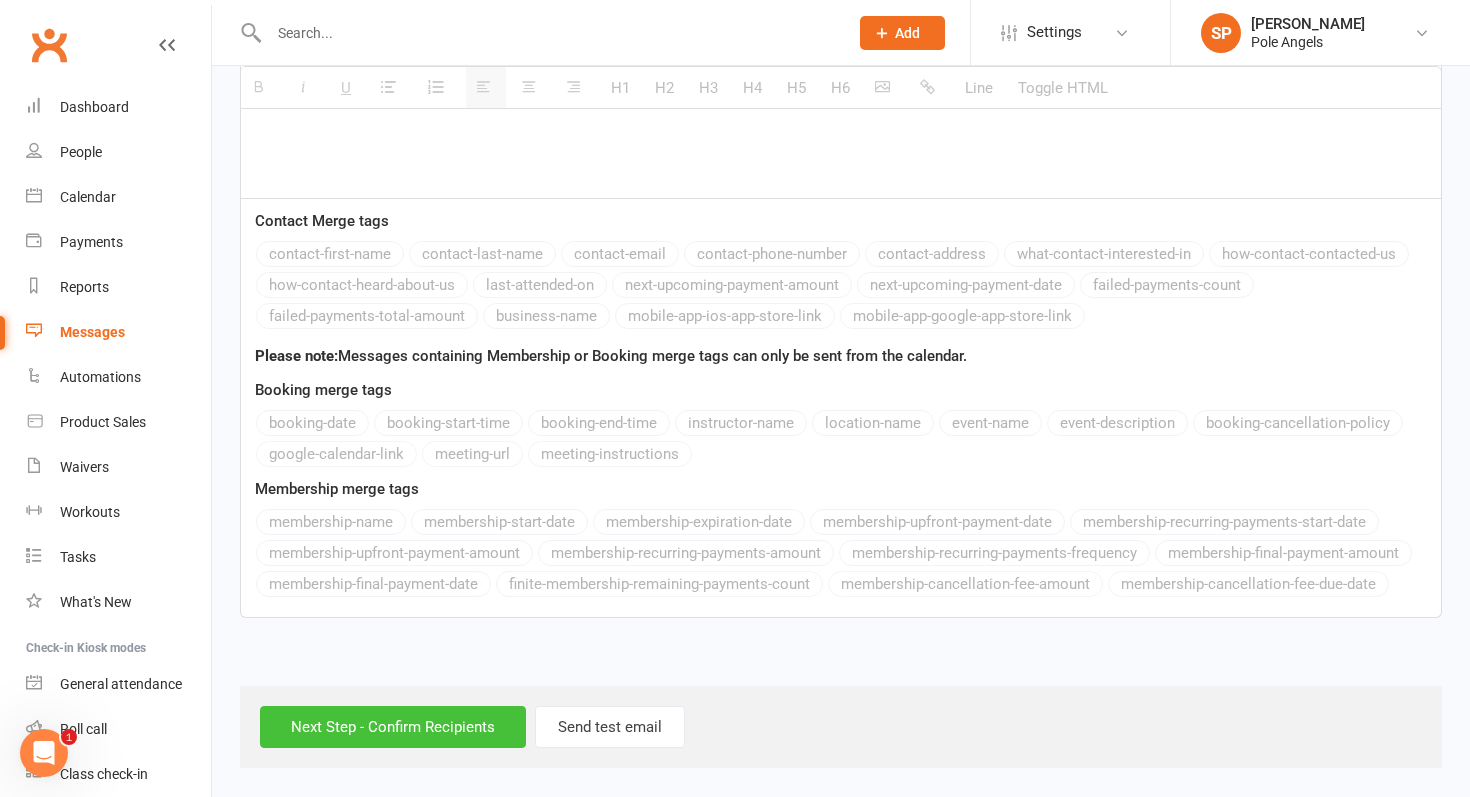 click on "Next Step - Confirm Recipients" at bounding box center (393, 727) 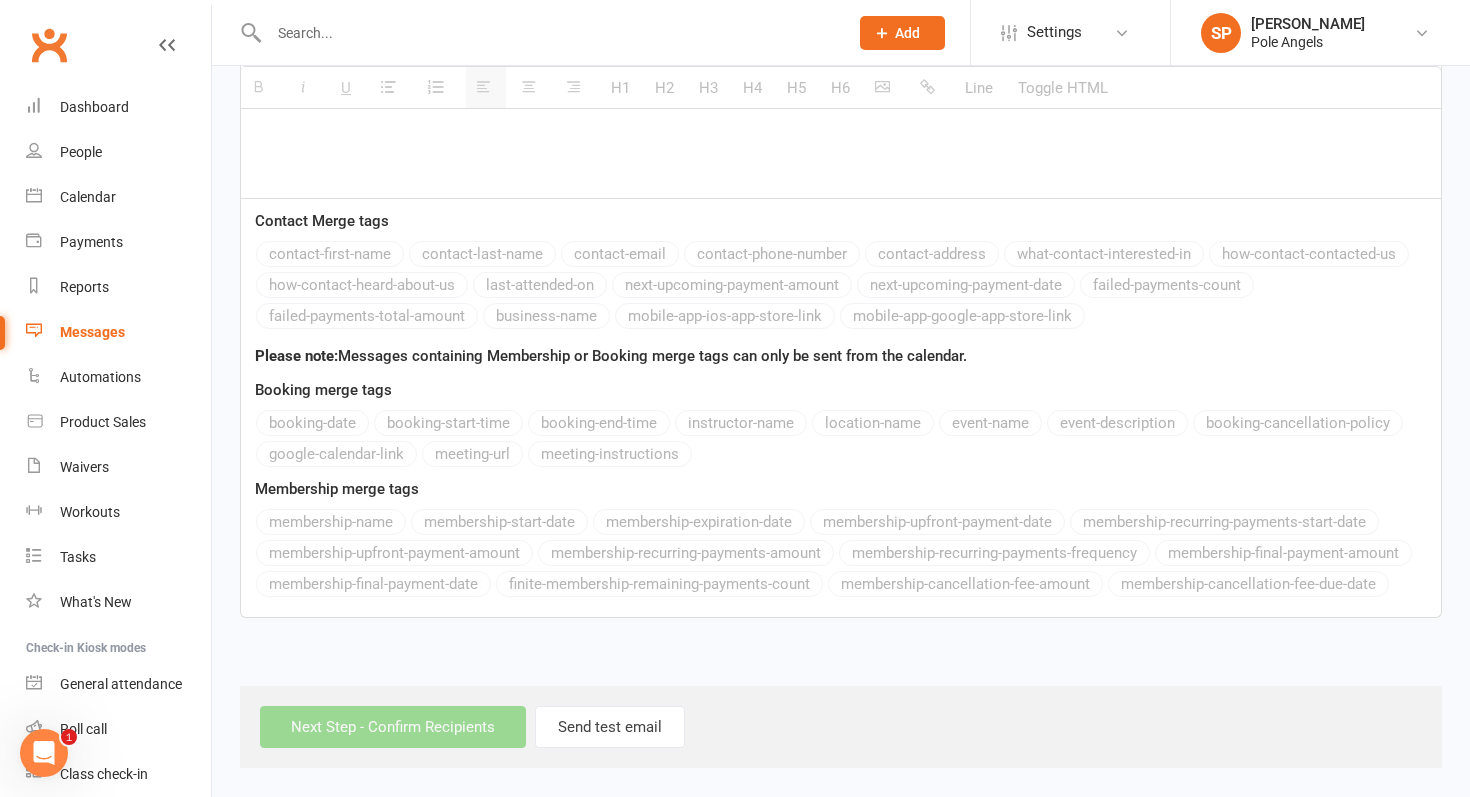 scroll, scrollTop: 0, scrollLeft: 0, axis: both 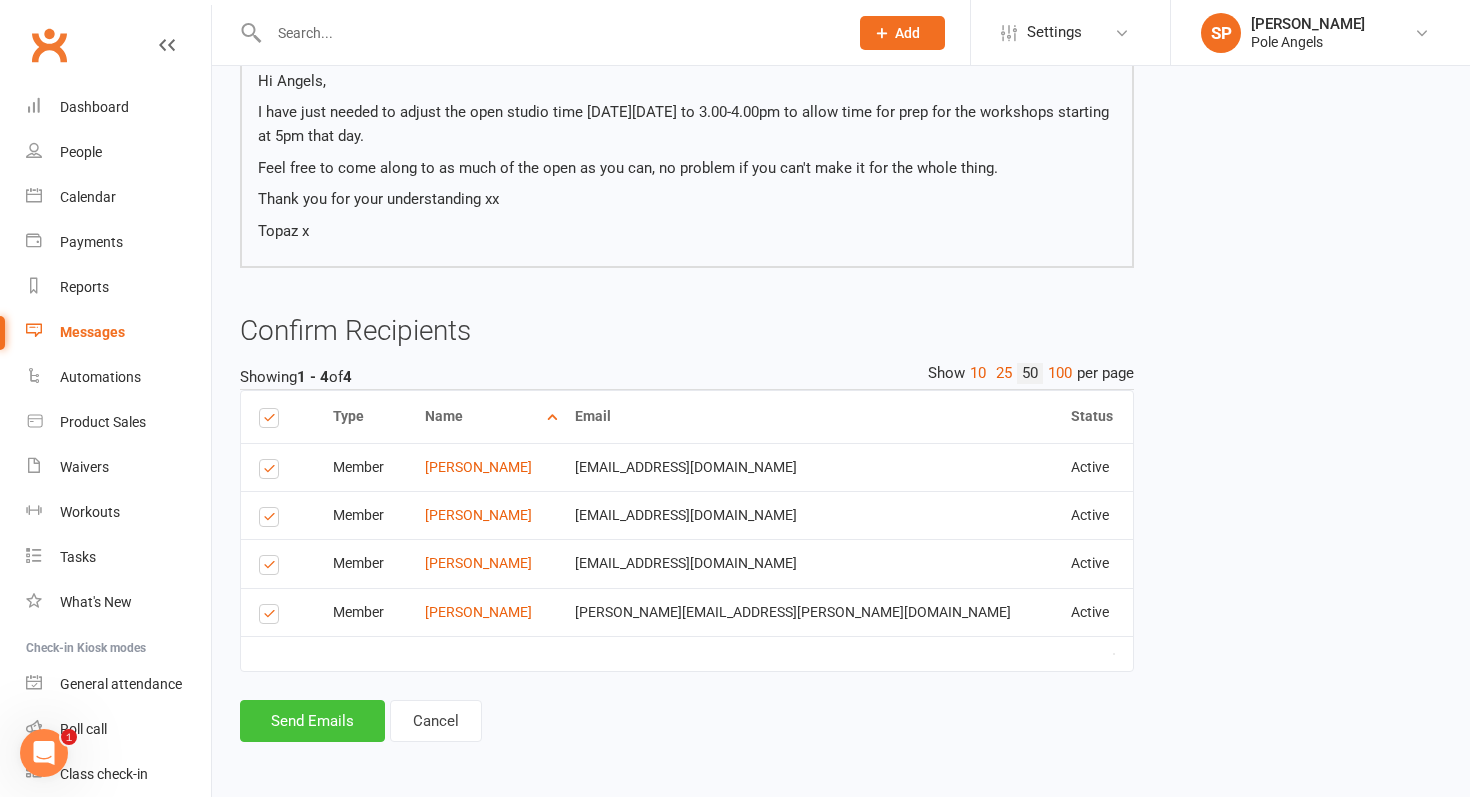 click on "Send Emails" at bounding box center [312, 721] 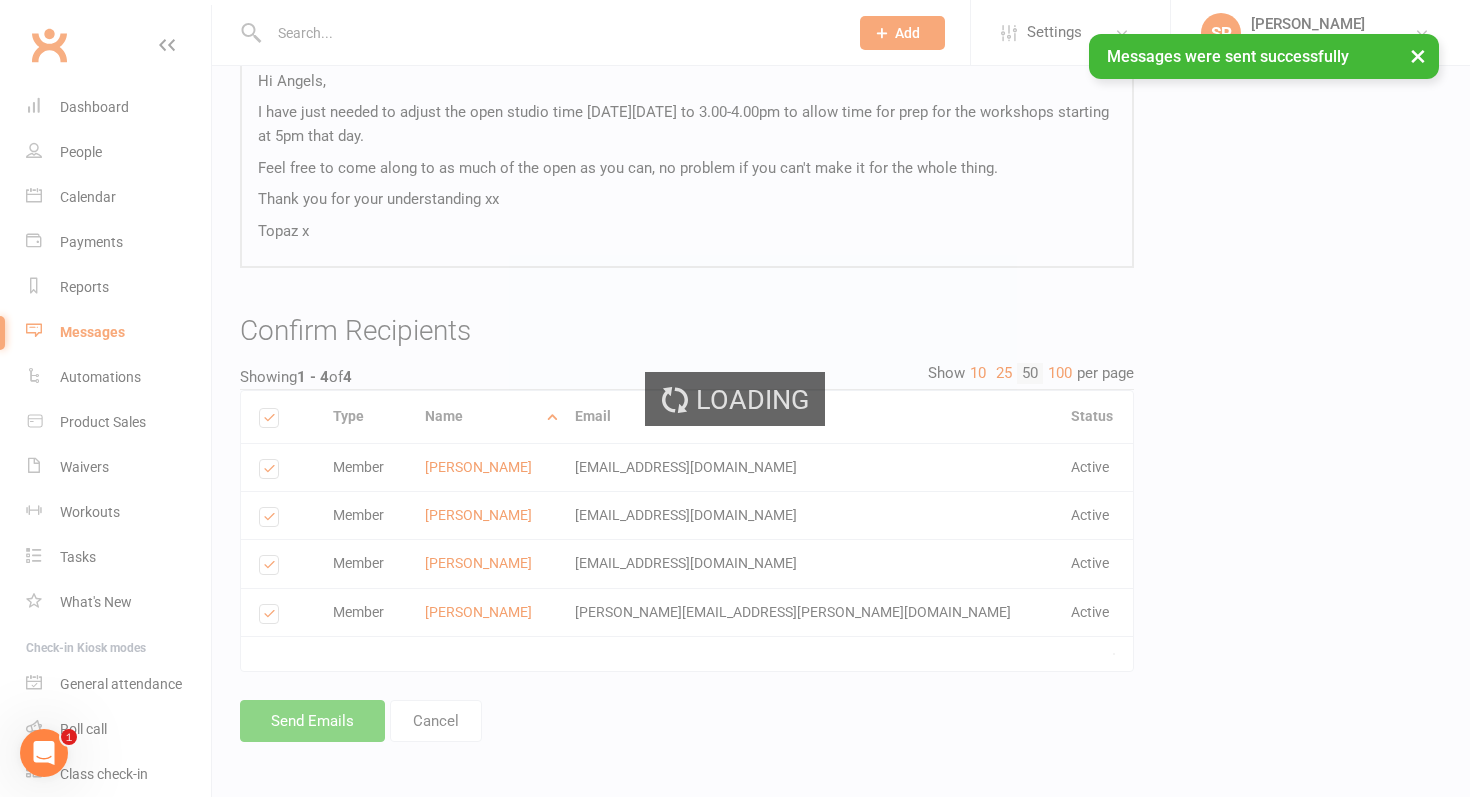 scroll, scrollTop: 0, scrollLeft: 0, axis: both 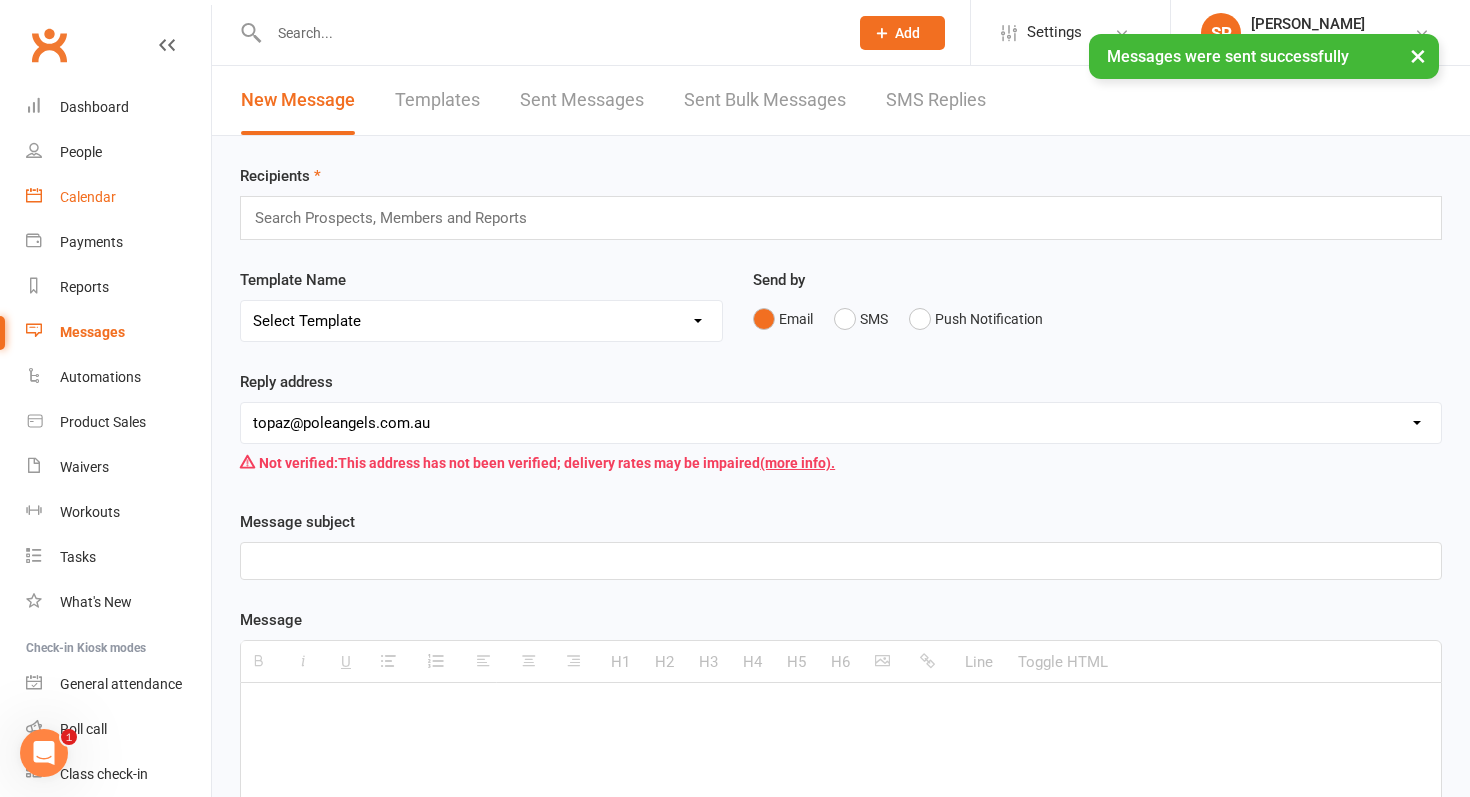 click on "Calendar" at bounding box center [88, 197] 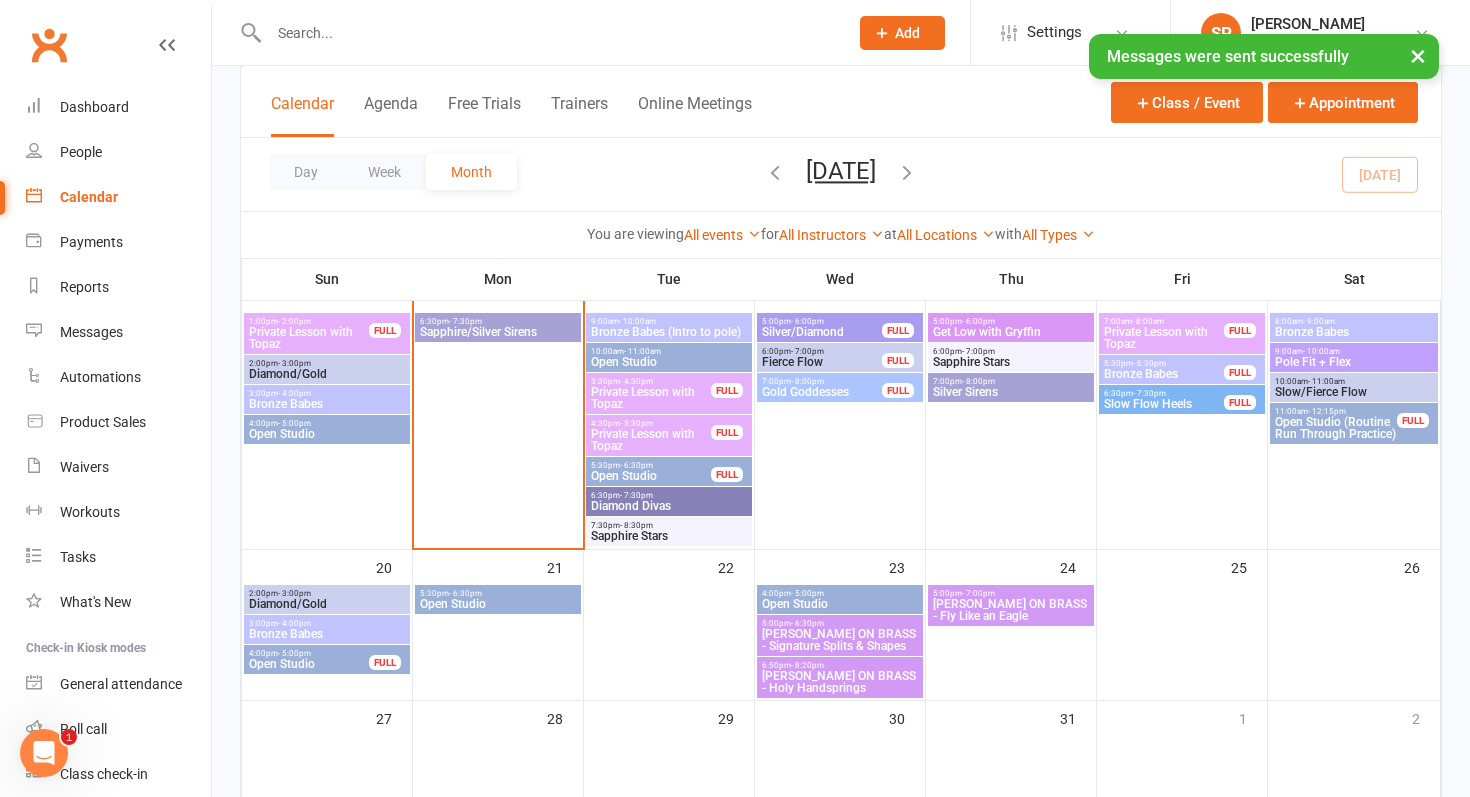 scroll, scrollTop: 758, scrollLeft: 0, axis: vertical 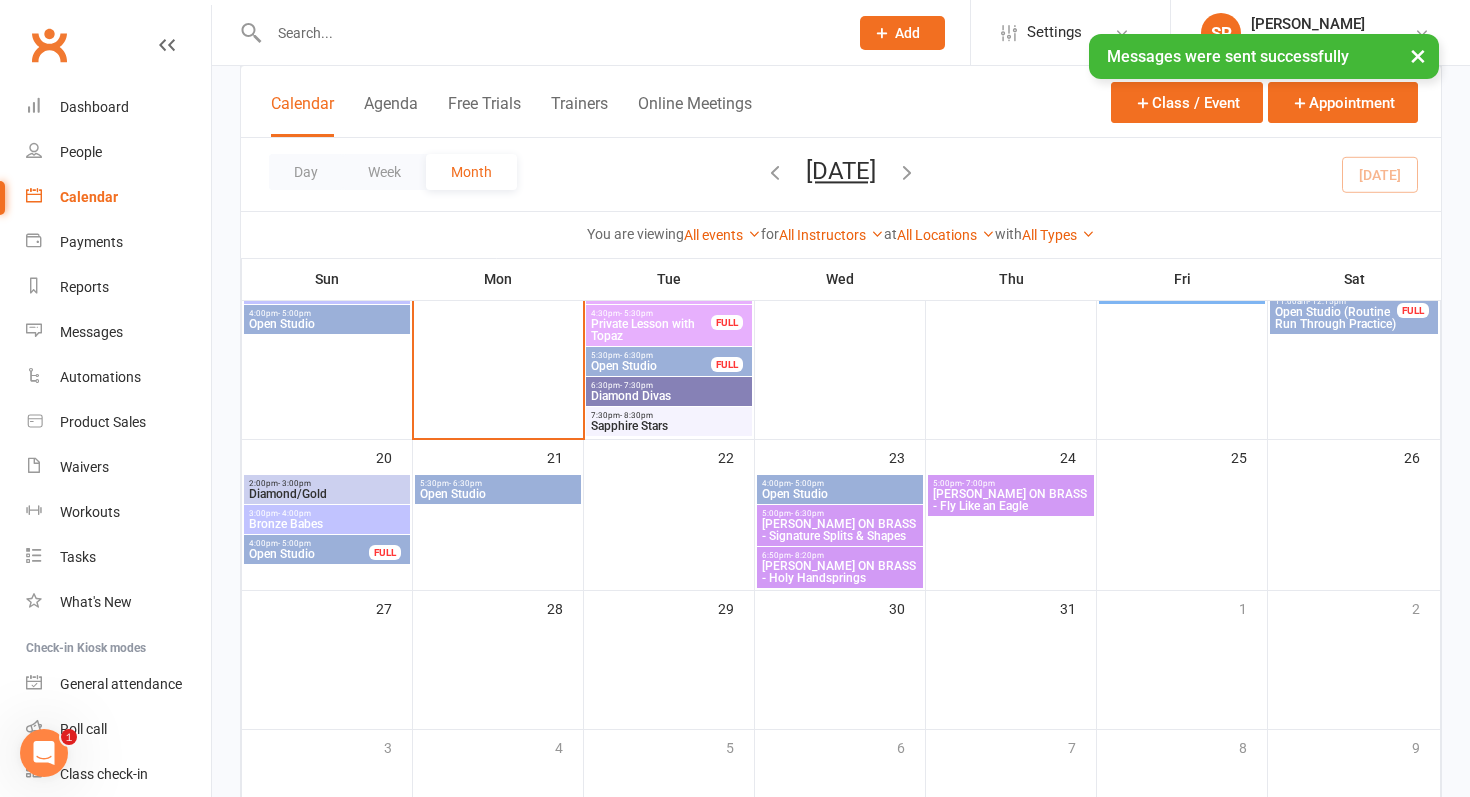 click on "Open Studio" at bounding box center (840, 494) 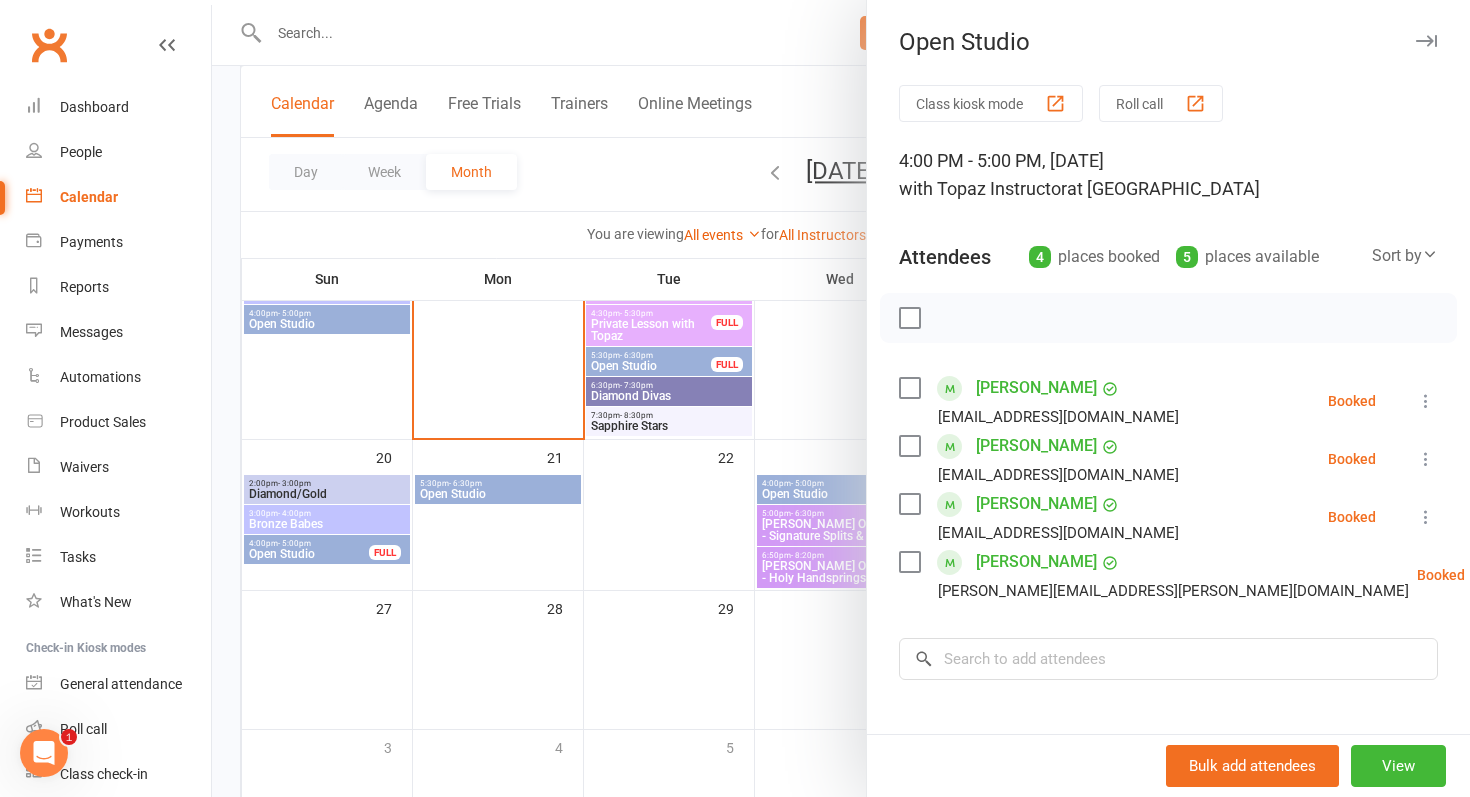 click at bounding box center (841, 398) 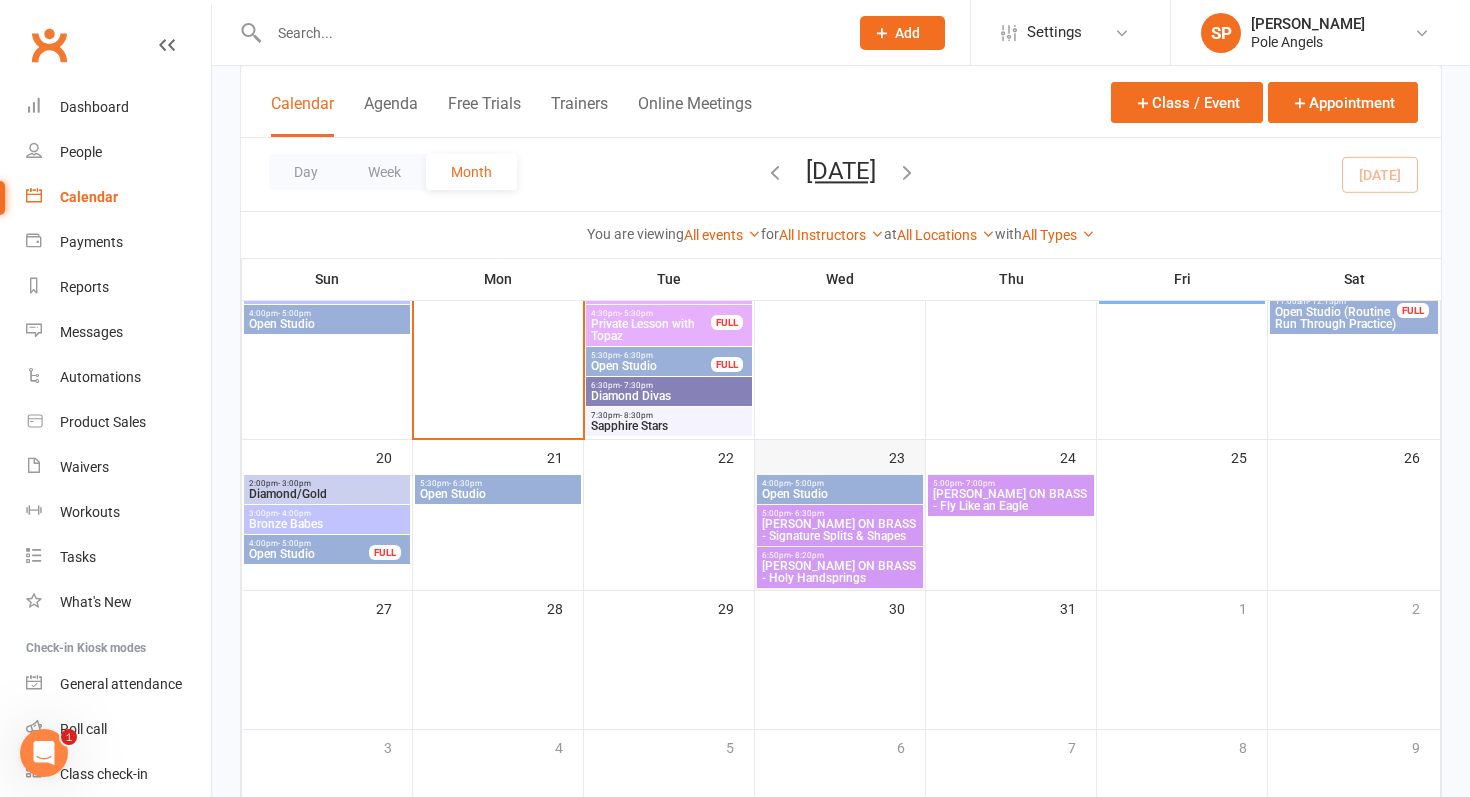 click on "23" at bounding box center [840, 515] 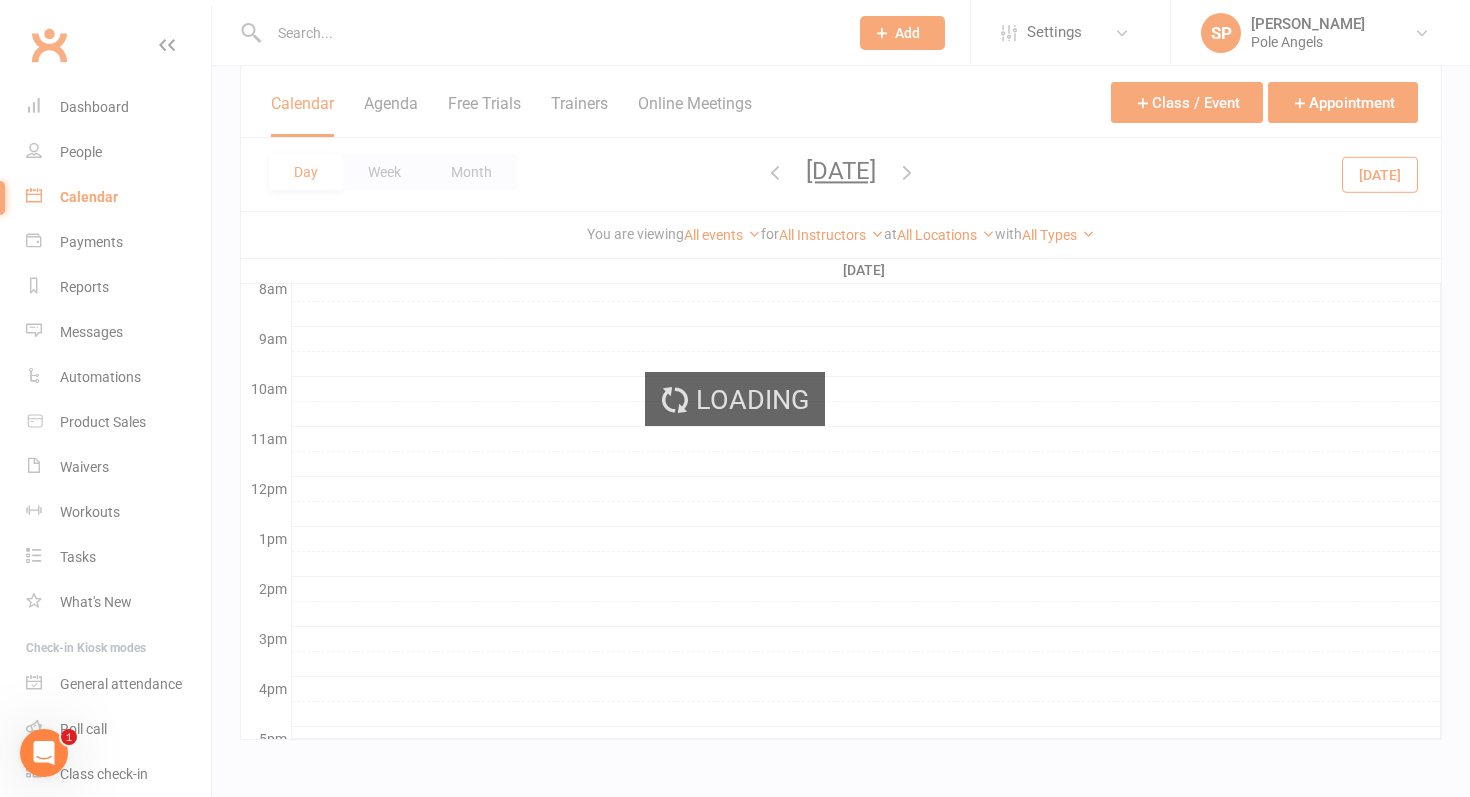 scroll, scrollTop: 530, scrollLeft: 0, axis: vertical 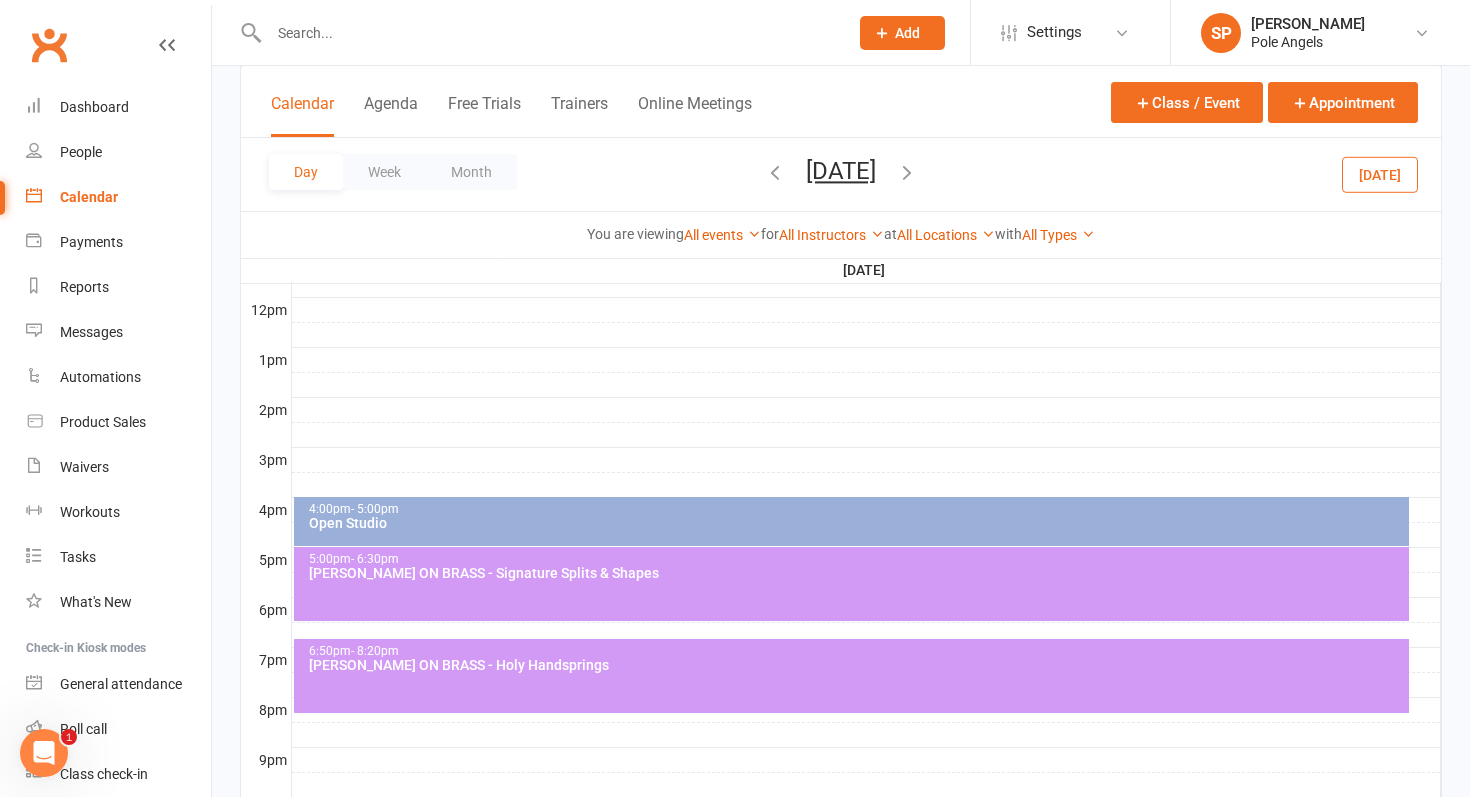 drag, startPoint x: 737, startPoint y: 516, endPoint x: 737, endPoint y: 464, distance: 52 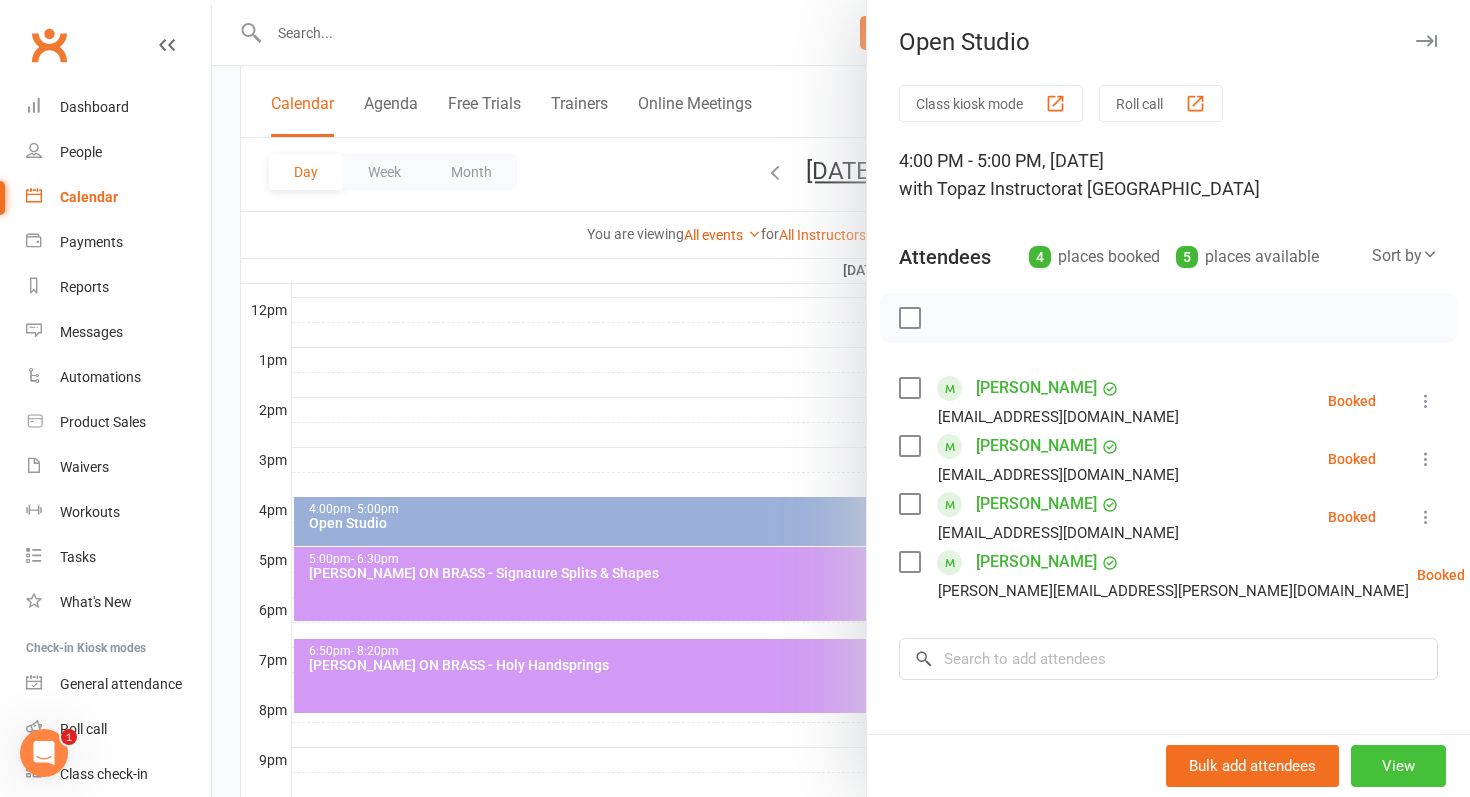 click on "View" at bounding box center [1398, 766] 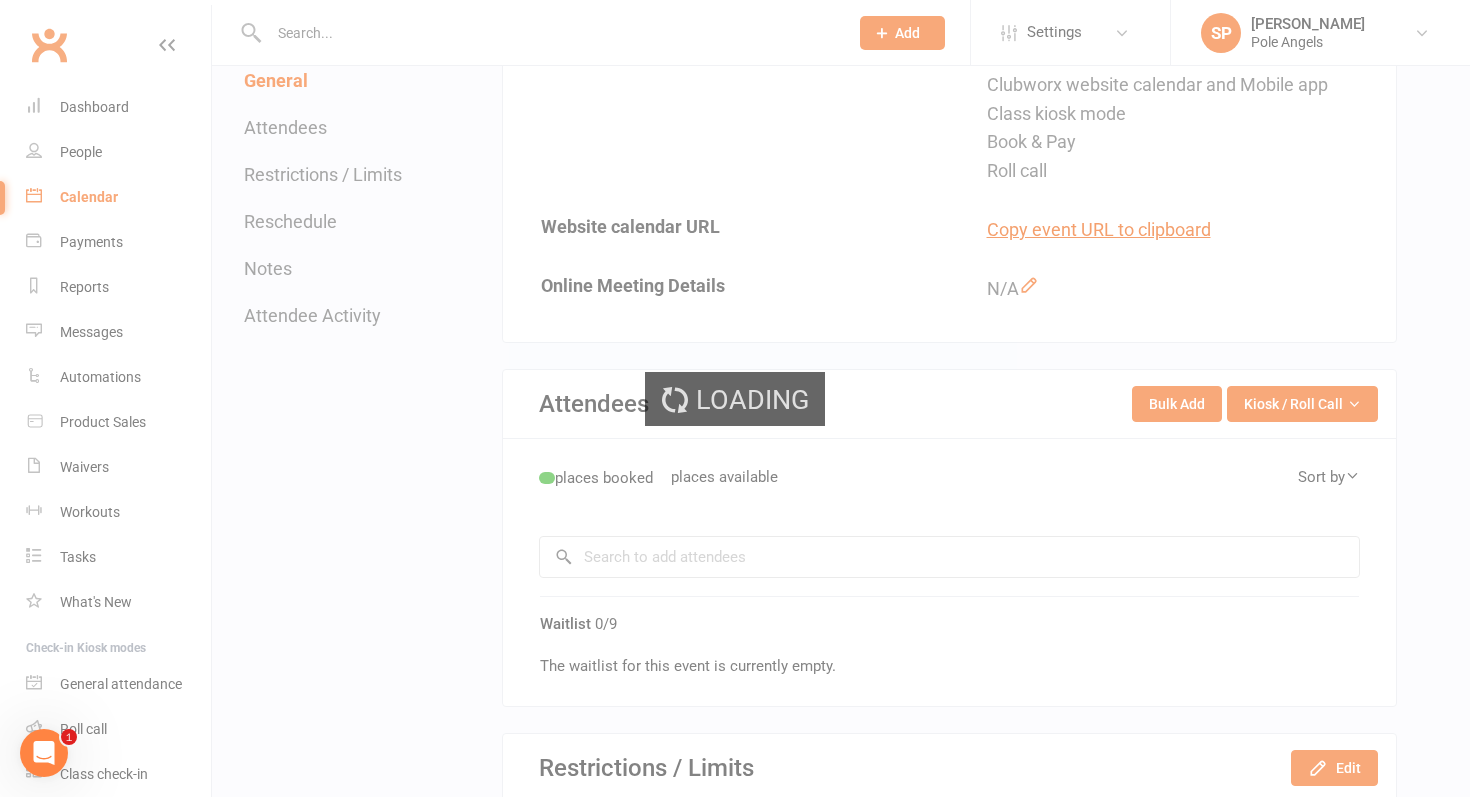 scroll, scrollTop: 0, scrollLeft: 0, axis: both 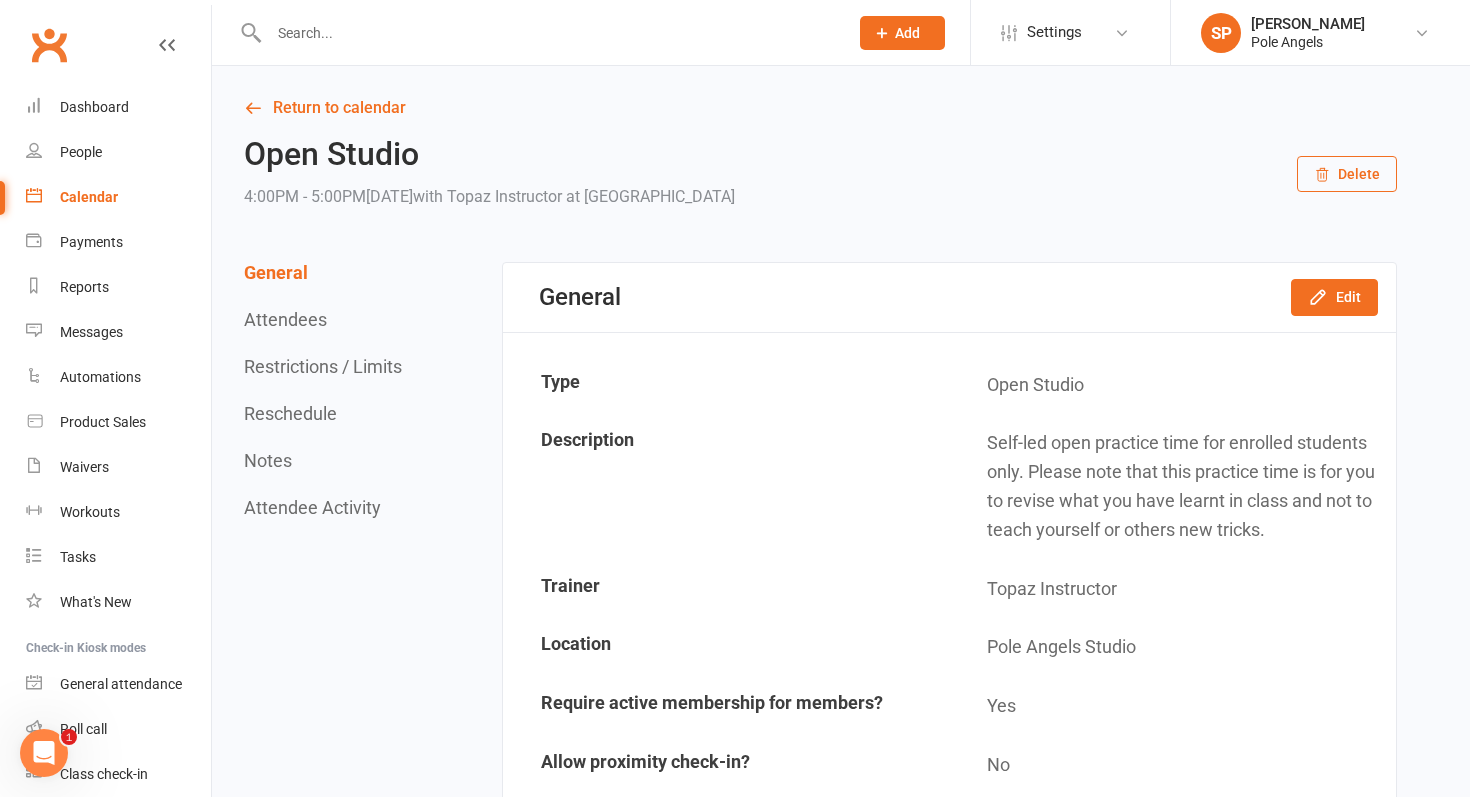 click on "Reschedule" at bounding box center [290, 413] 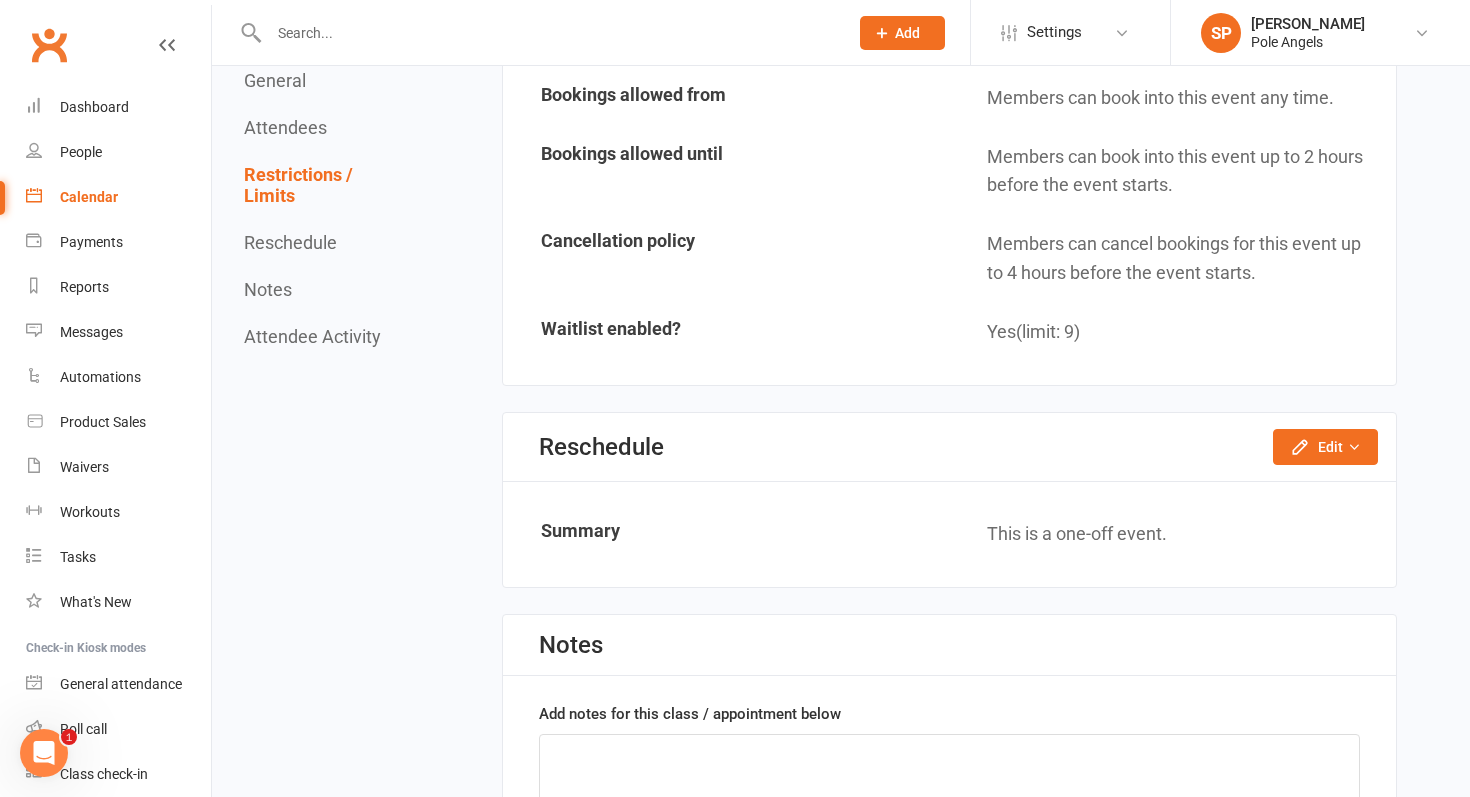 scroll, scrollTop: 1934, scrollLeft: 0, axis: vertical 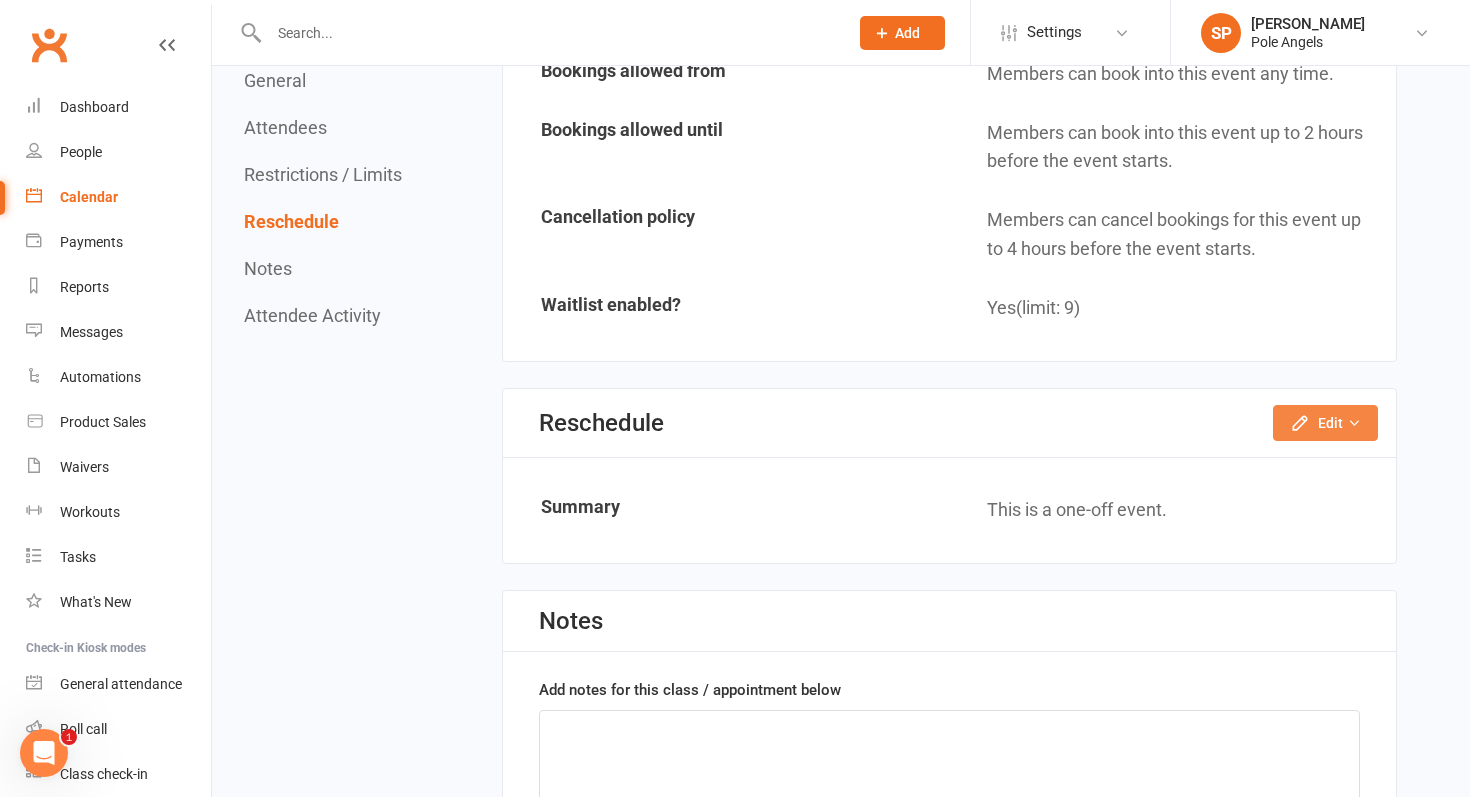 click on "Edit" 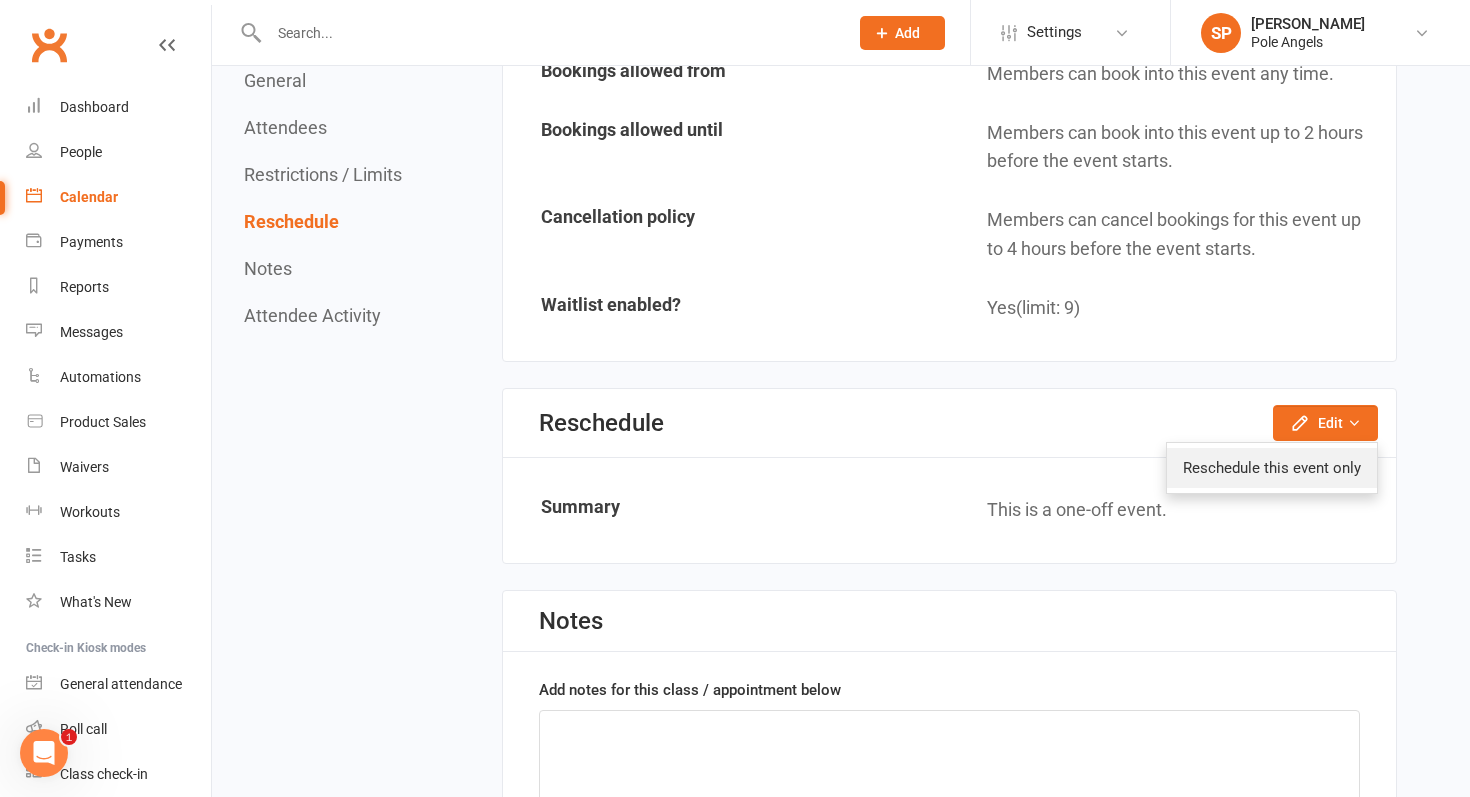 click on "Reschedule this event only" 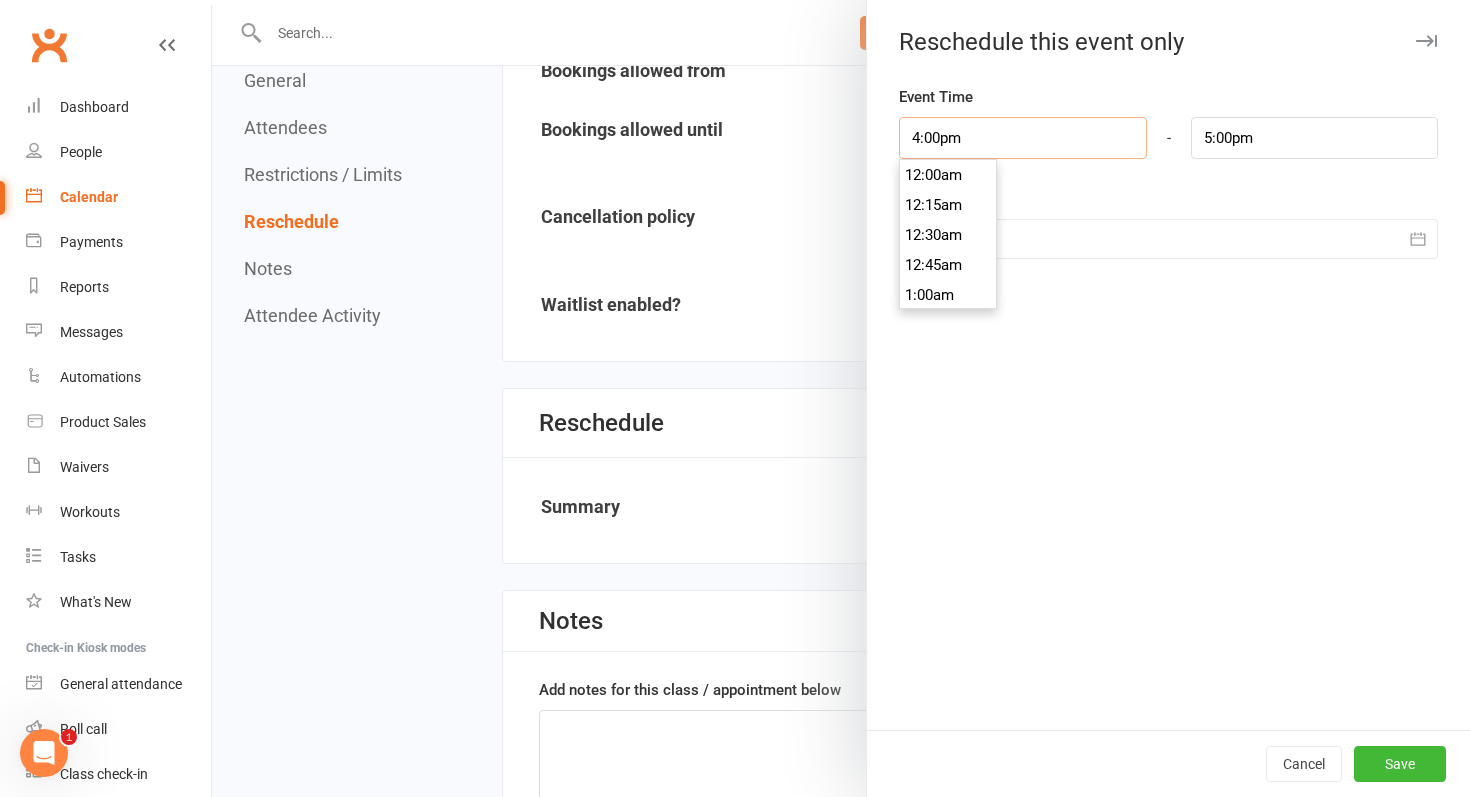click on "4:00pm" at bounding box center [1022, 138] 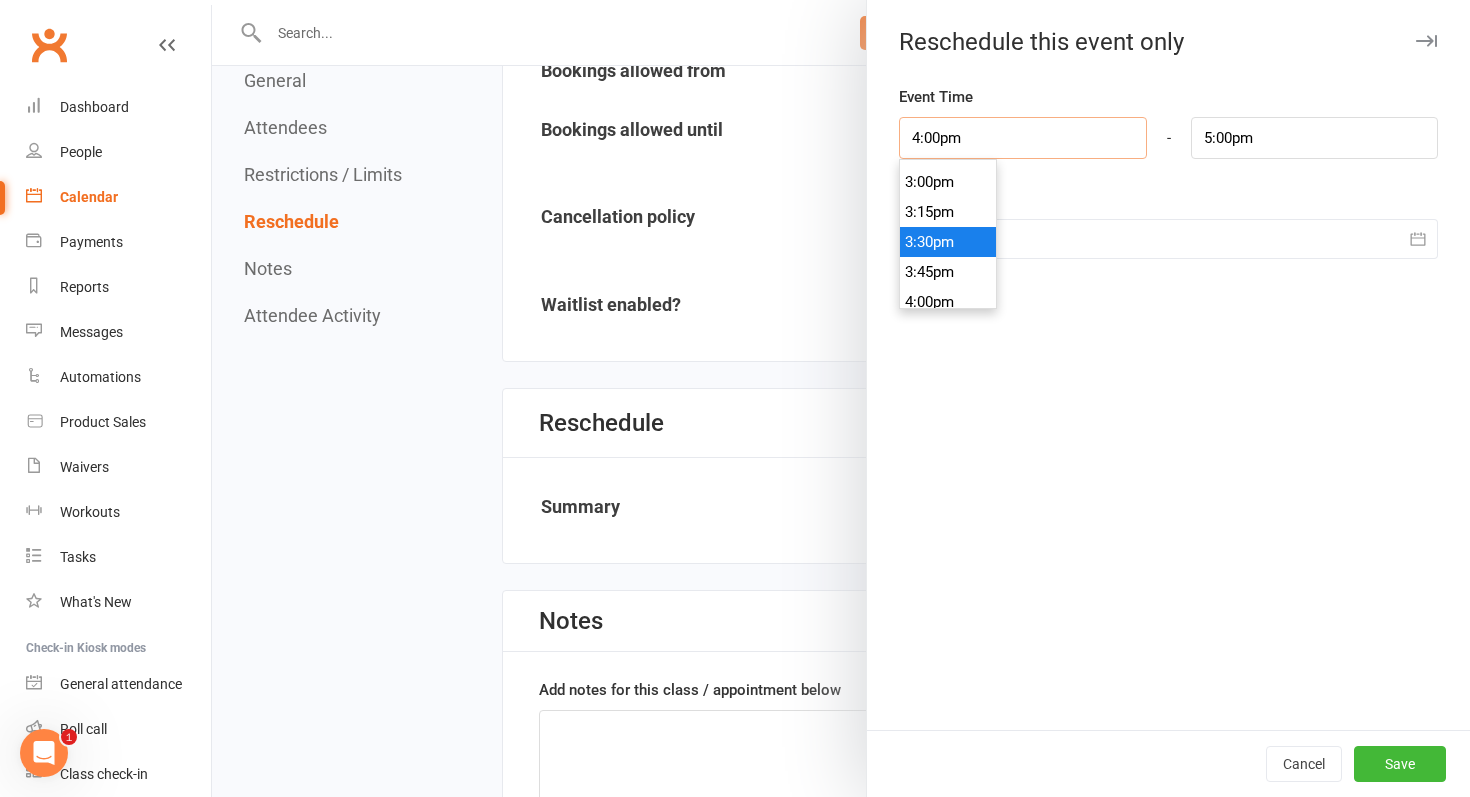 scroll, scrollTop: 1792, scrollLeft: 0, axis: vertical 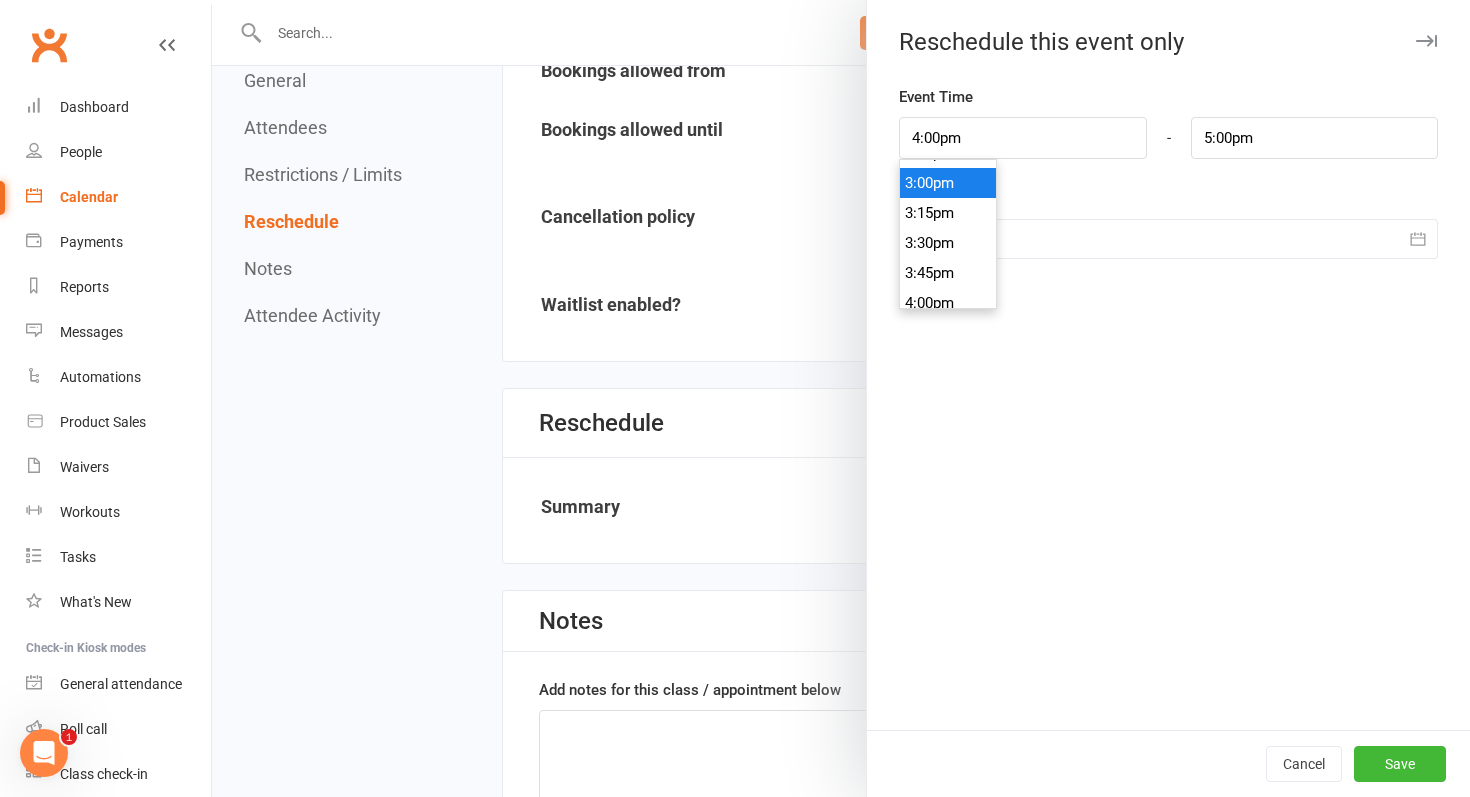 type on "3:00pm" 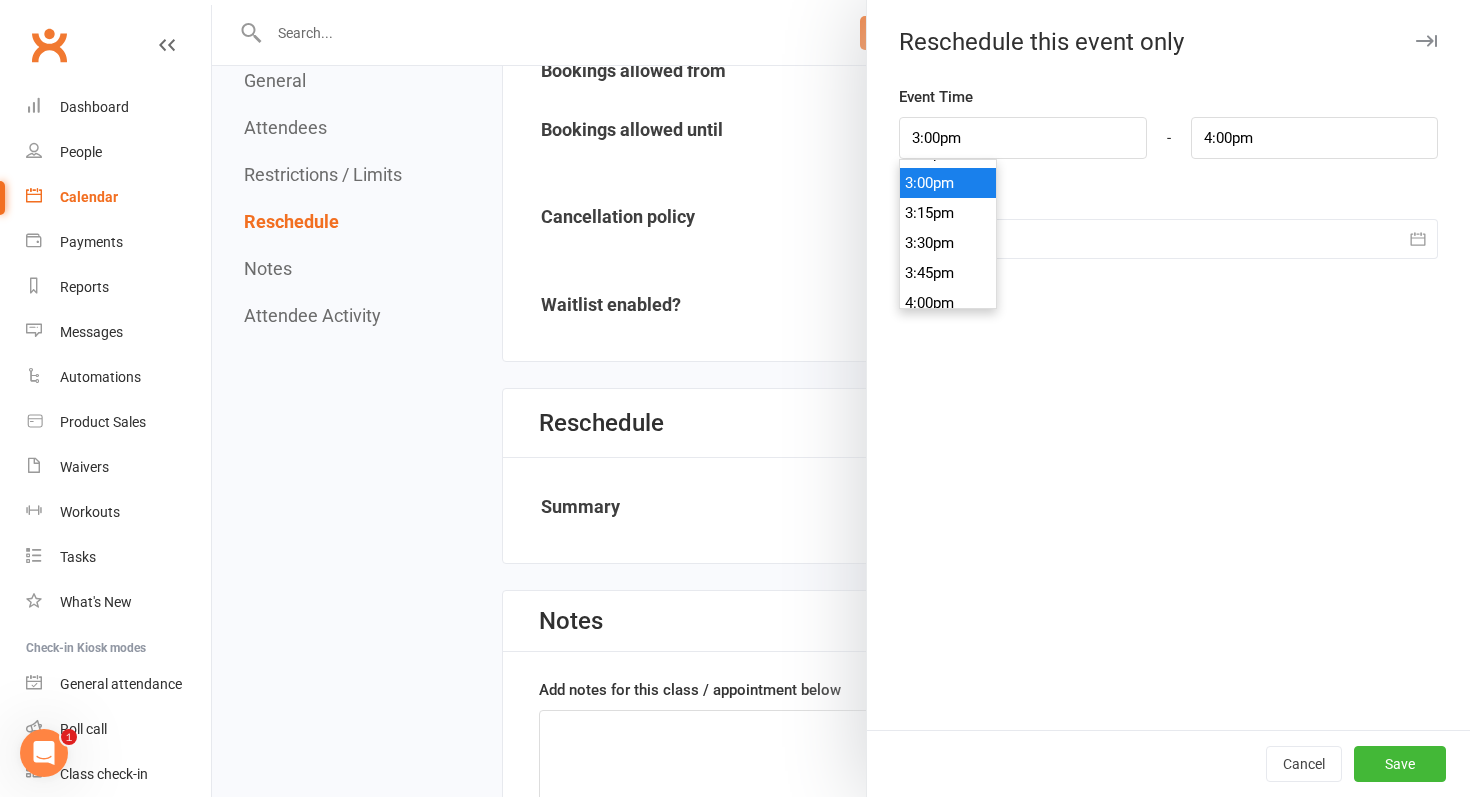 click on "3:00pm" at bounding box center [948, 183] 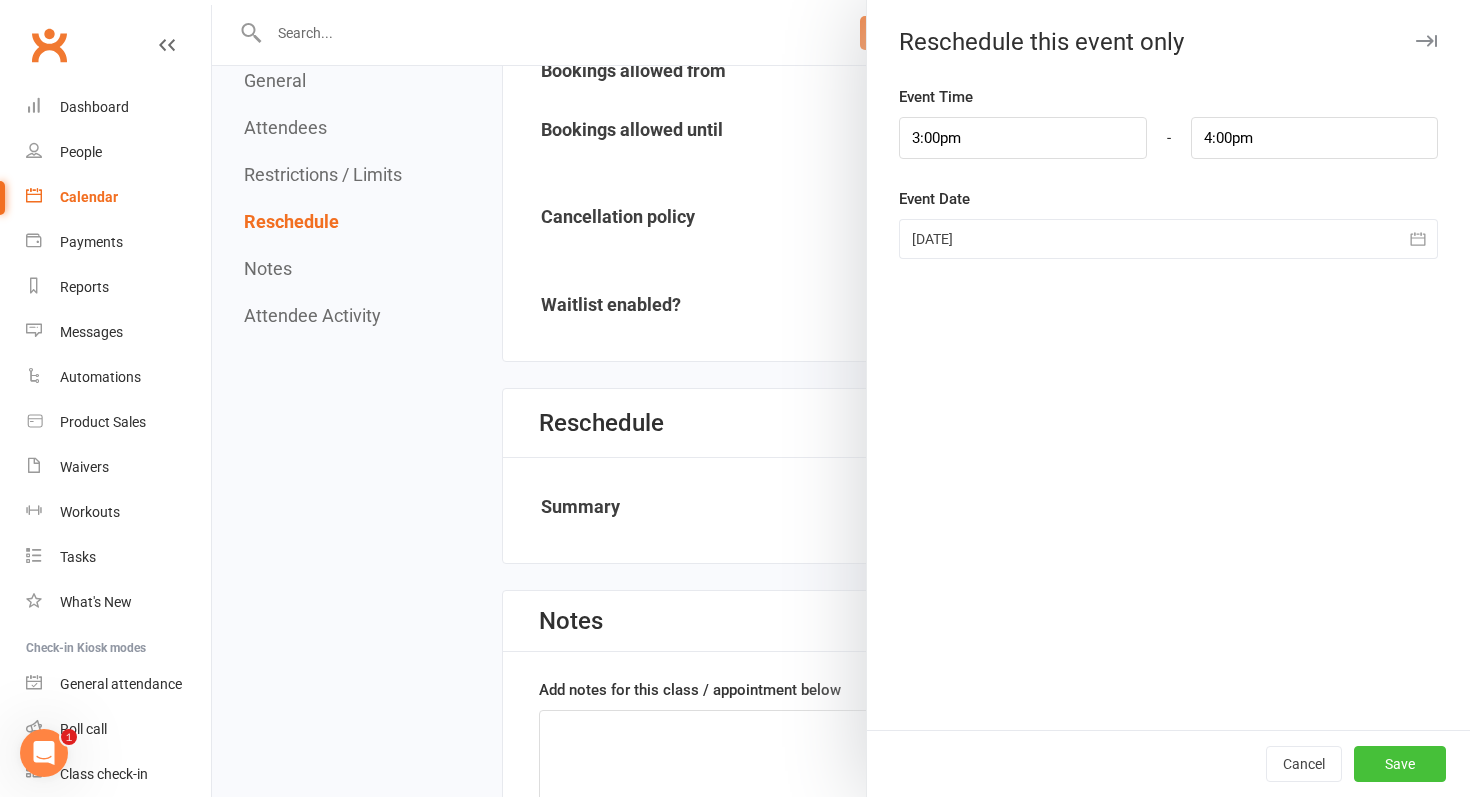 click on "Save" at bounding box center [1400, 764] 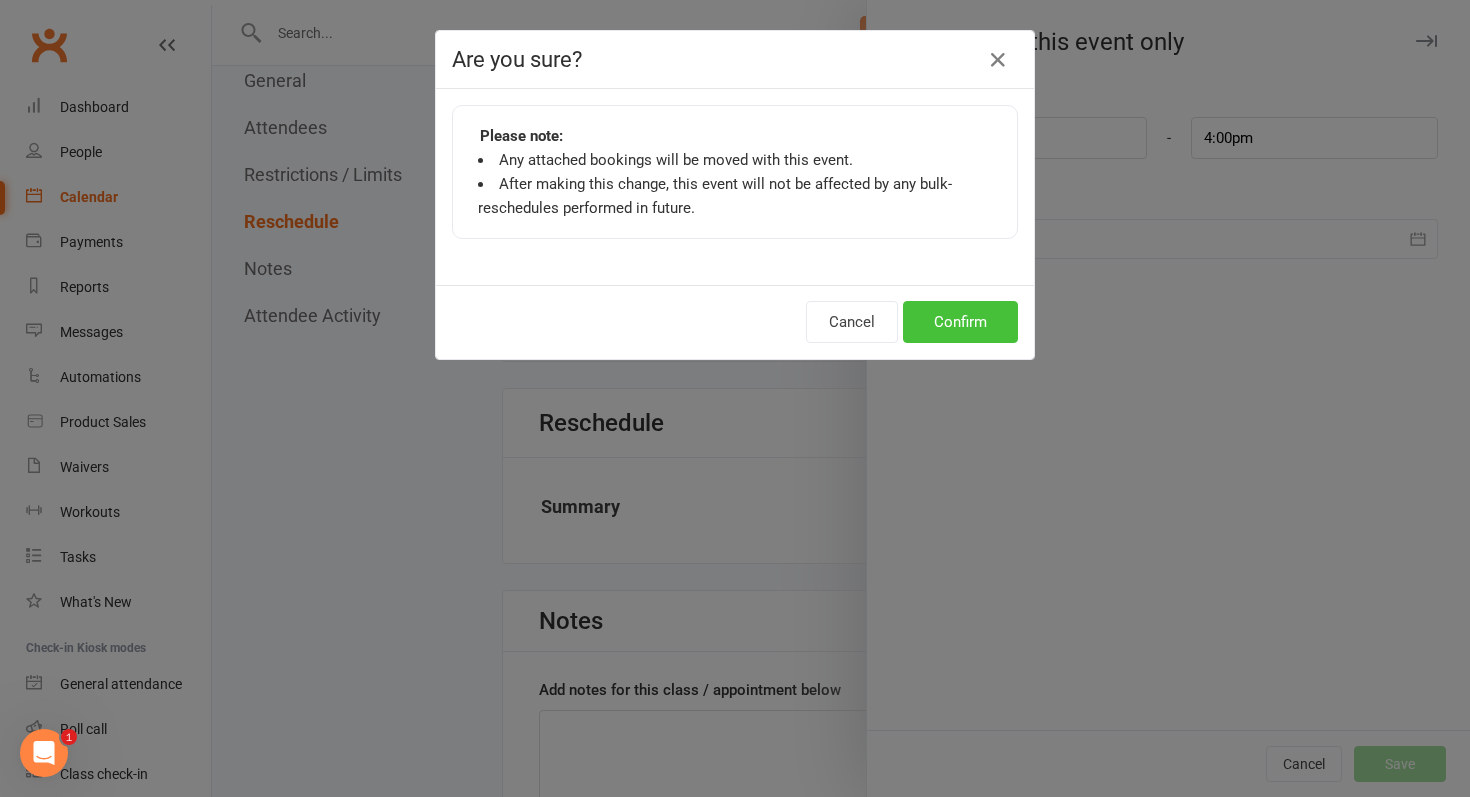 click on "Confirm" at bounding box center [960, 322] 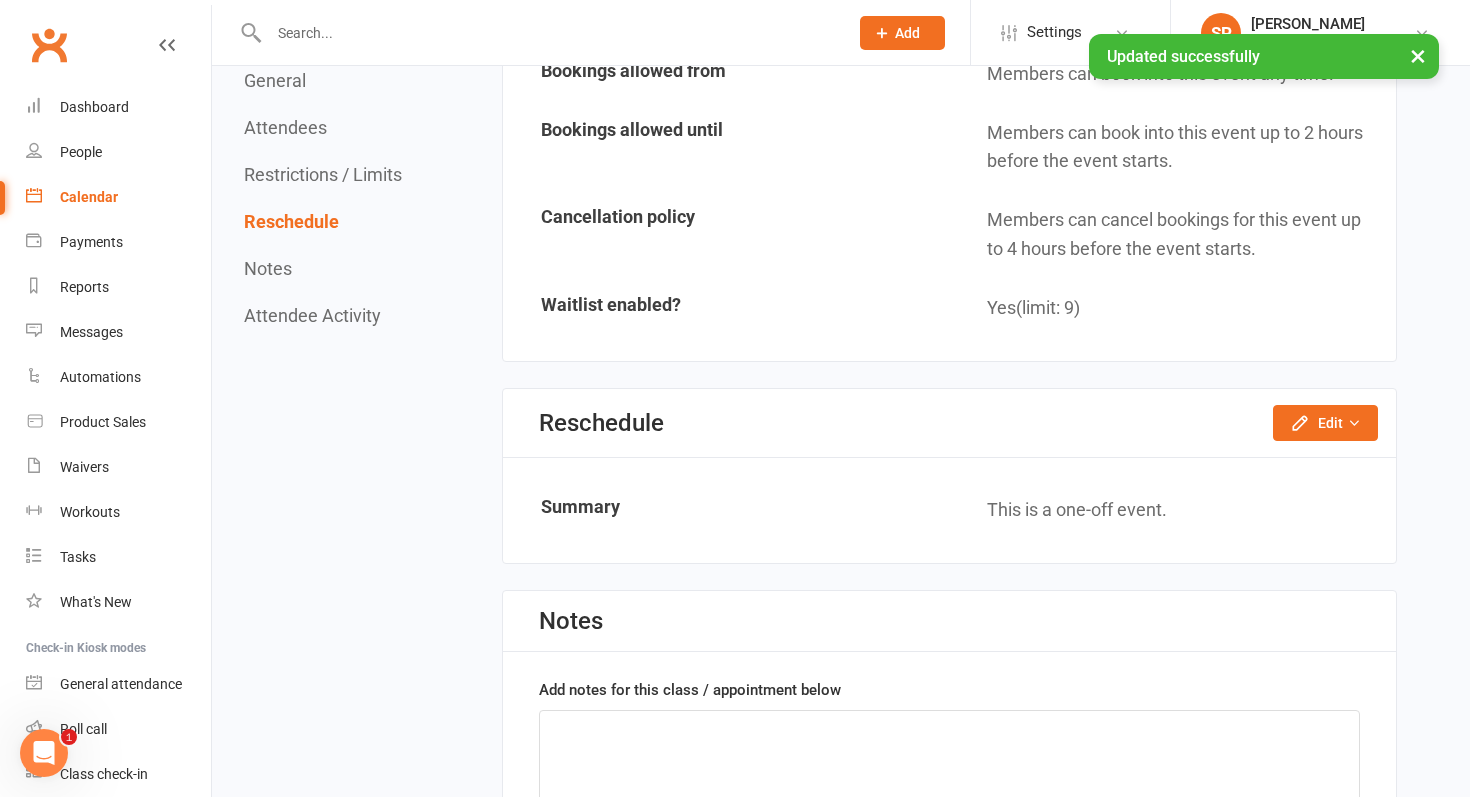 click on "Calendar" at bounding box center [89, 197] 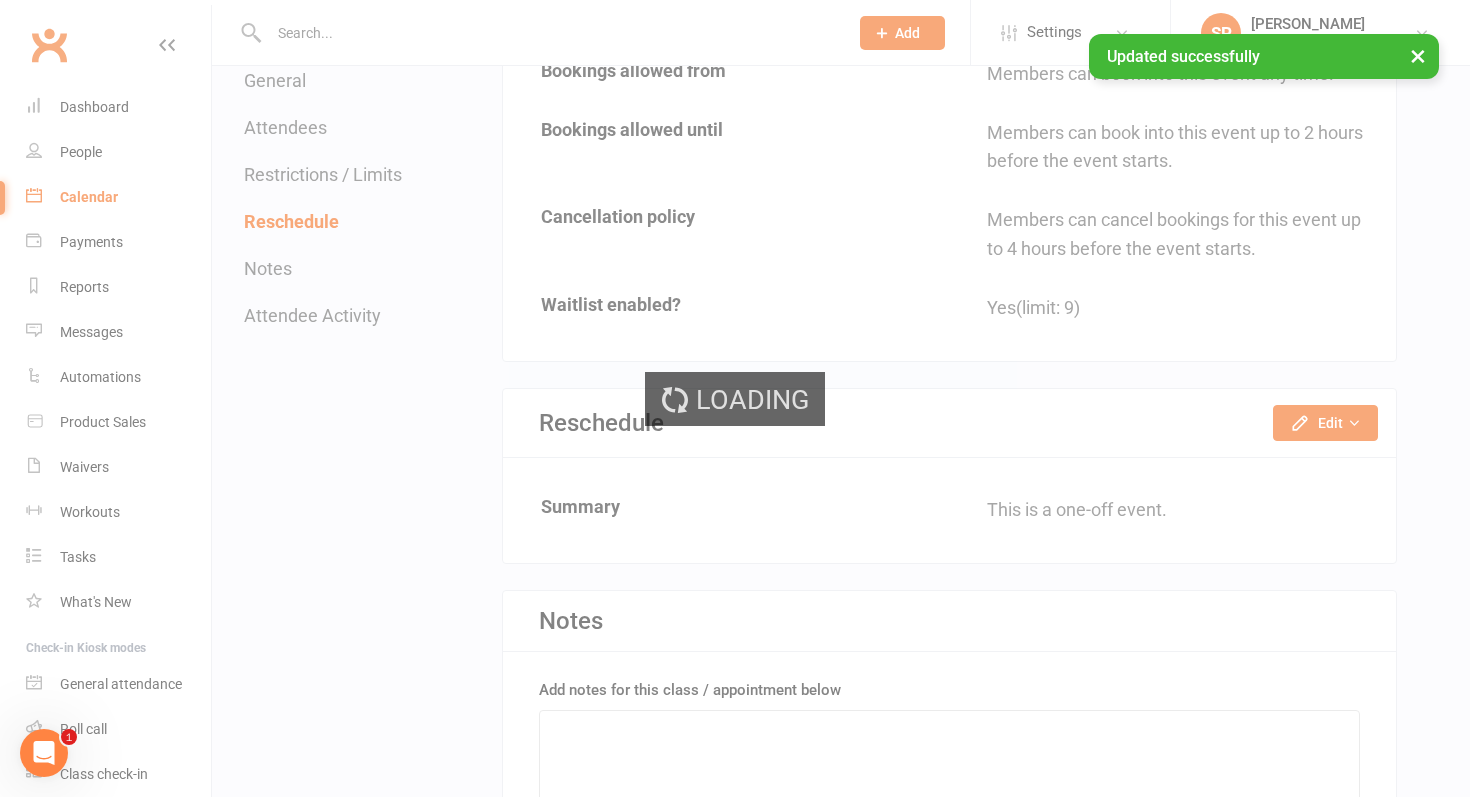 scroll, scrollTop: 0, scrollLeft: 0, axis: both 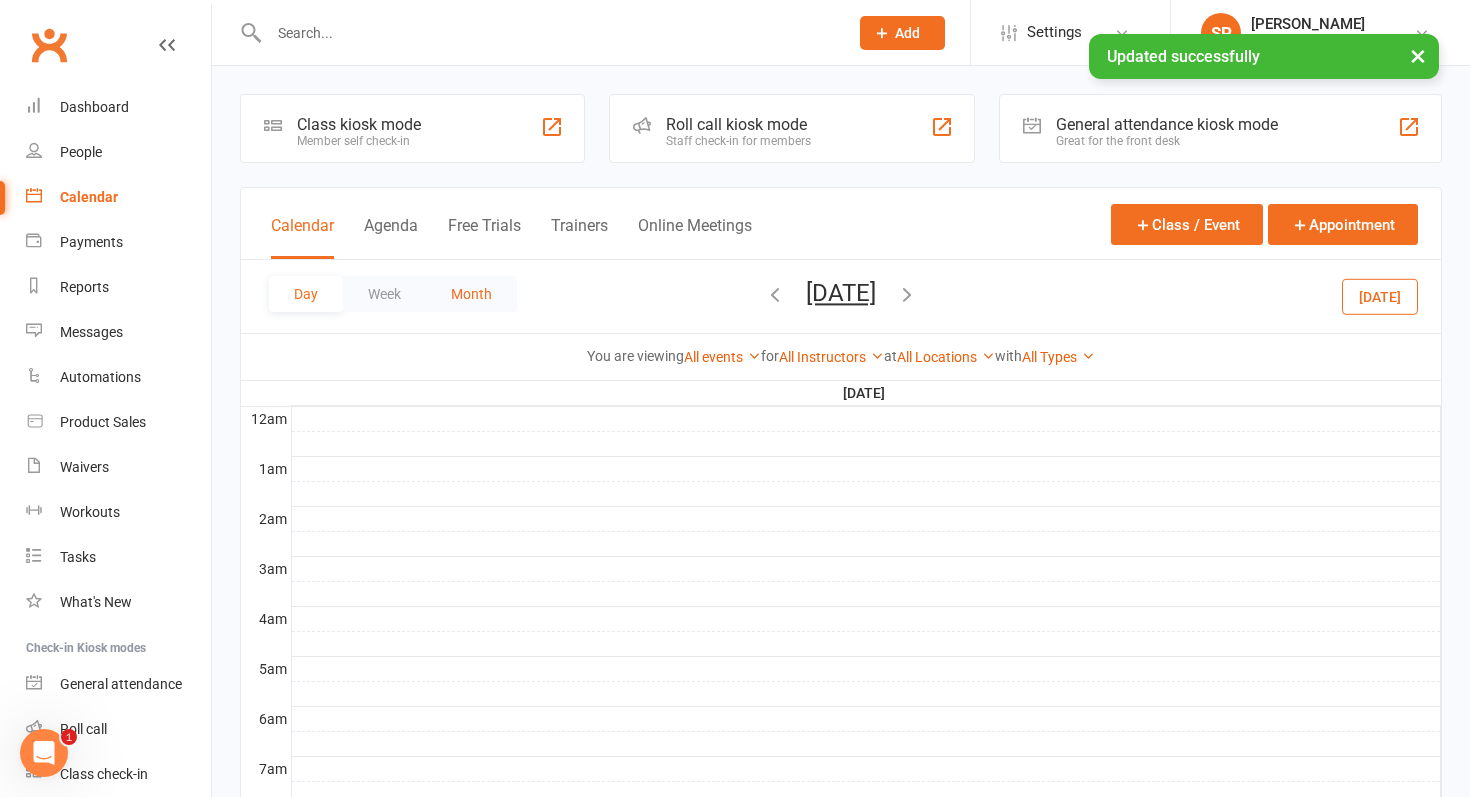 click on "Month" at bounding box center (471, 294) 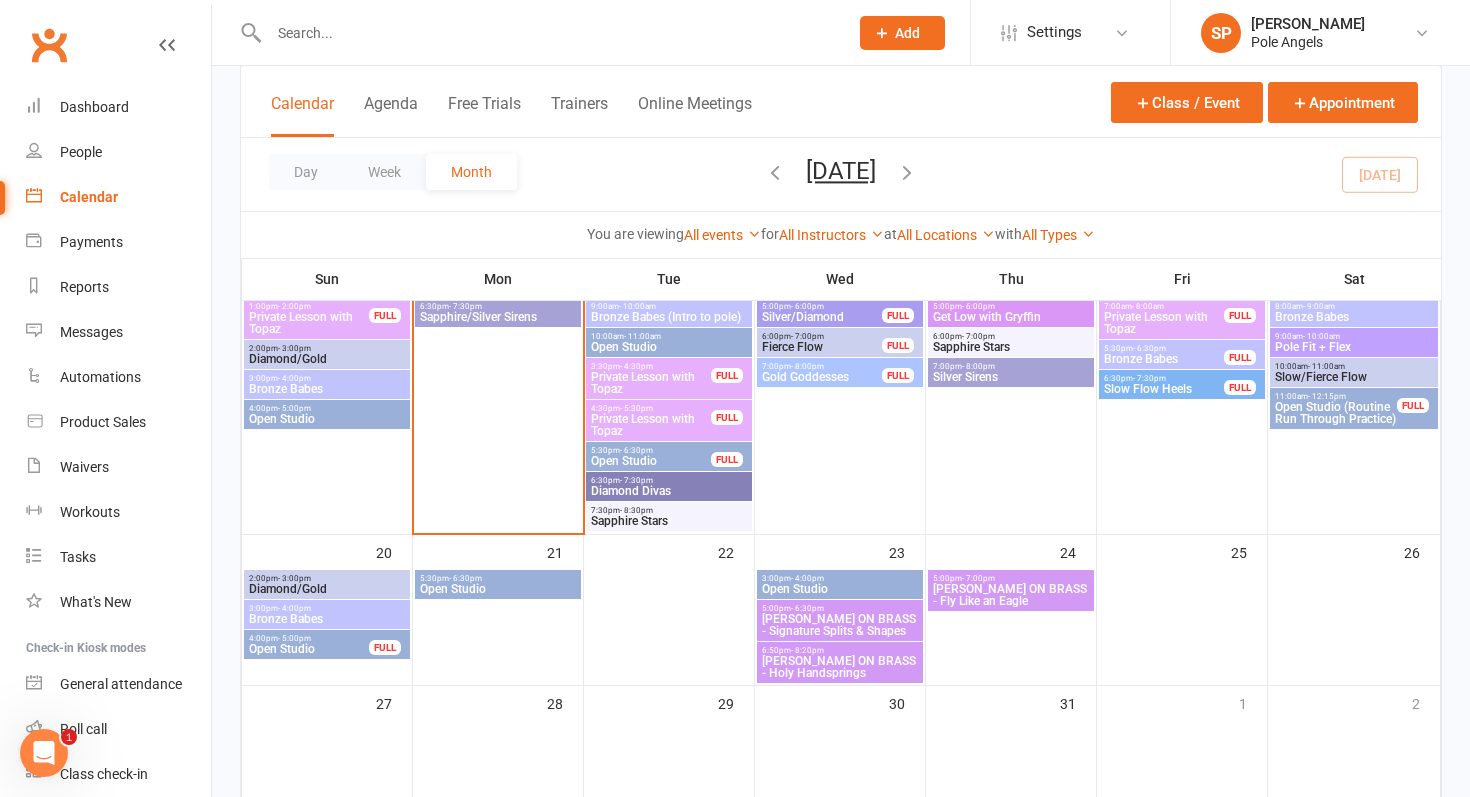 scroll, scrollTop: 662, scrollLeft: 0, axis: vertical 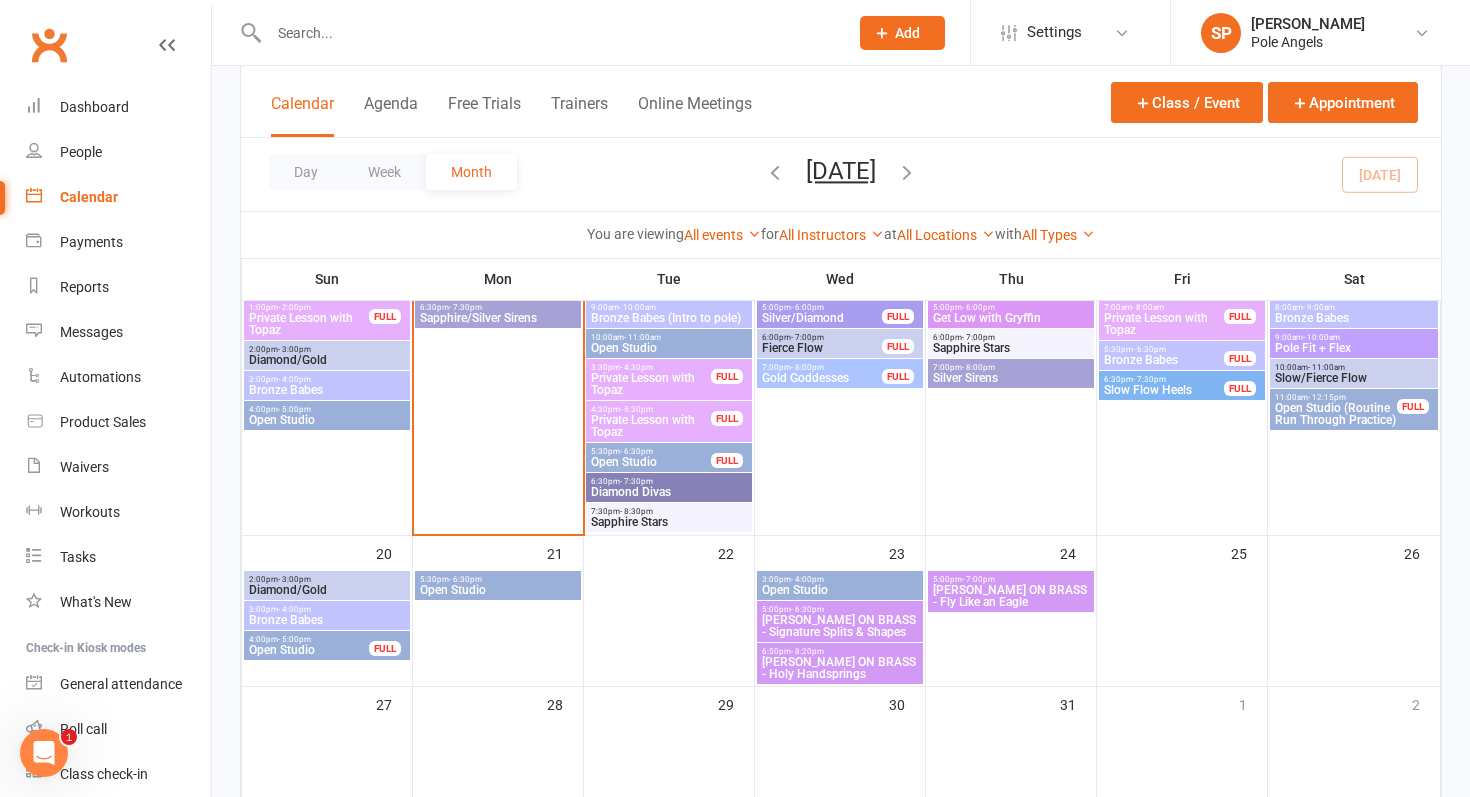 click at bounding box center [548, 33] 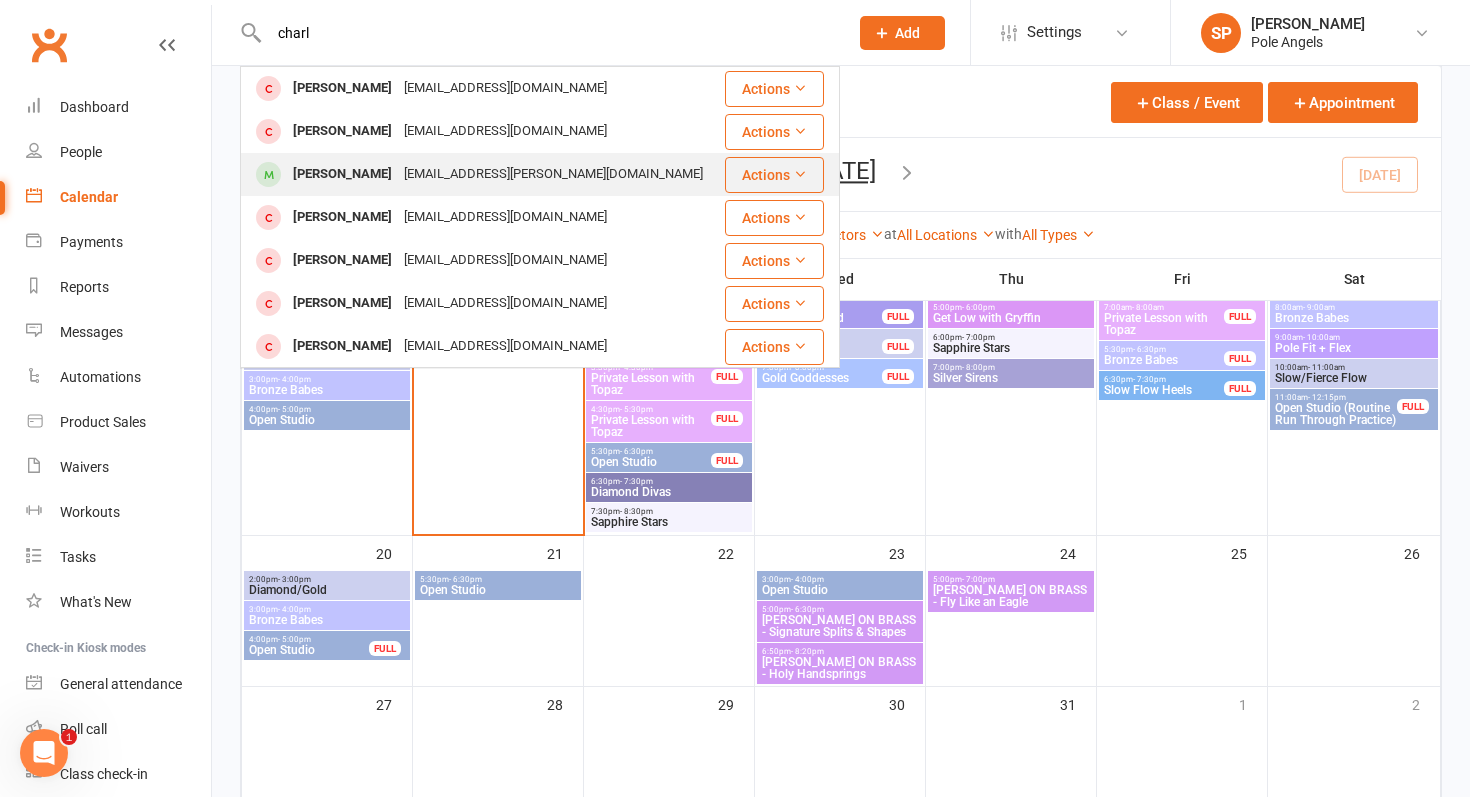 type on "charl" 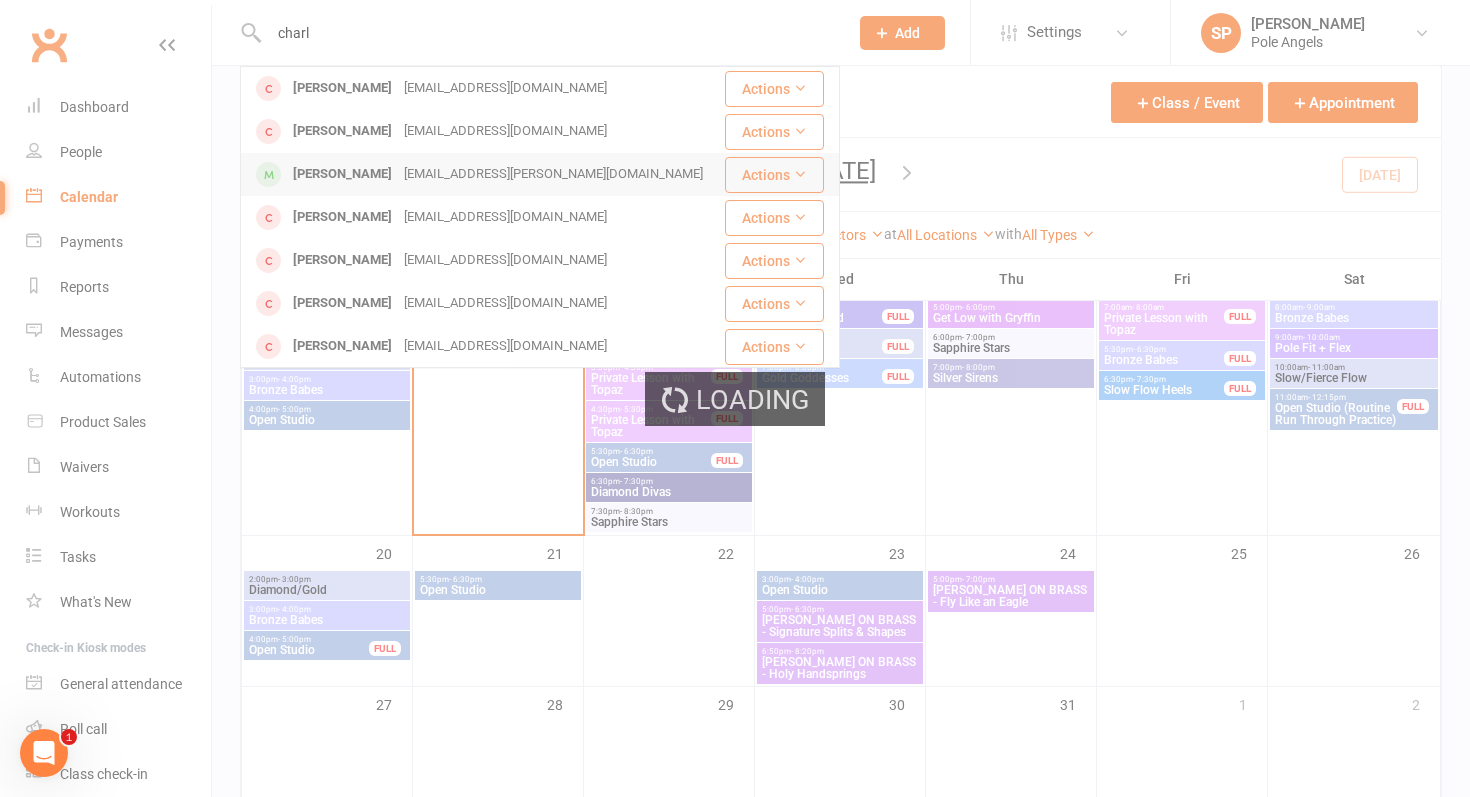 type 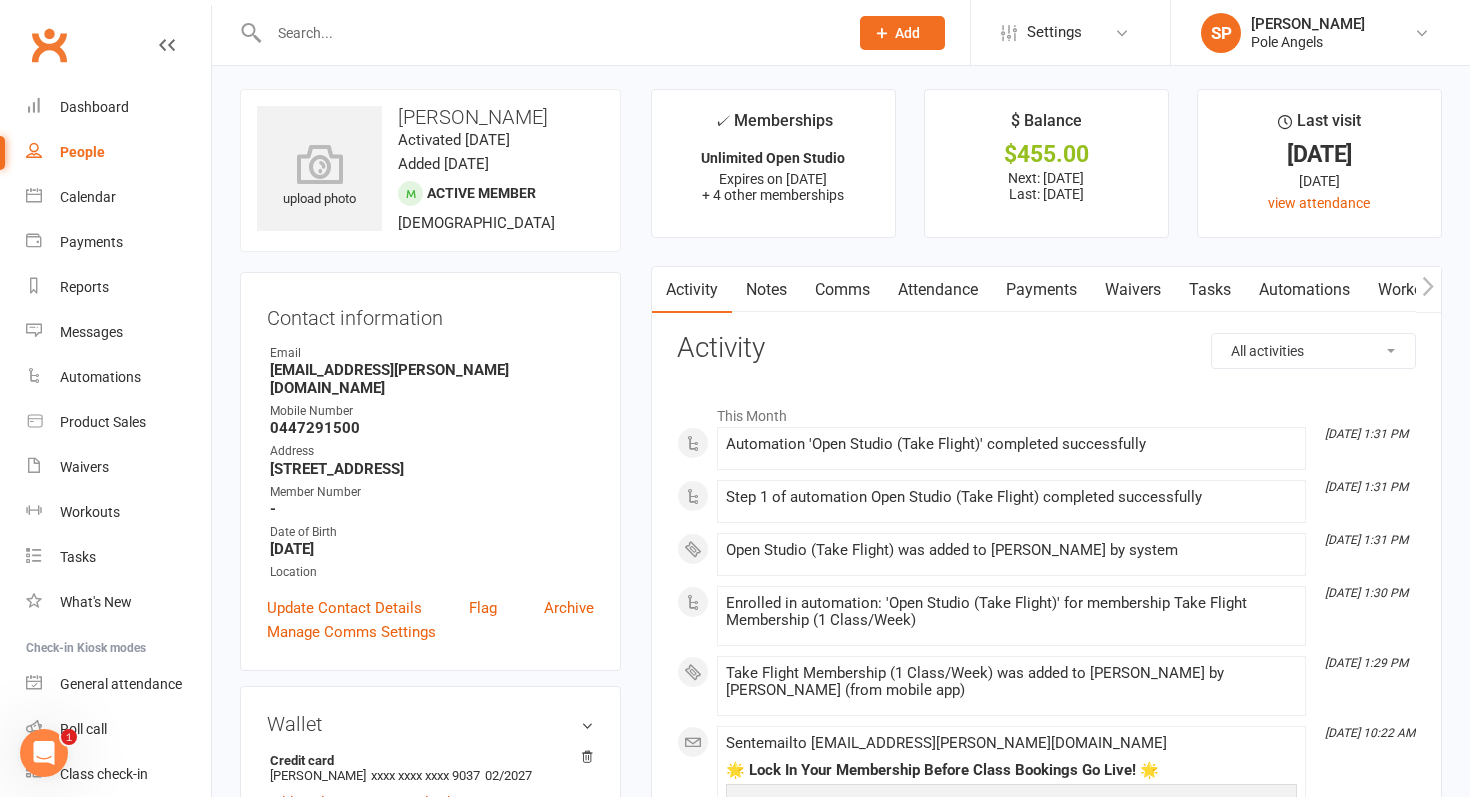 scroll, scrollTop: 0, scrollLeft: 0, axis: both 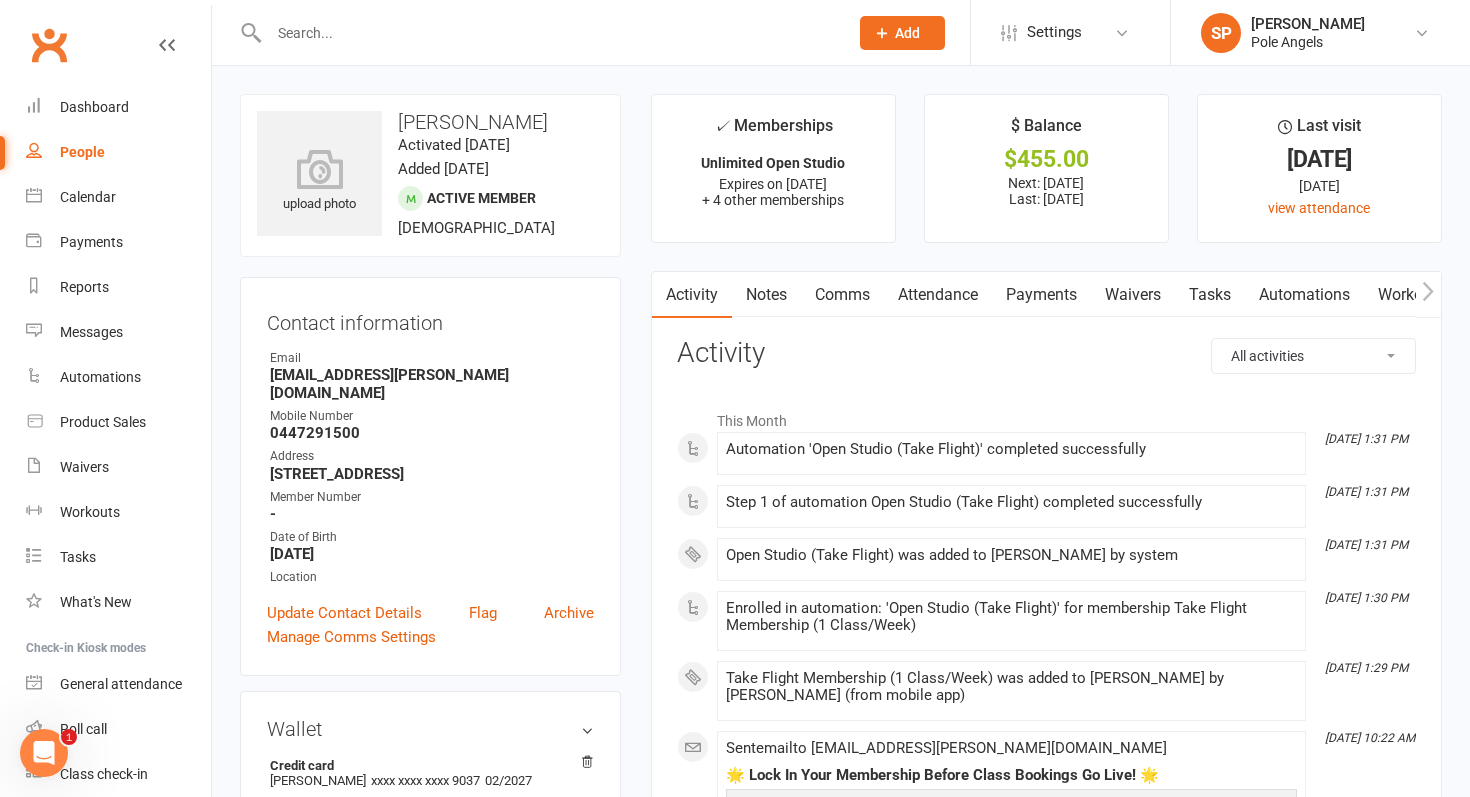 click on "Payments" at bounding box center (1041, 295) 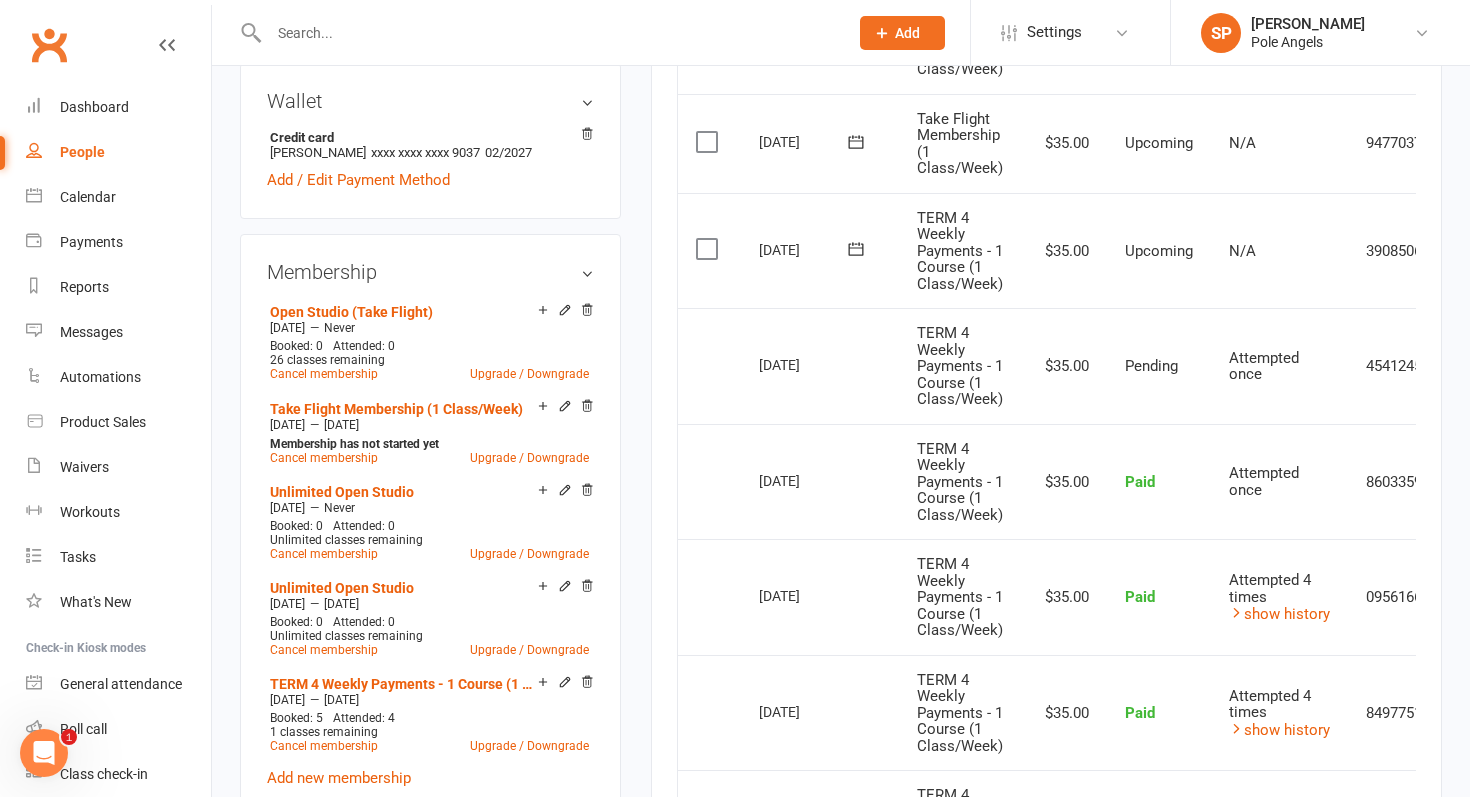 scroll, scrollTop: 637, scrollLeft: 0, axis: vertical 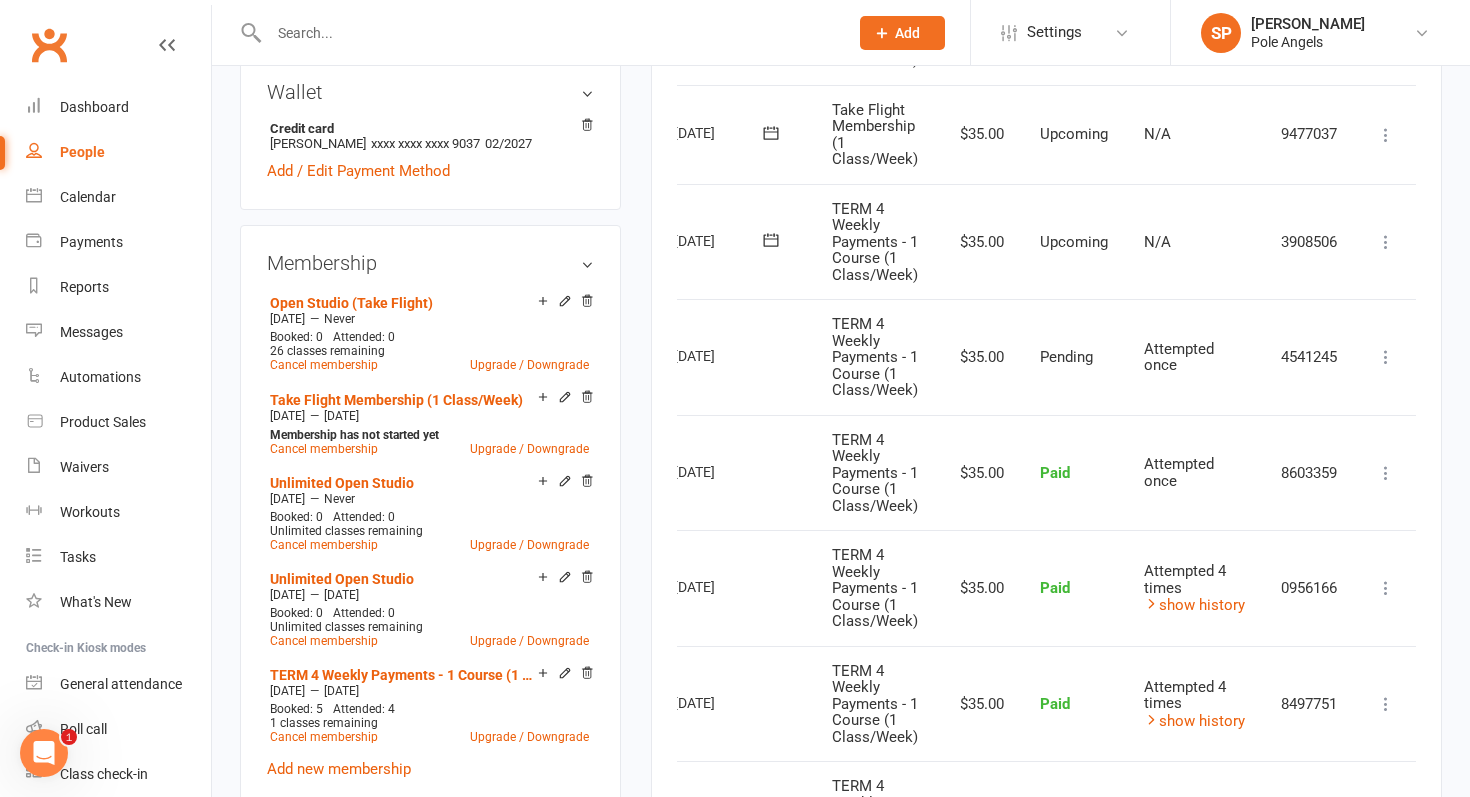 click at bounding box center (1386, 473) 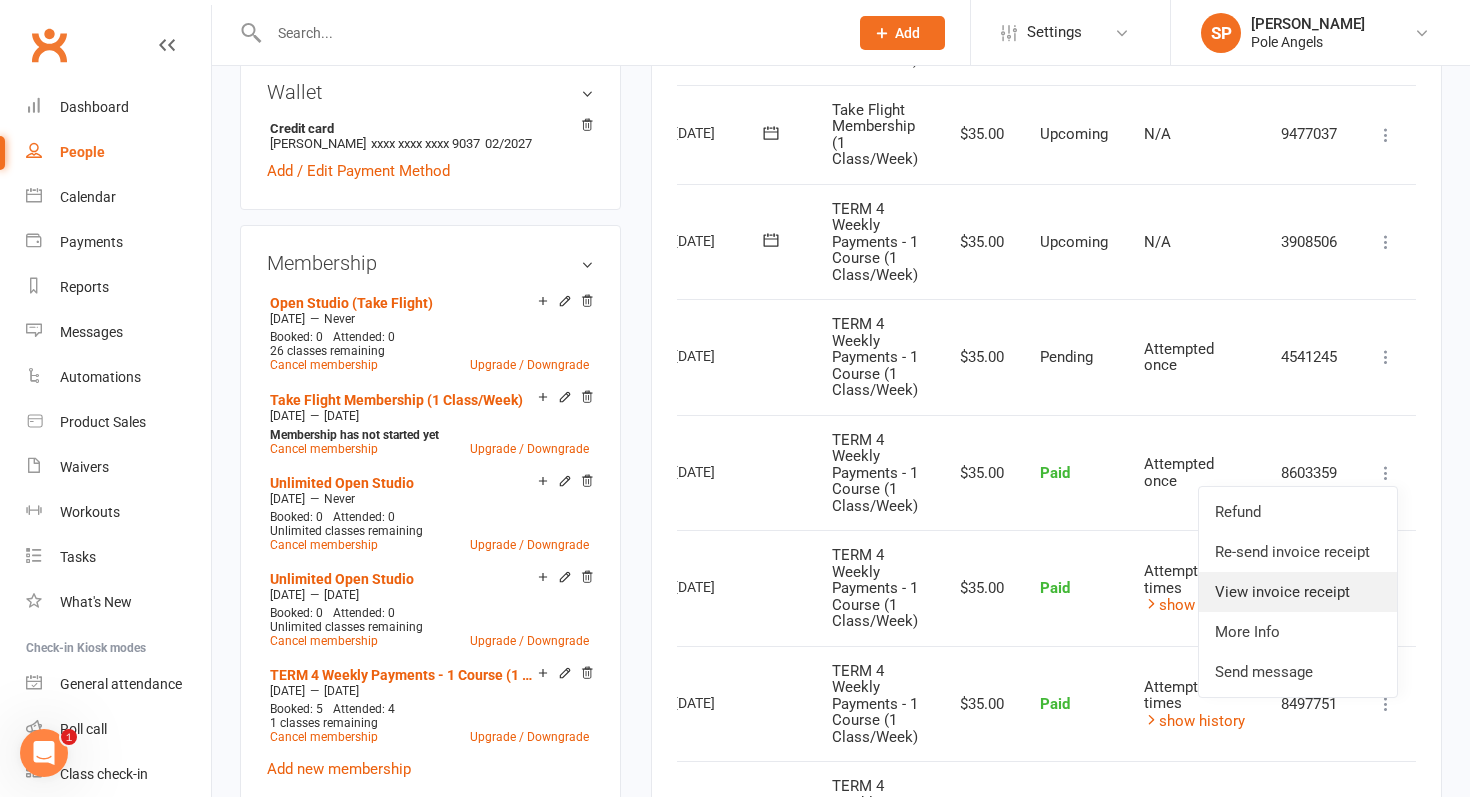 click on "View invoice receipt" at bounding box center [1298, 592] 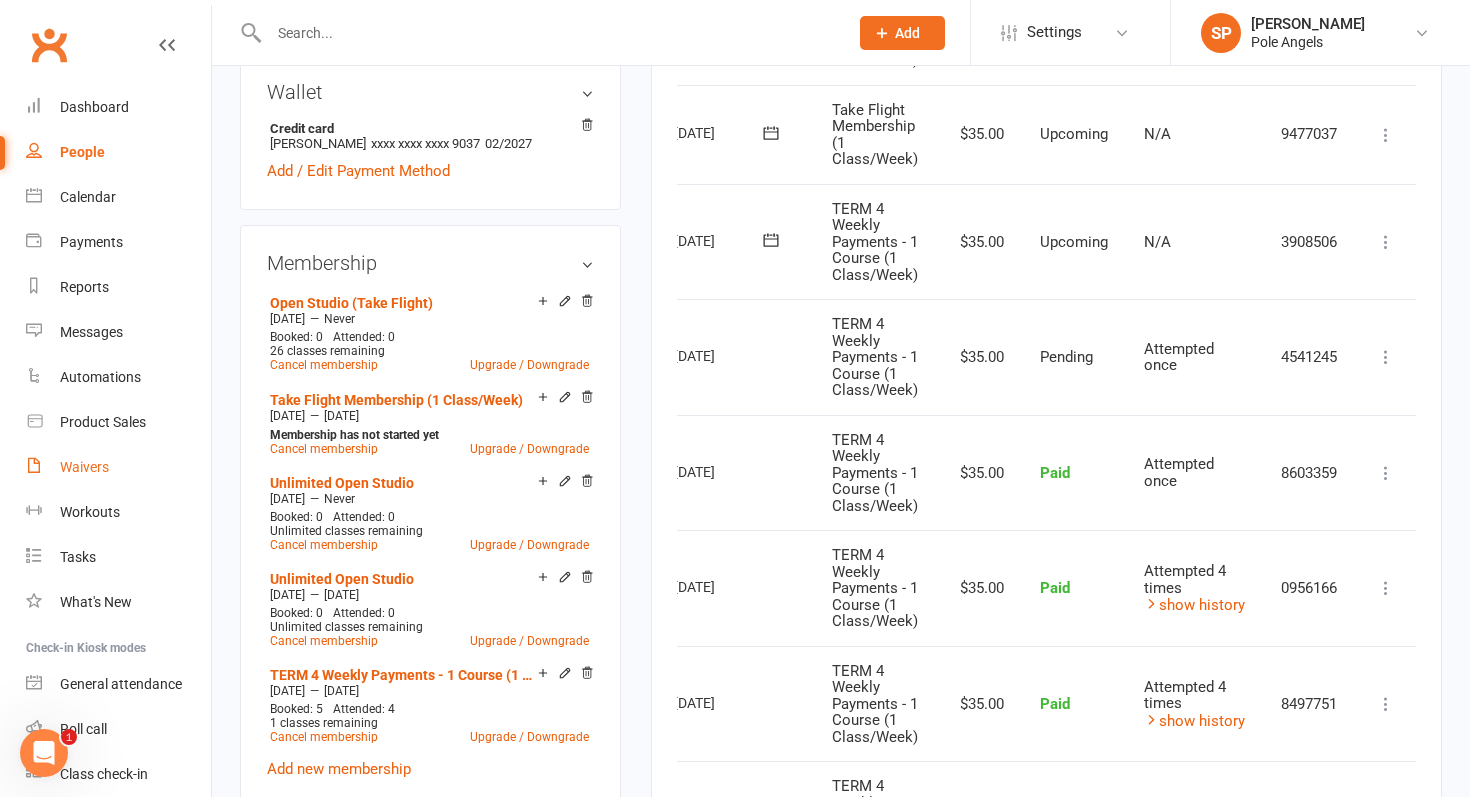 click on "Waivers" at bounding box center [84, 467] 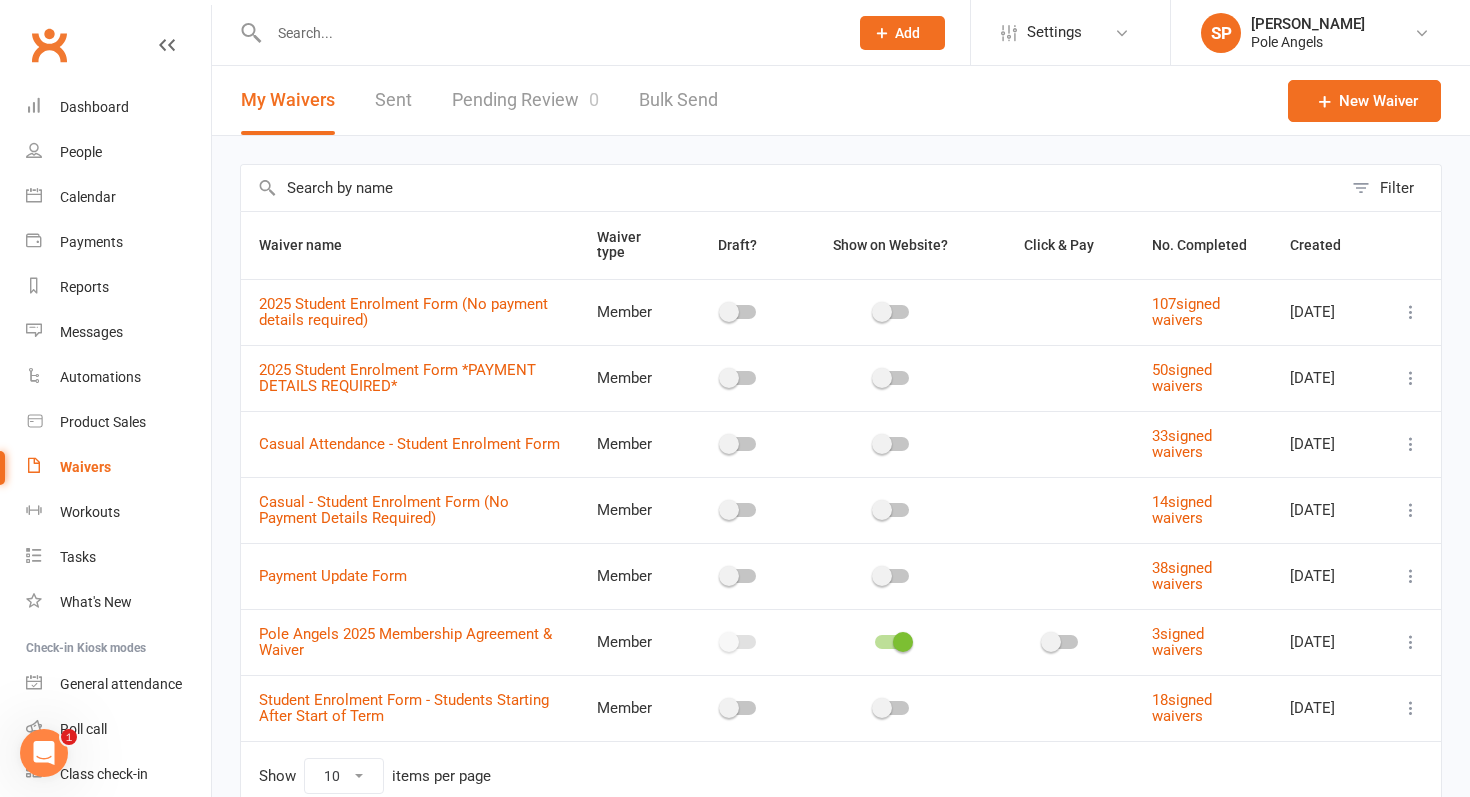 scroll, scrollTop: 99, scrollLeft: 0, axis: vertical 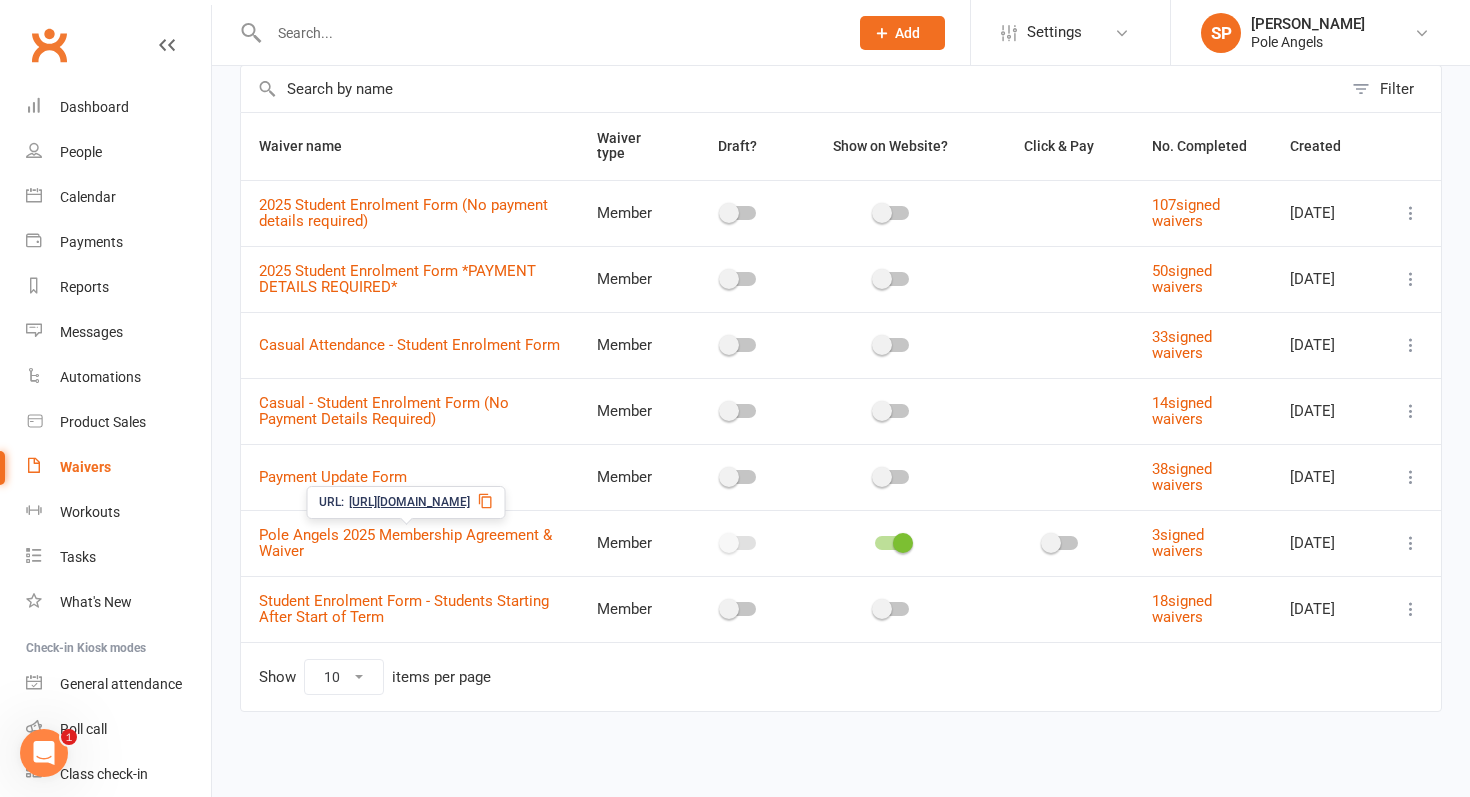 click on "Pole Angels 2025 Membership Agreement & Waiver" at bounding box center [405, 543] 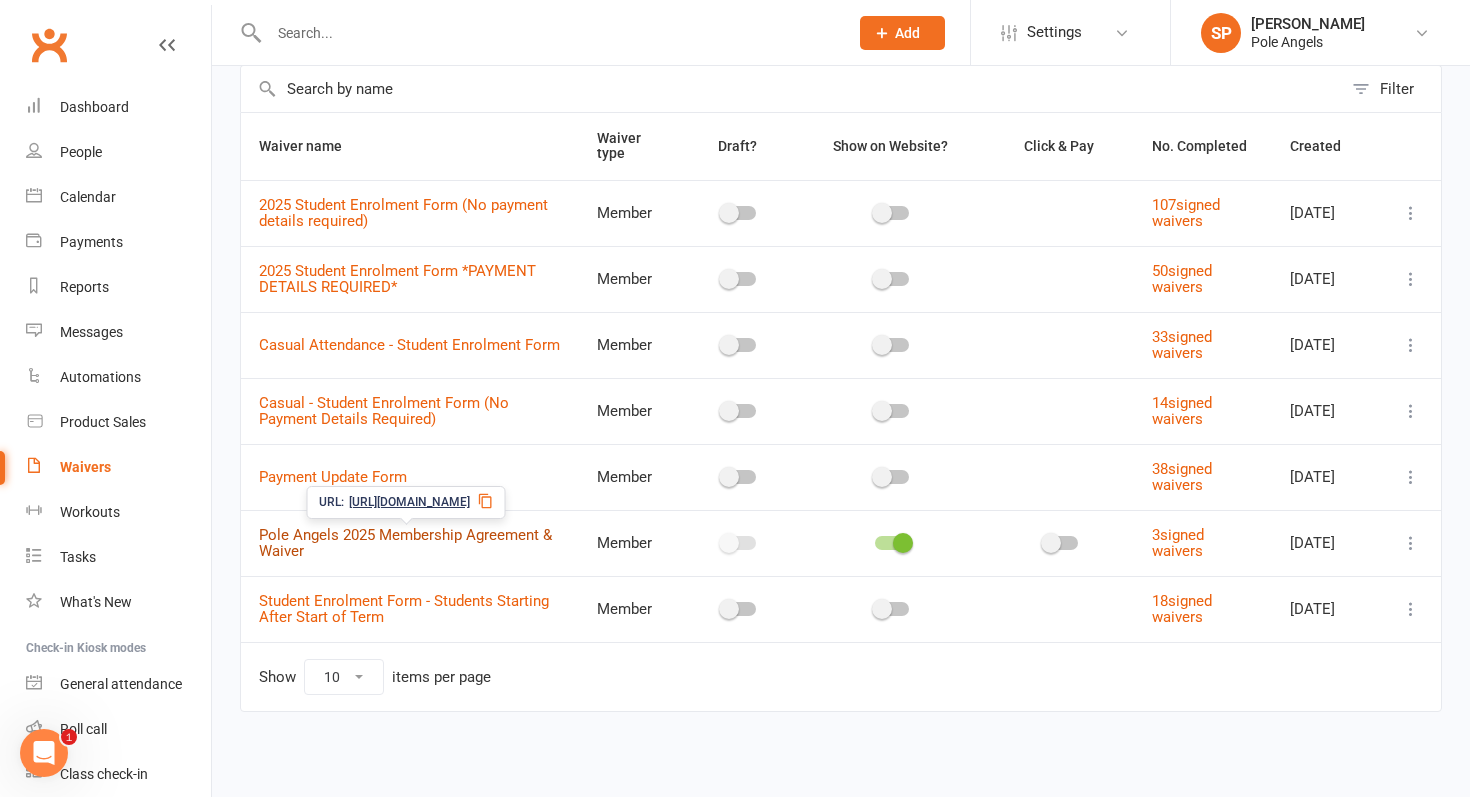click on "Pole Angels 2025 Membership Agreement & Waiver" at bounding box center (405, 543) 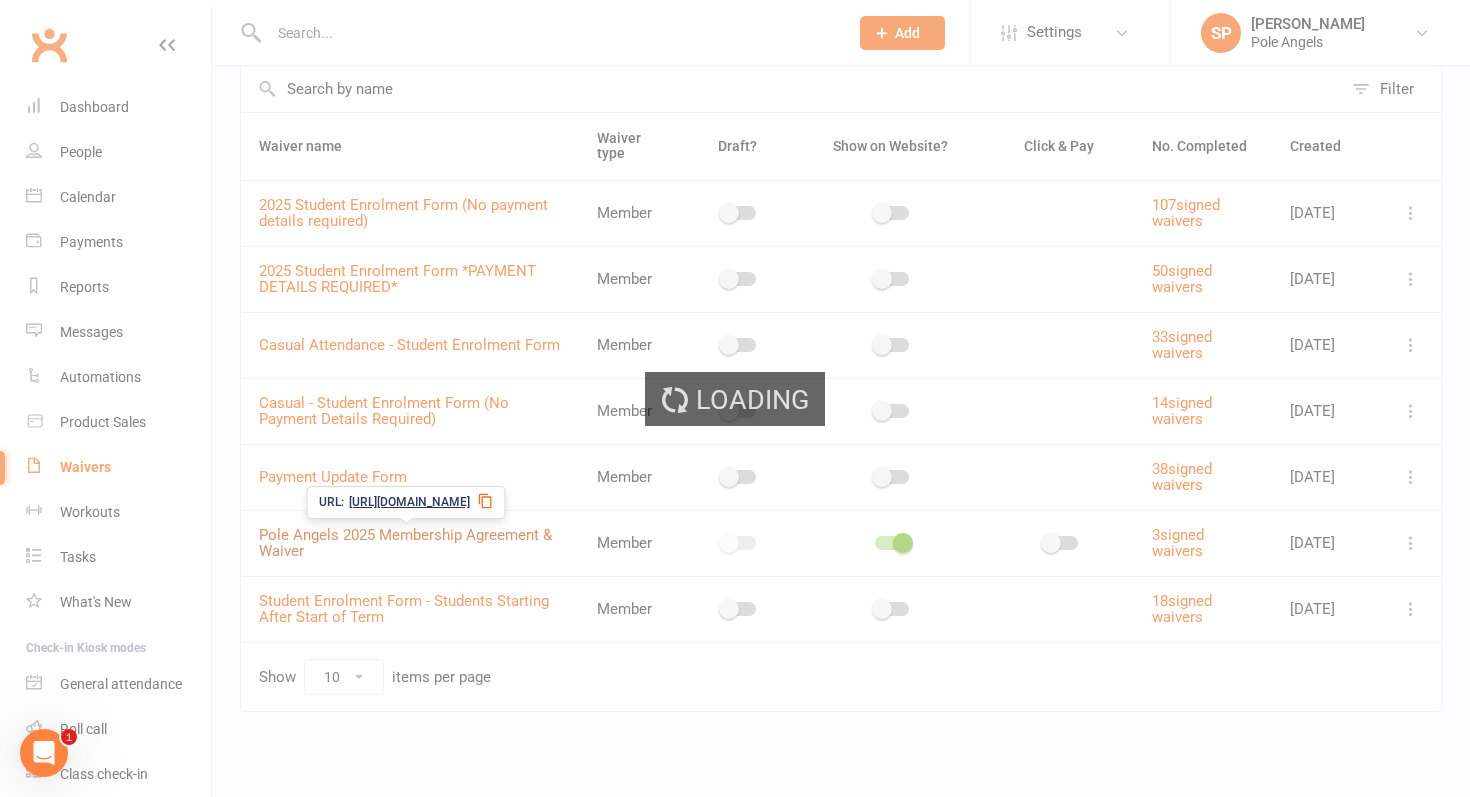 scroll, scrollTop: 0, scrollLeft: 0, axis: both 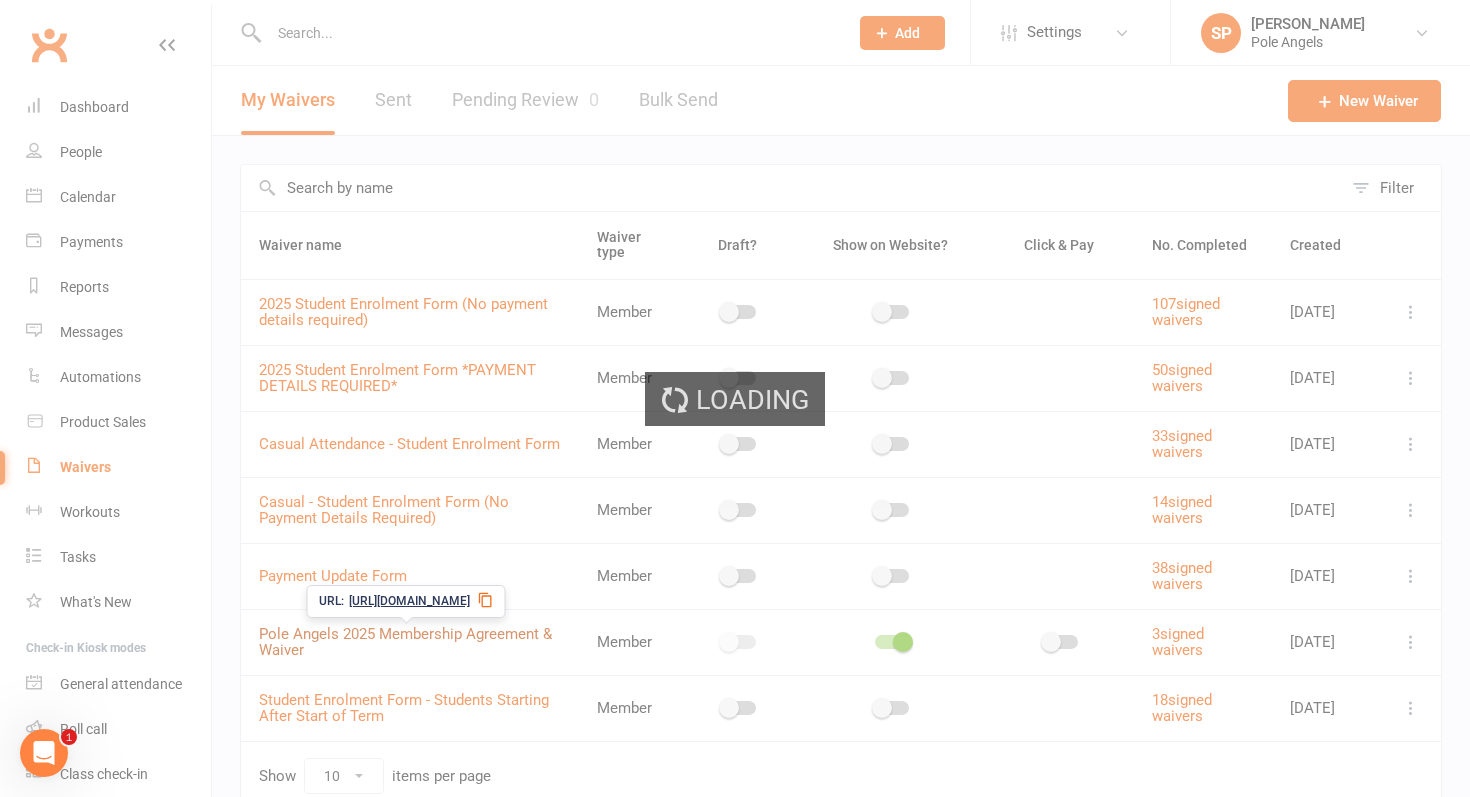 select on "checkbox" 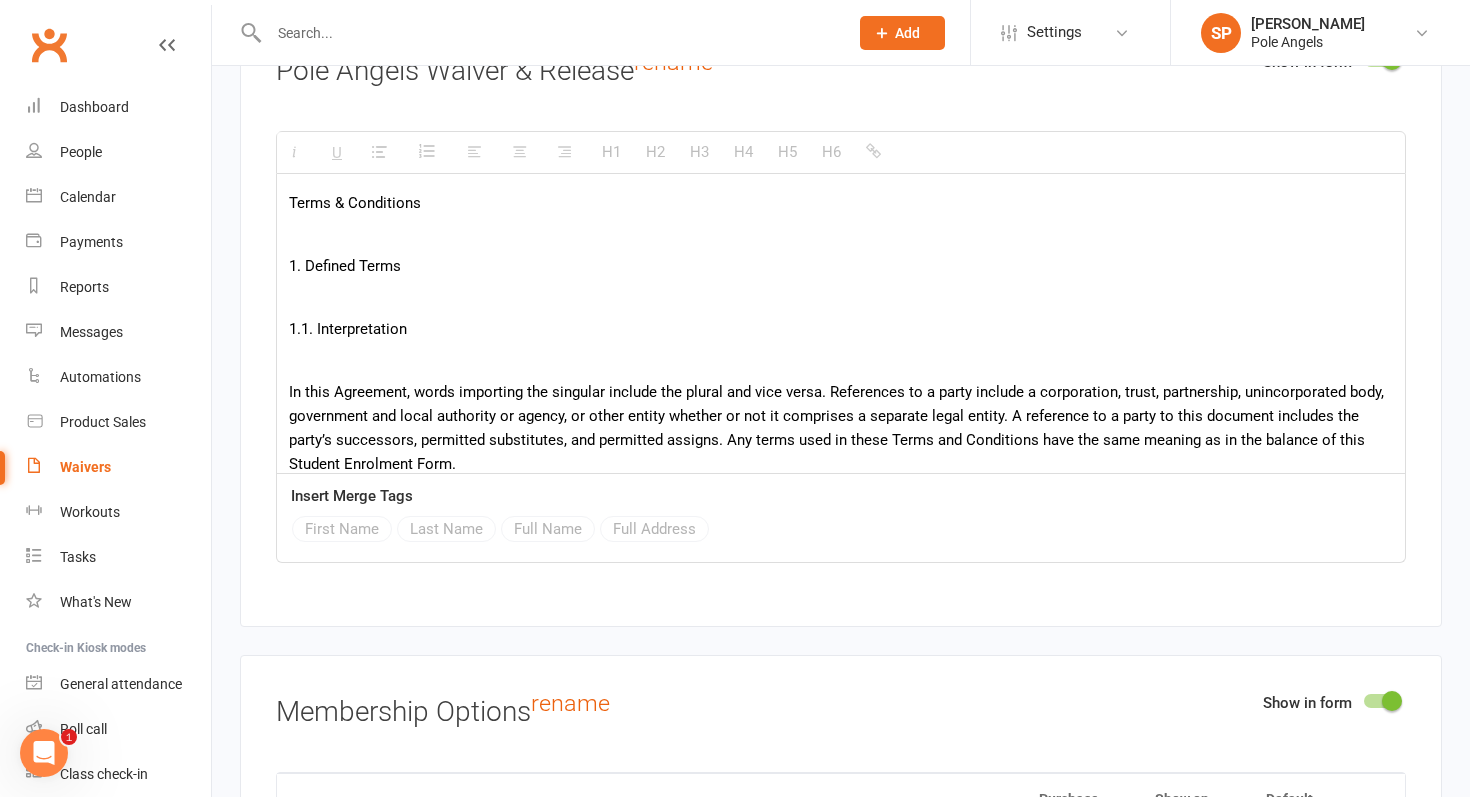 scroll, scrollTop: 8808, scrollLeft: 0, axis: vertical 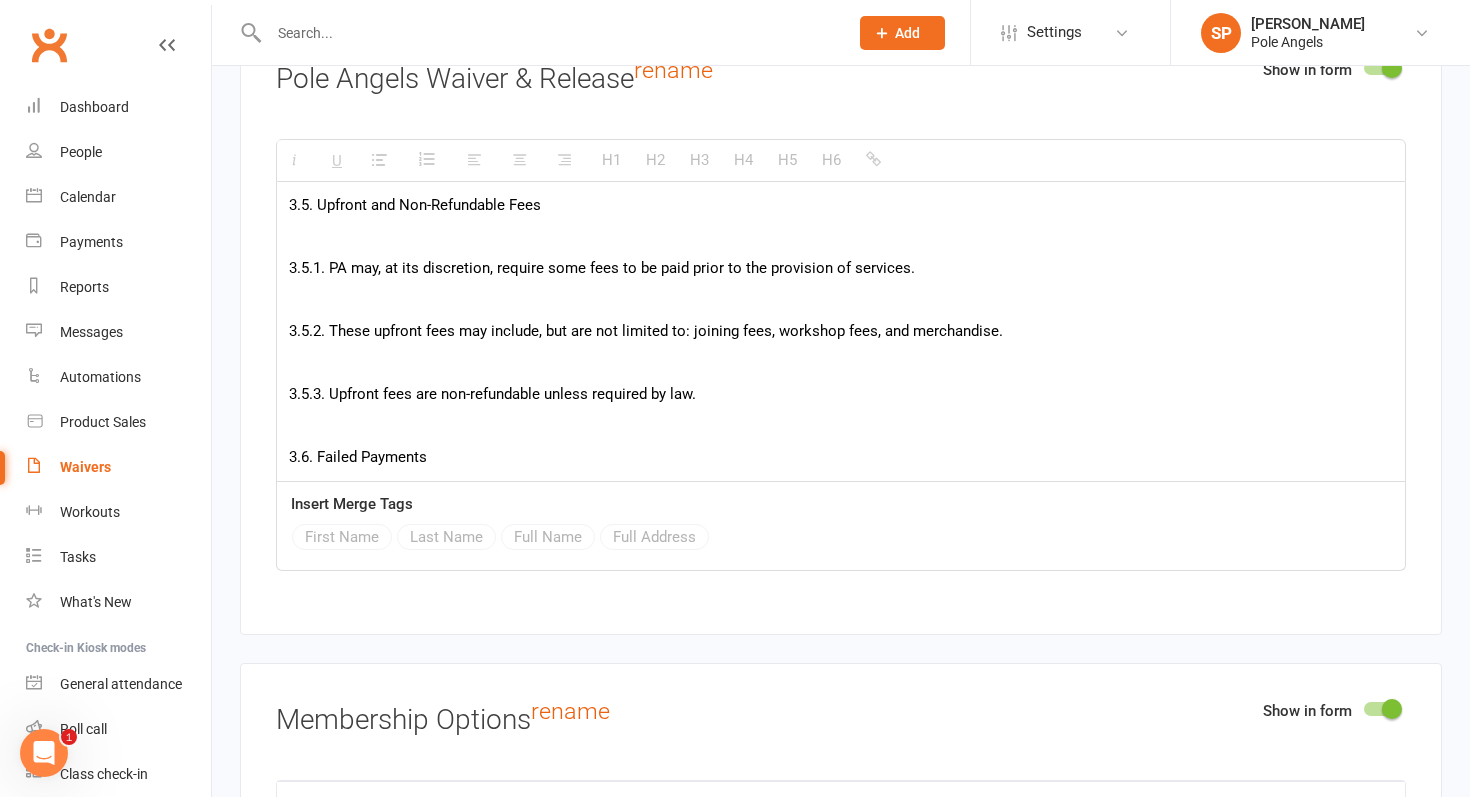 click on "3.5.3. Upfront fees are non-refundable unless required by law." at bounding box center (841, 394) 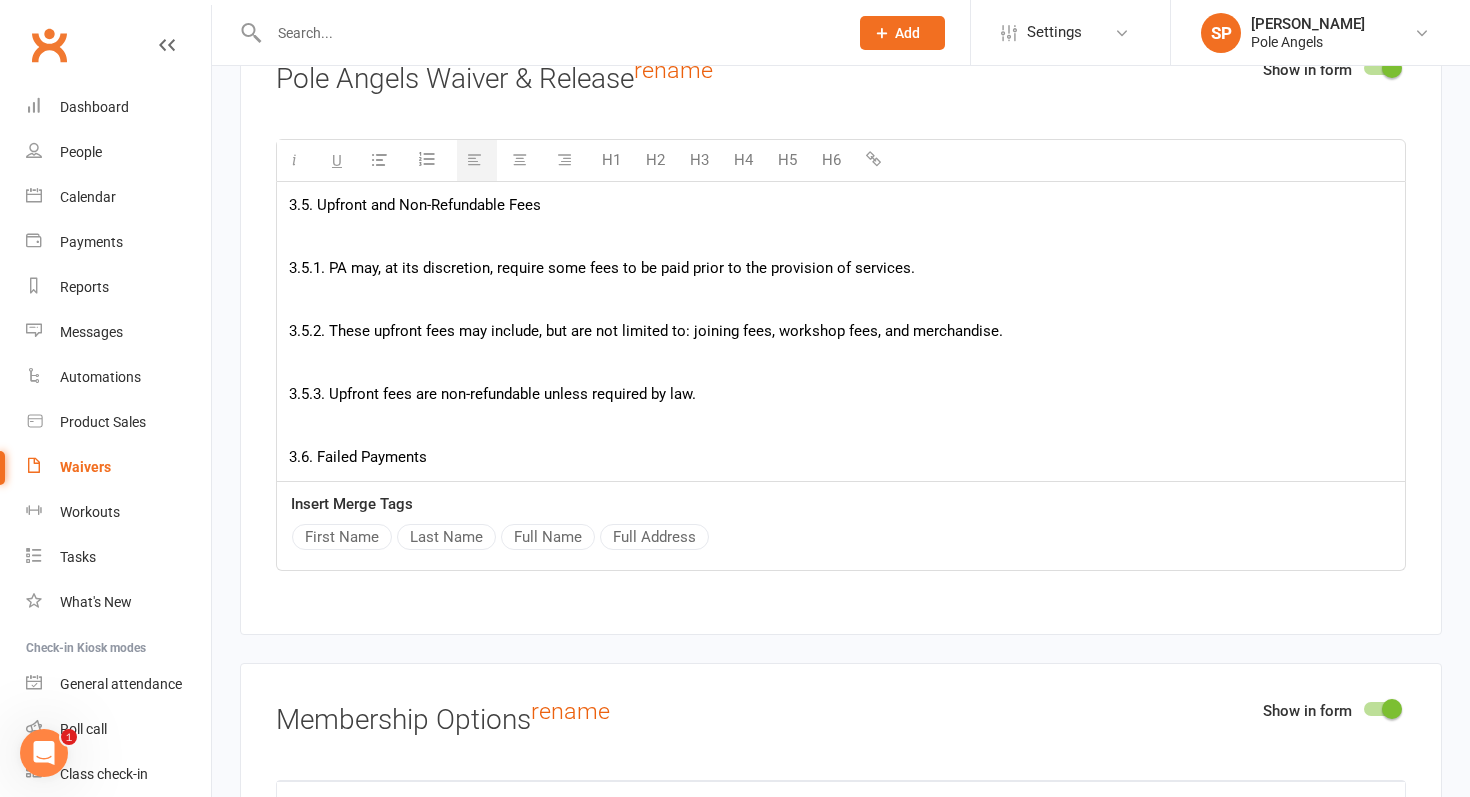 type 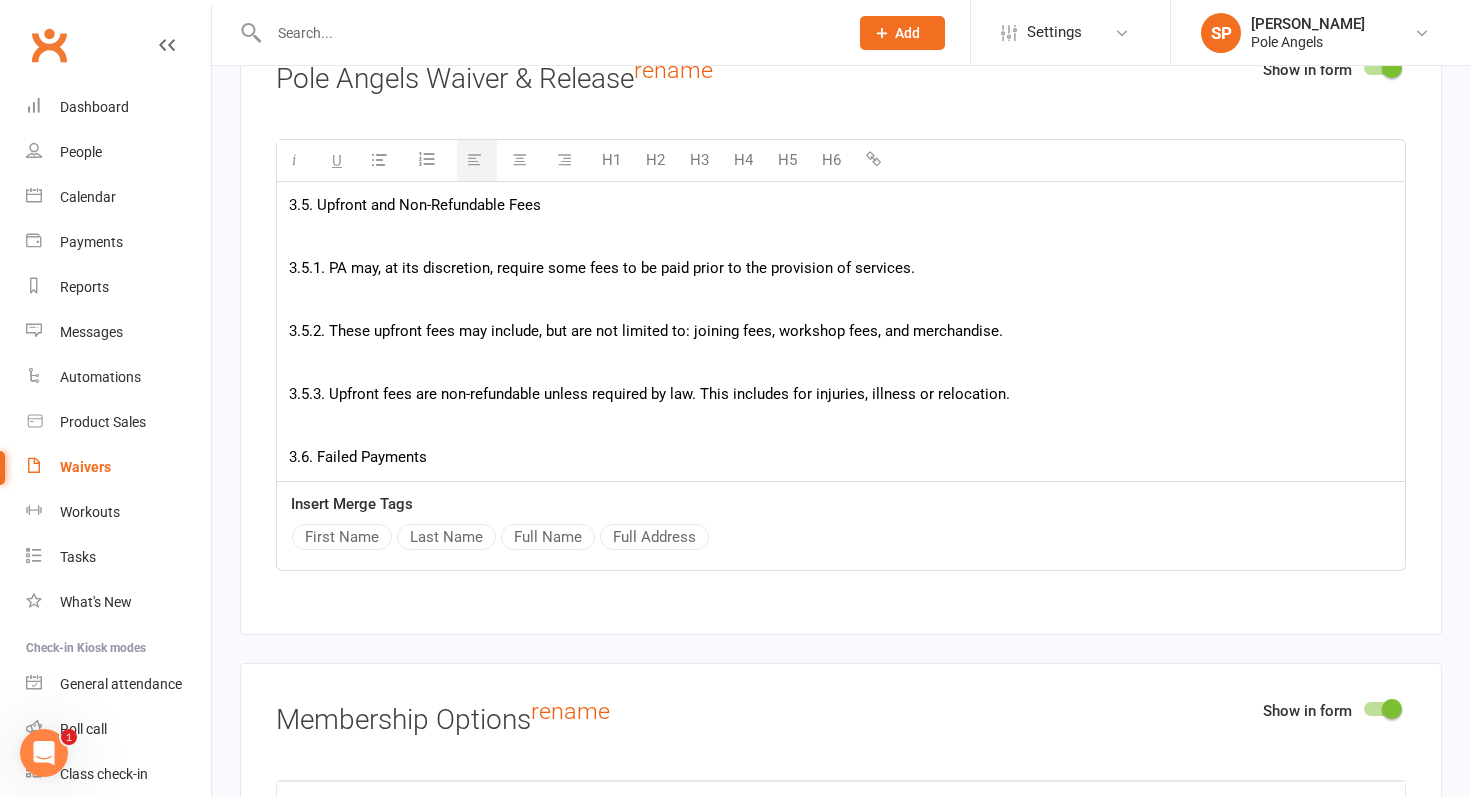 click on "3.5.3. Upfront fees are non-refundable unless required by law. This includes for injuries, illness or relocation." at bounding box center [841, 394] 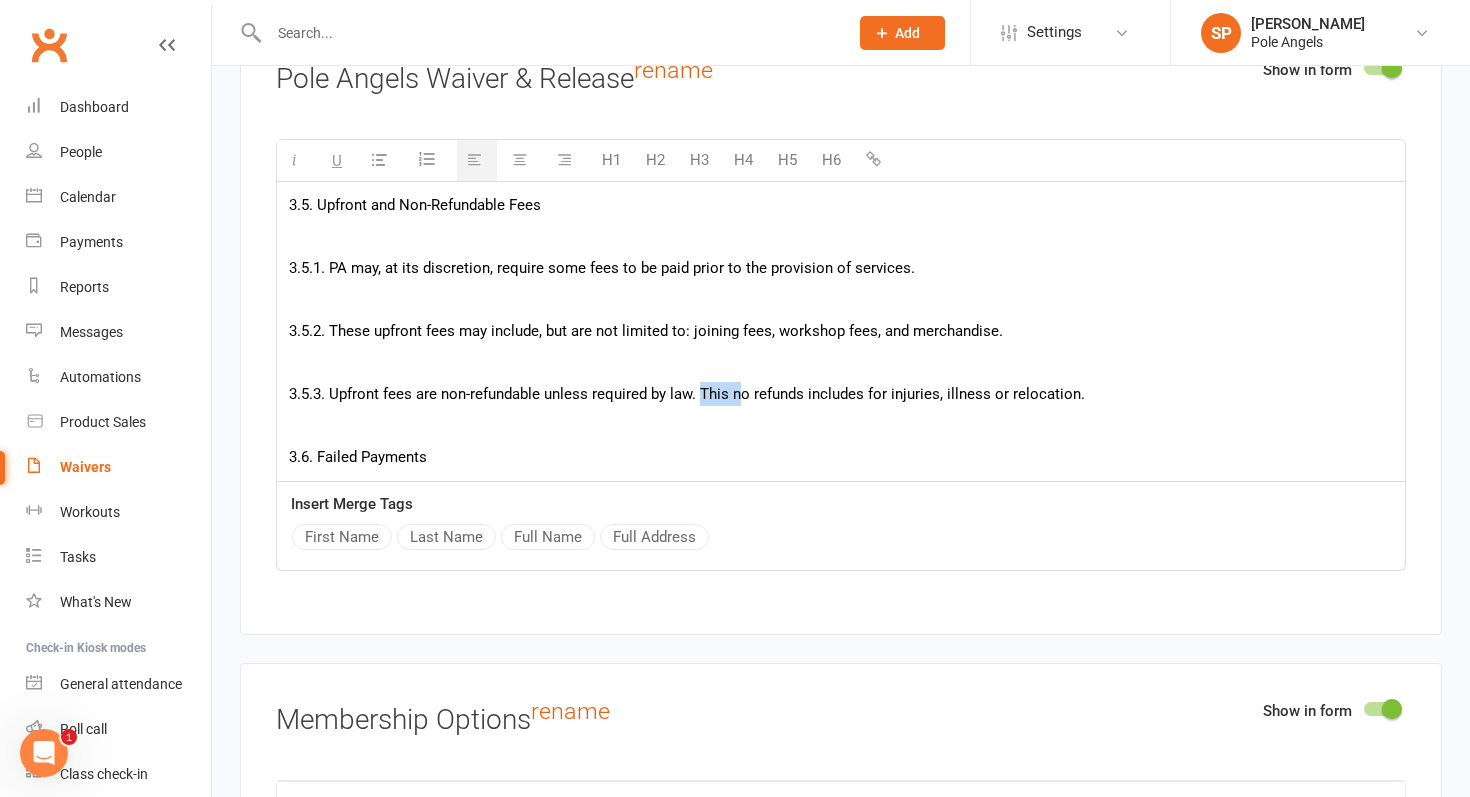 drag, startPoint x: 737, startPoint y: 403, endPoint x: 701, endPoint y: 405, distance: 36.05551 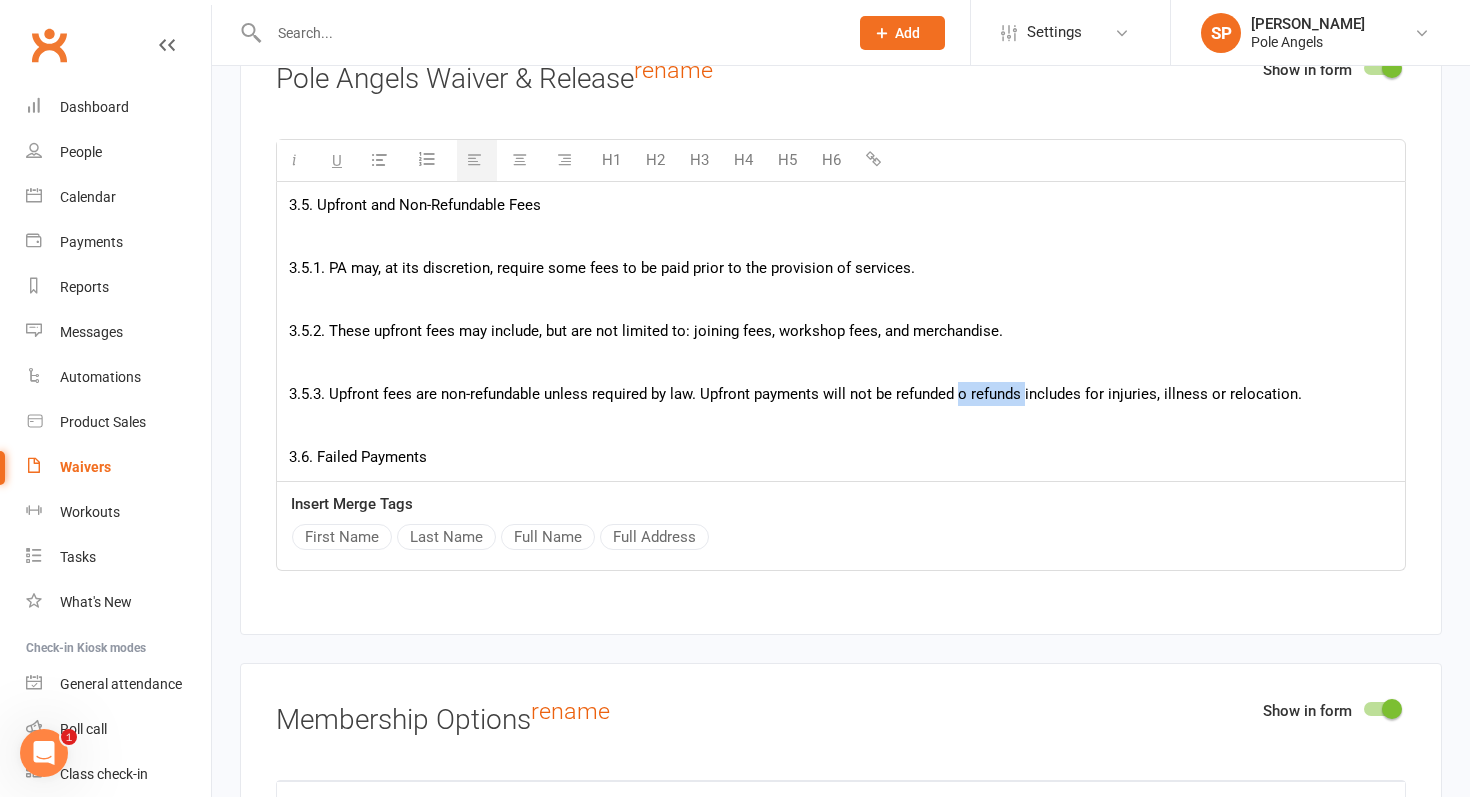 drag, startPoint x: 1023, startPoint y: 410, endPoint x: 961, endPoint y: 410, distance: 62 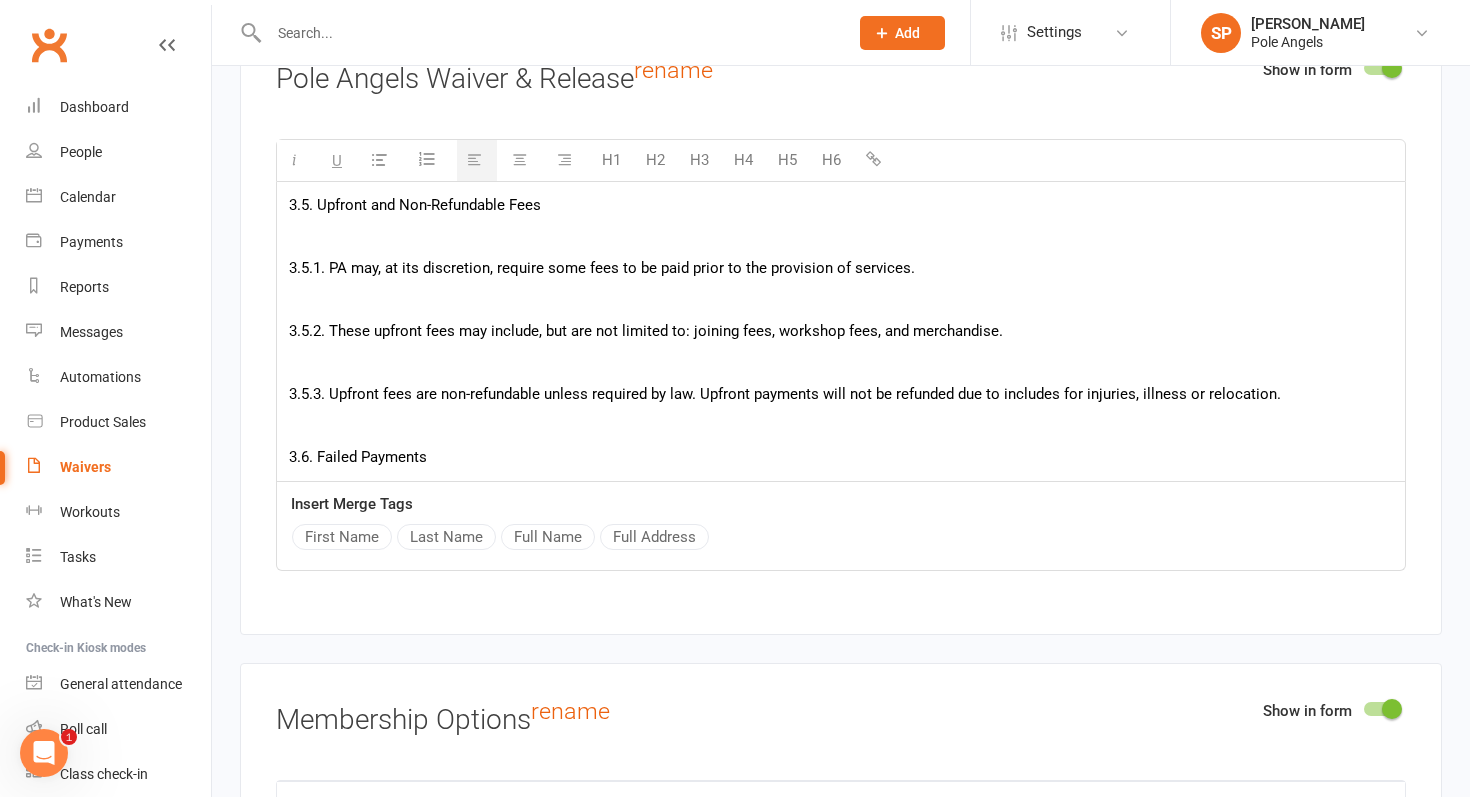 click on "3.5.3. Upfront fees are non-refundable unless required by law. Upfront payments will not be refunded due to includes for injuries, illness or relocation." at bounding box center [841, 394] 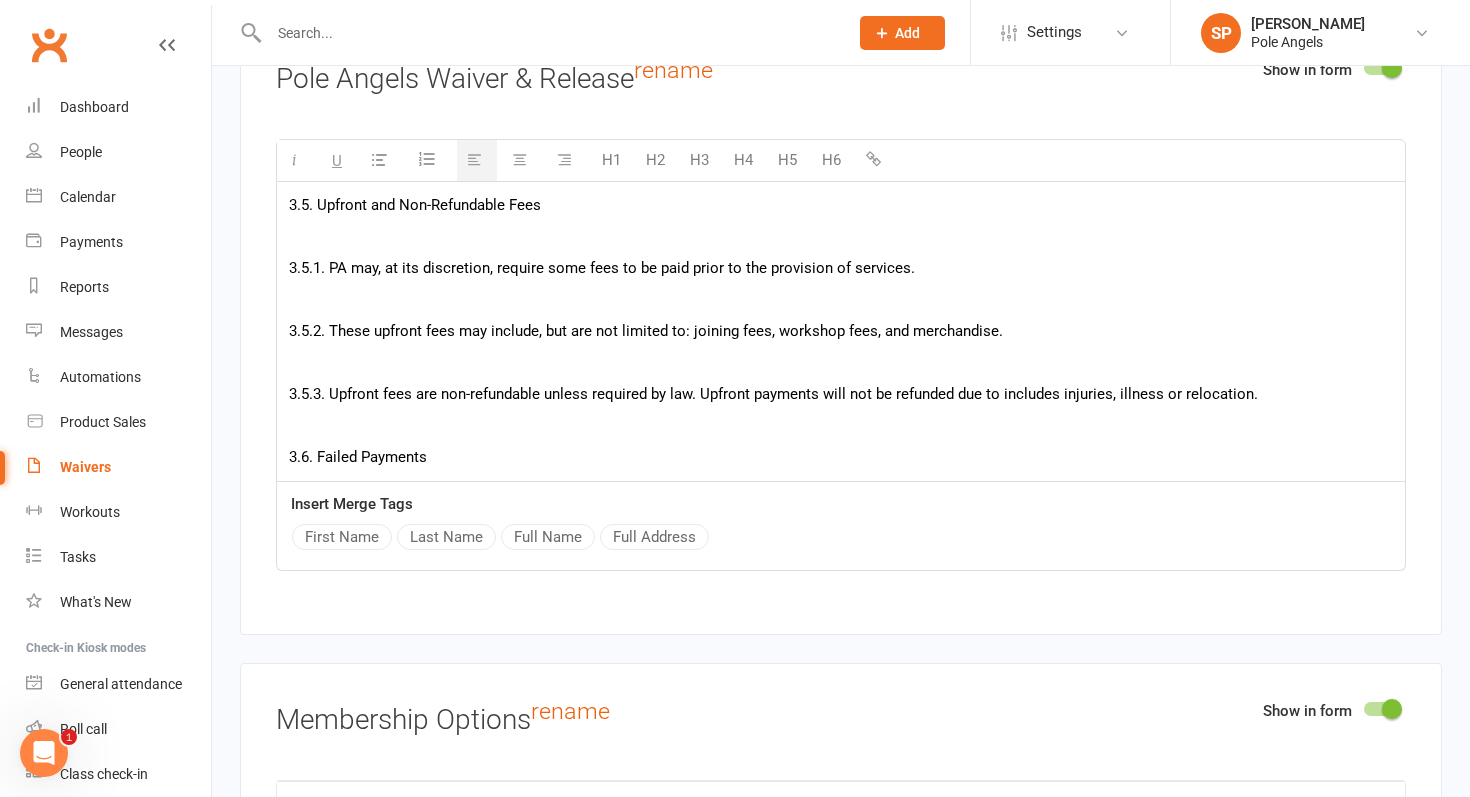 click on "3.5.3. Upfront fees are non-refundable unless required by law. Upfront payments will not be refunded due to includes injuries, illness or relocation." at bounding box center (841, 394) 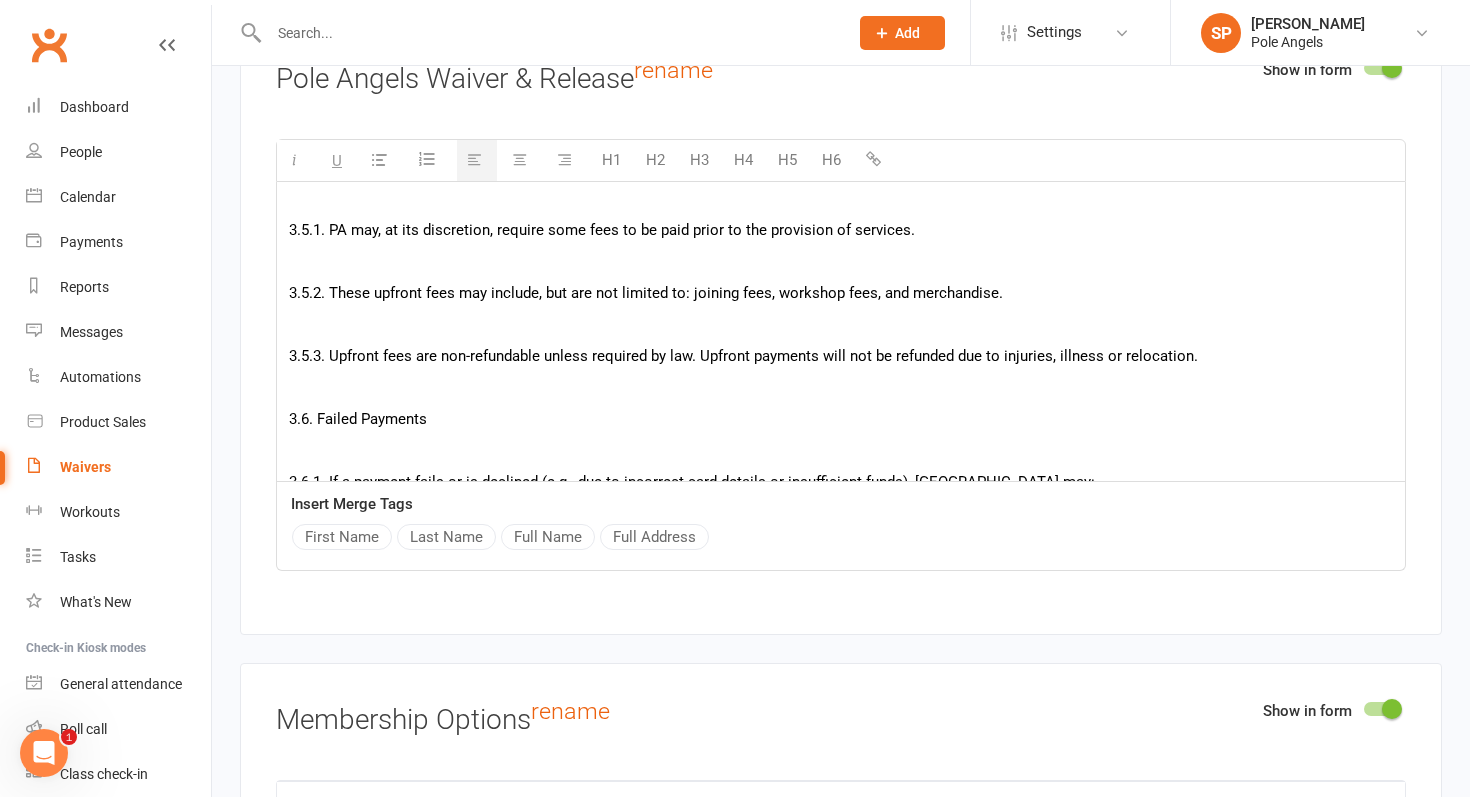 scroll, scrollTop: 4043, scrollLeft: 0, axis: vertical 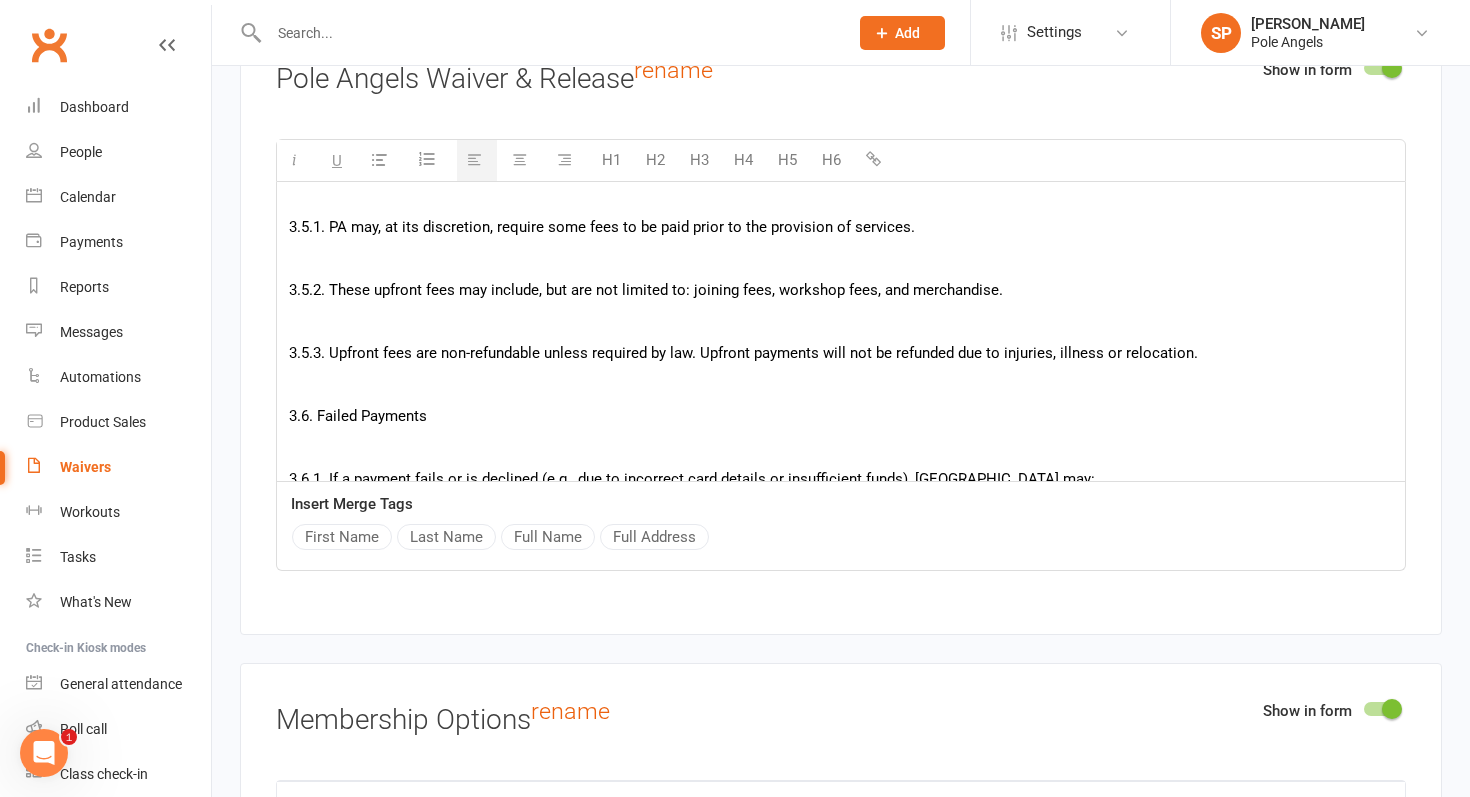 click on "3.5.3. Upfront fees are non-refundable unless required by law. Upfront payments will not be refunded due to injuries, illness or relocation." at bounding box center [841, 353] 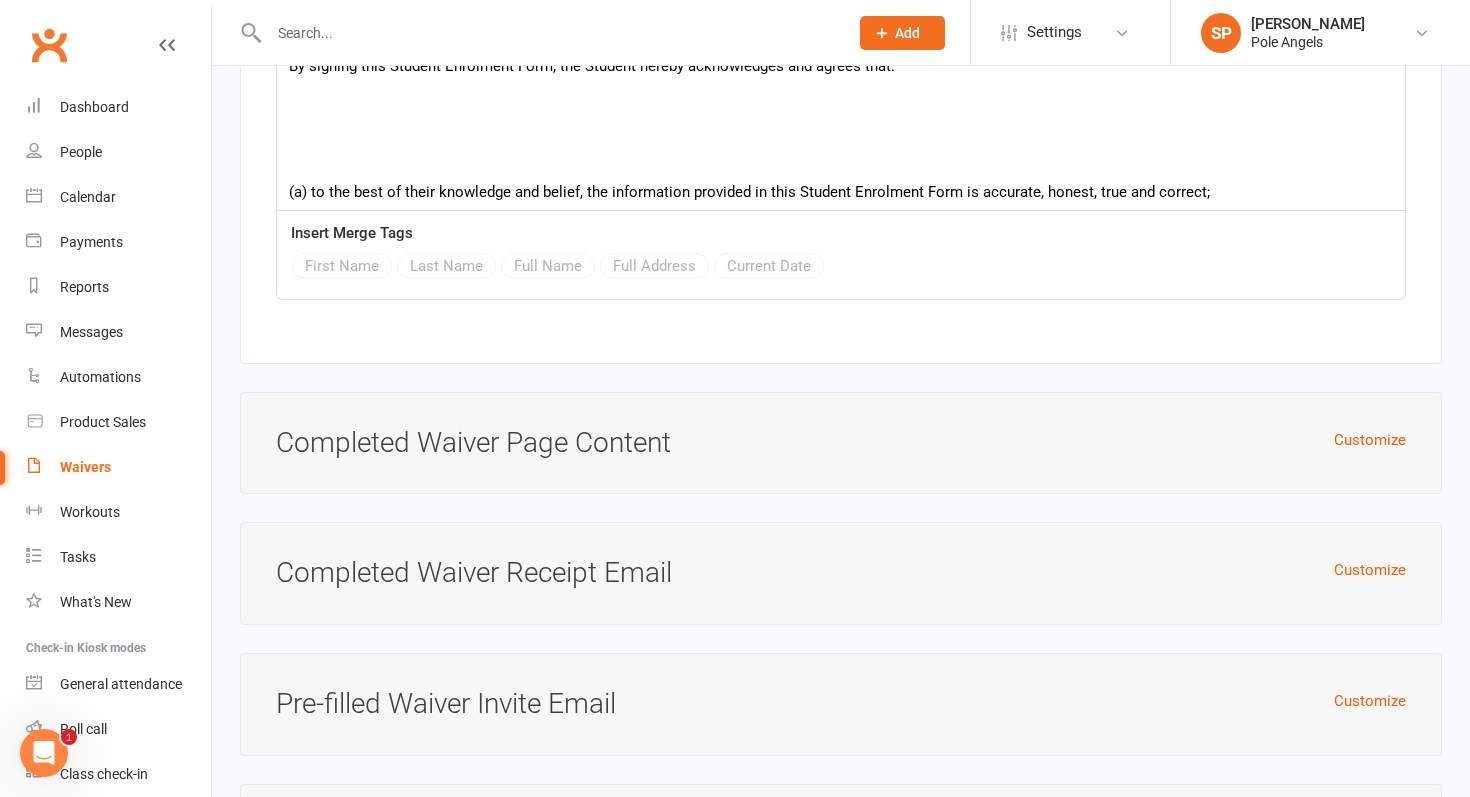 scroll, scrollTop: 11813, scrollLeft: 0, axis: vertical 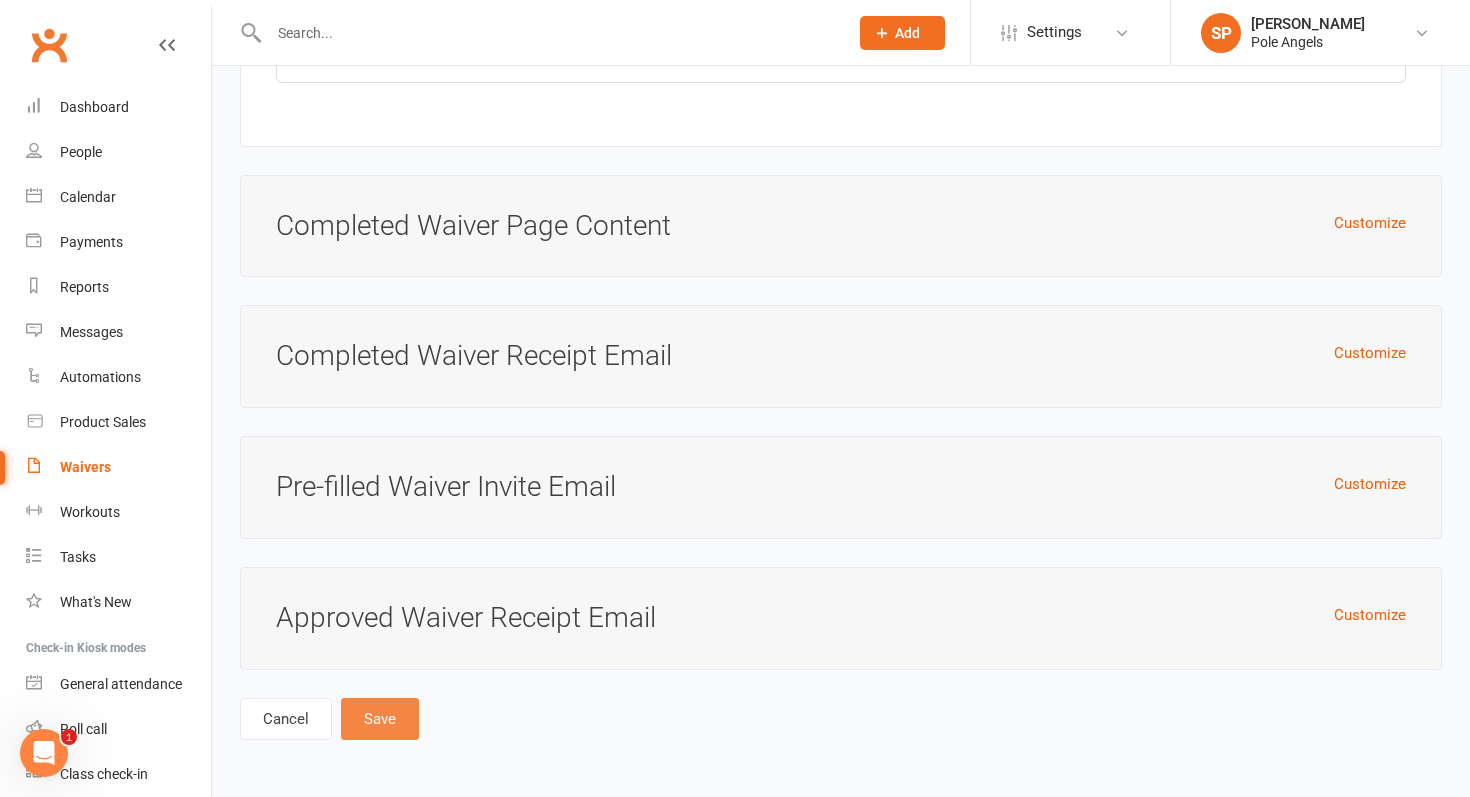 click on "Save" at bounding box center (380, 719) 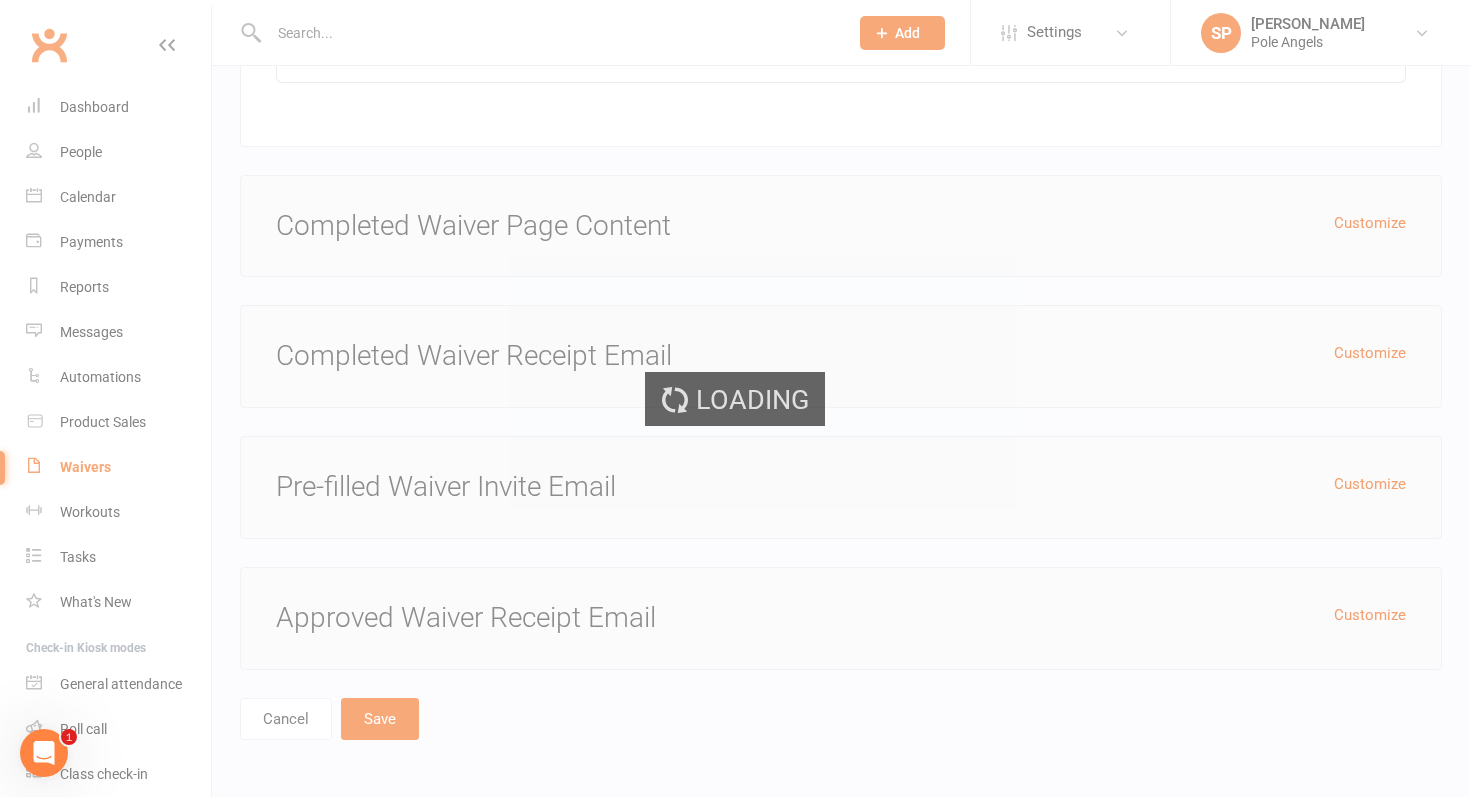 scroll, scrollTop: 0, scrollLeft: 0, axis: both 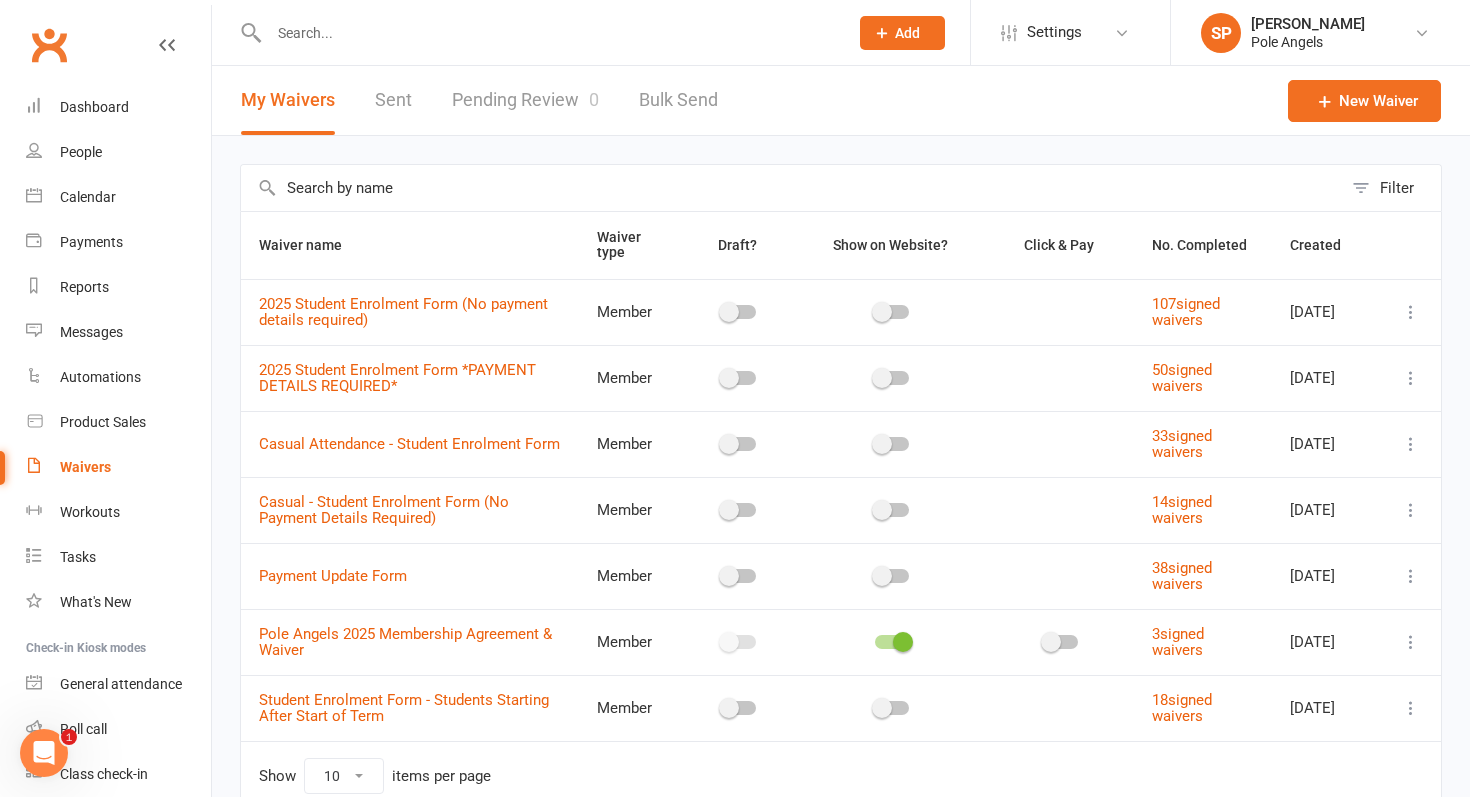click at bounding box center [548, 33] 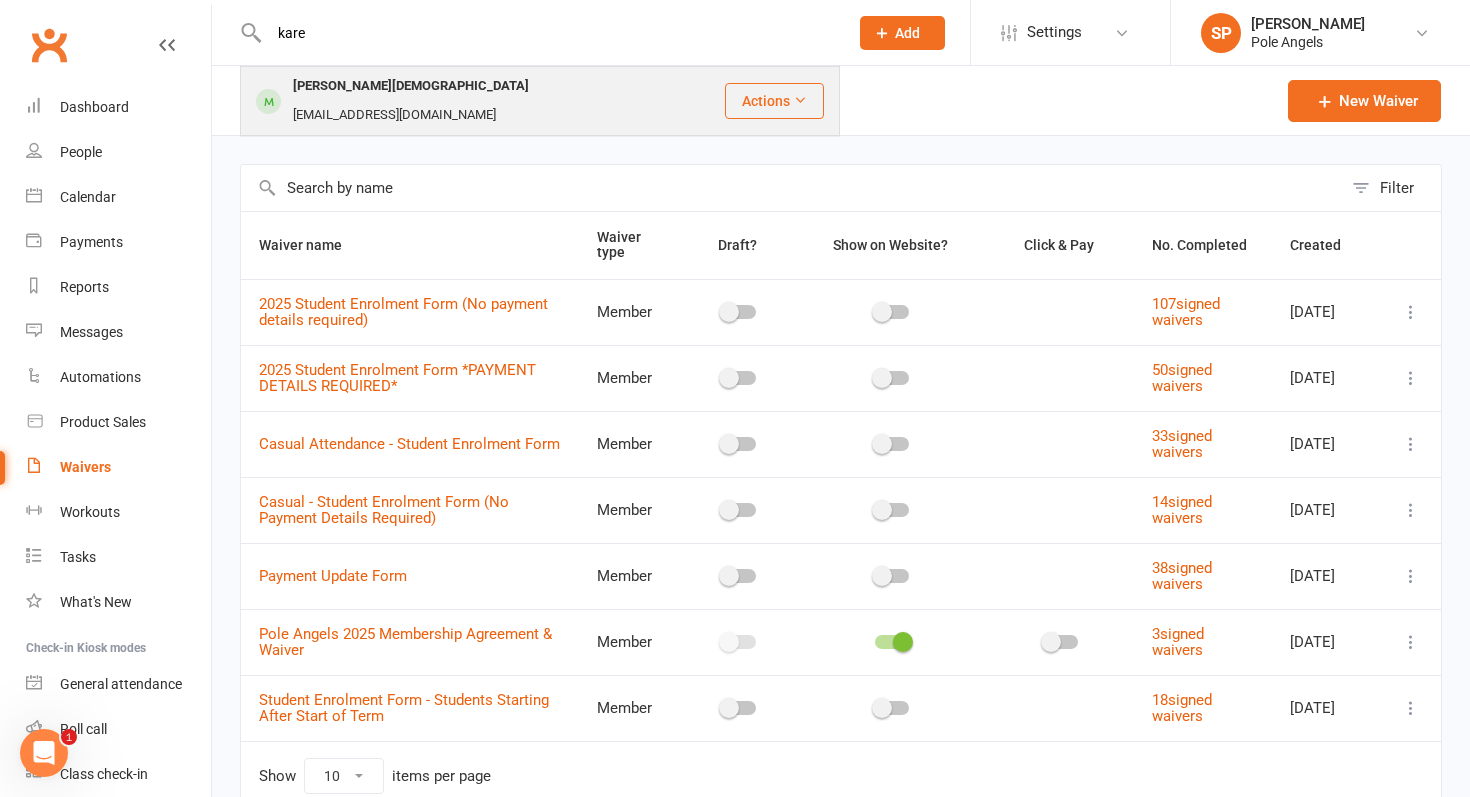type on "kare" 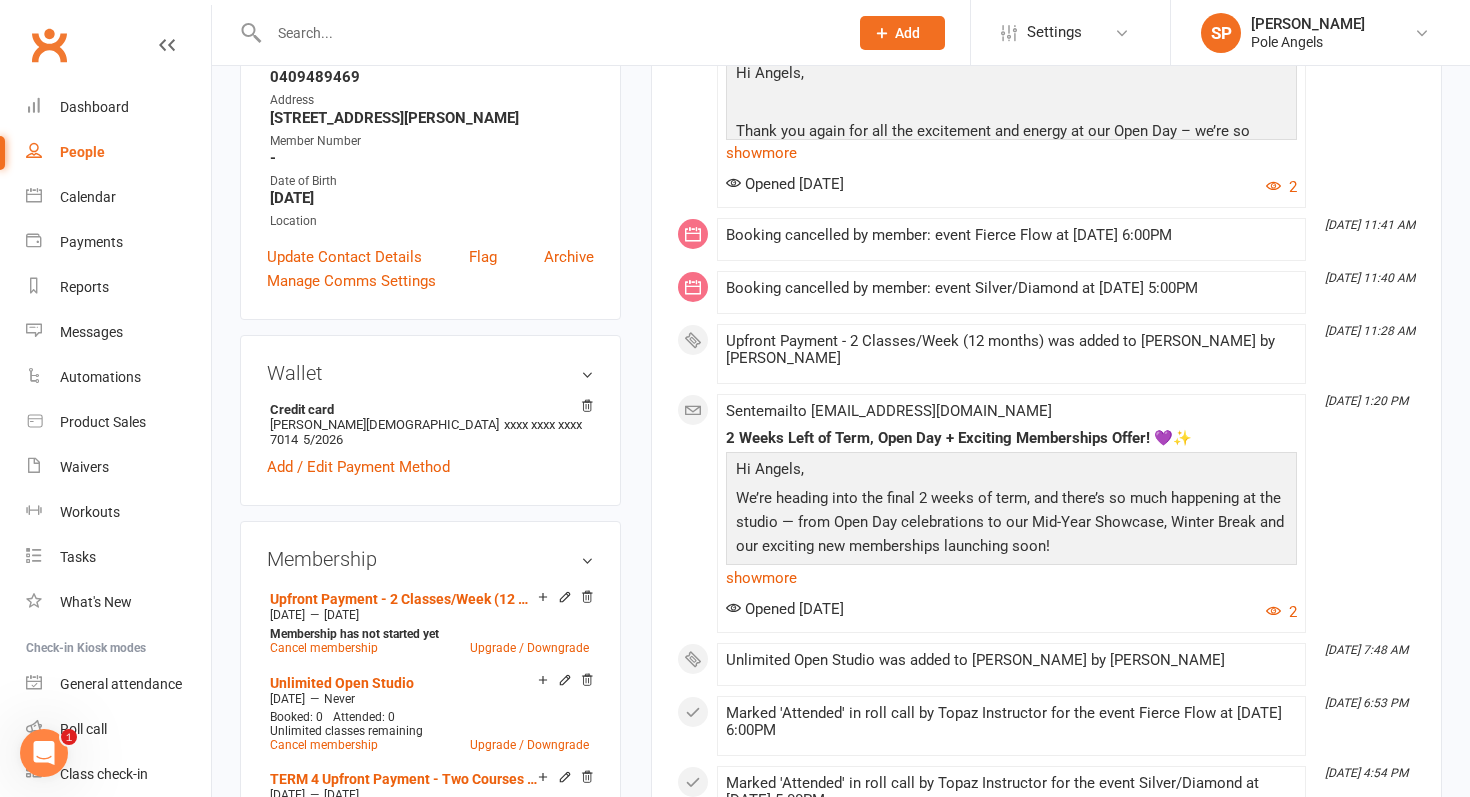 scroll, scrollTop: 468, scrollLeft: 0, axis: vertical 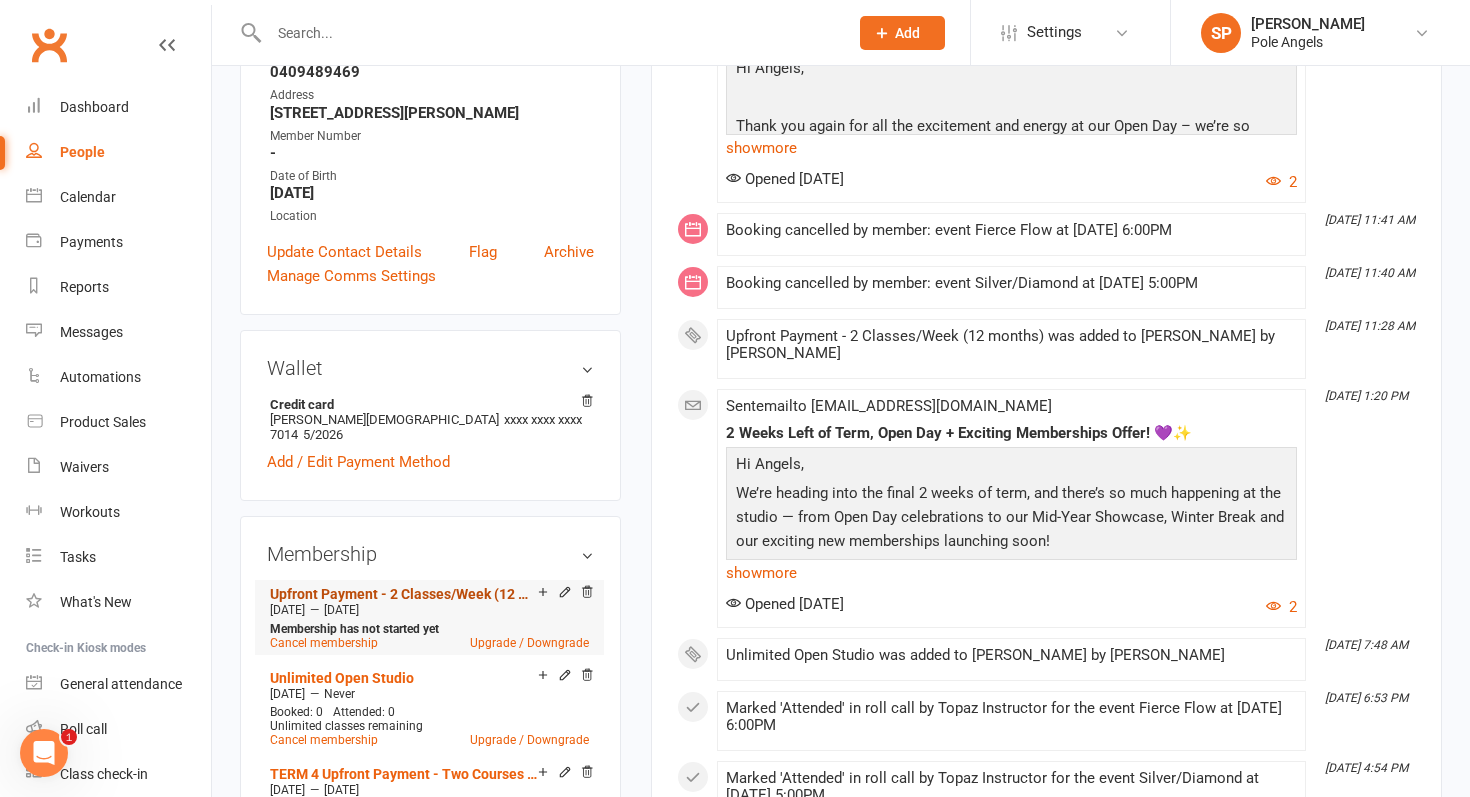 click on "Upfront Payment - 2 Classes/Week (12 months)" at bounding box center [404, 594] 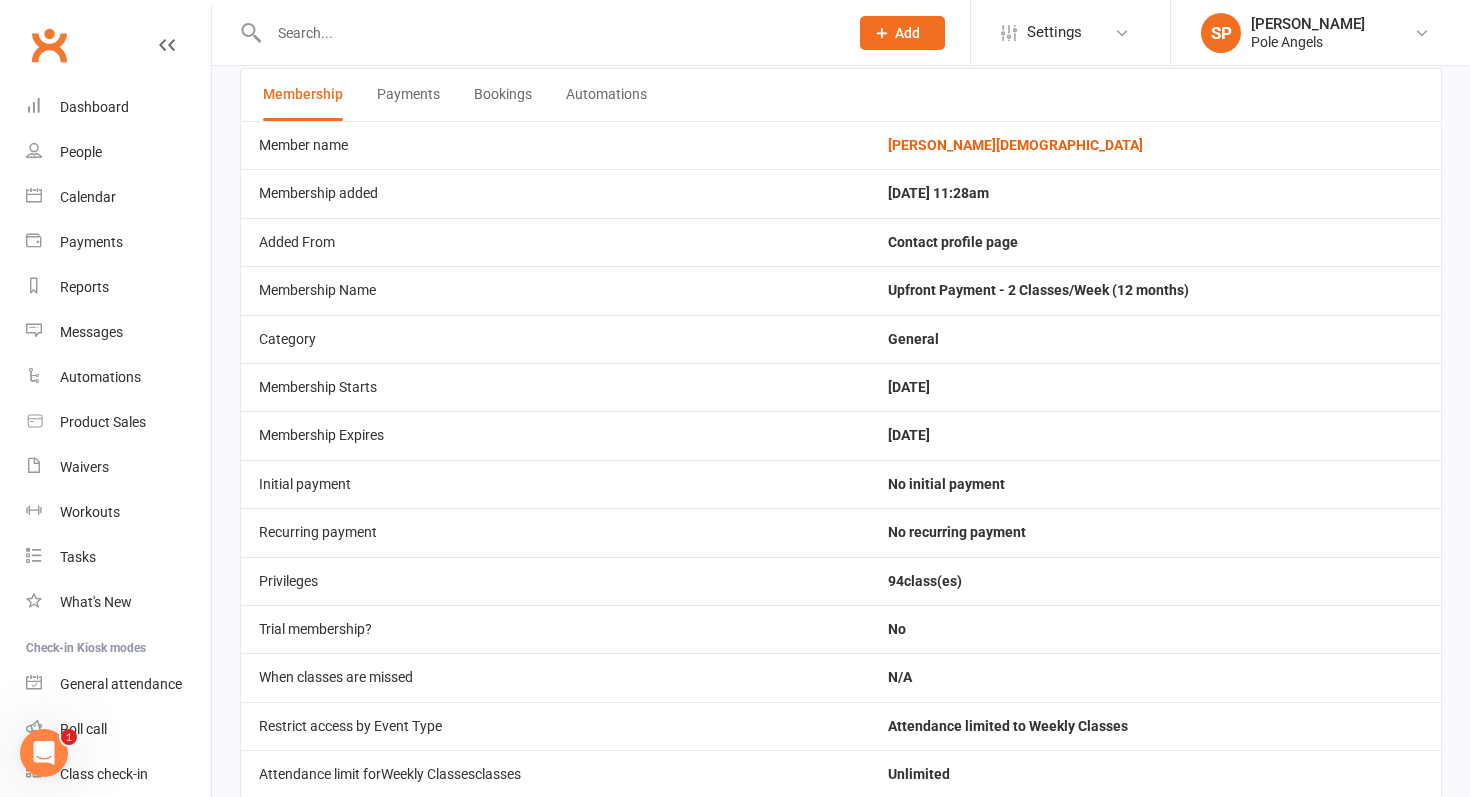scroll, scrollTop: 89, scrollLeft: 0, axis: vertical 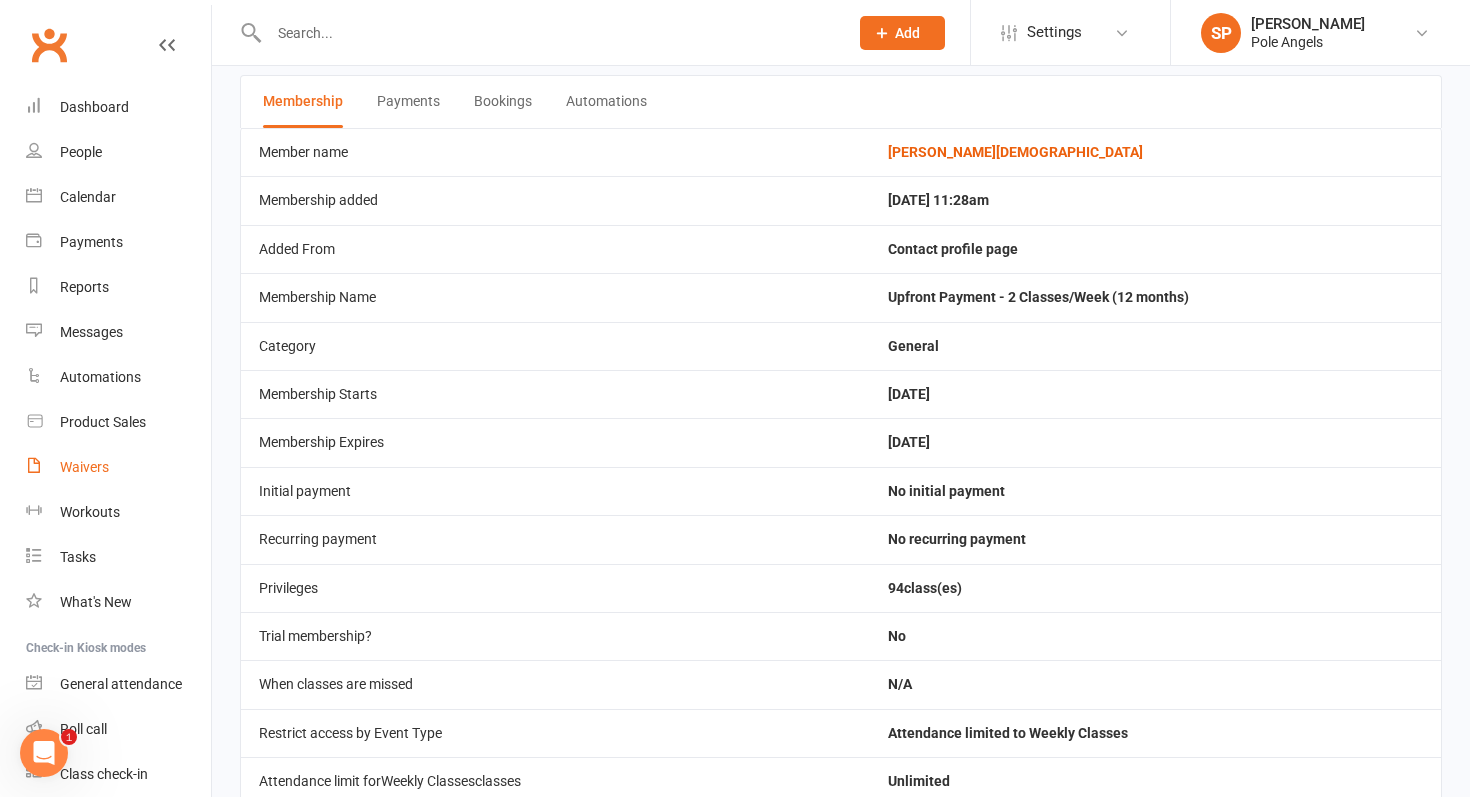 click on "Waivers" at bounding box center [84, 467] 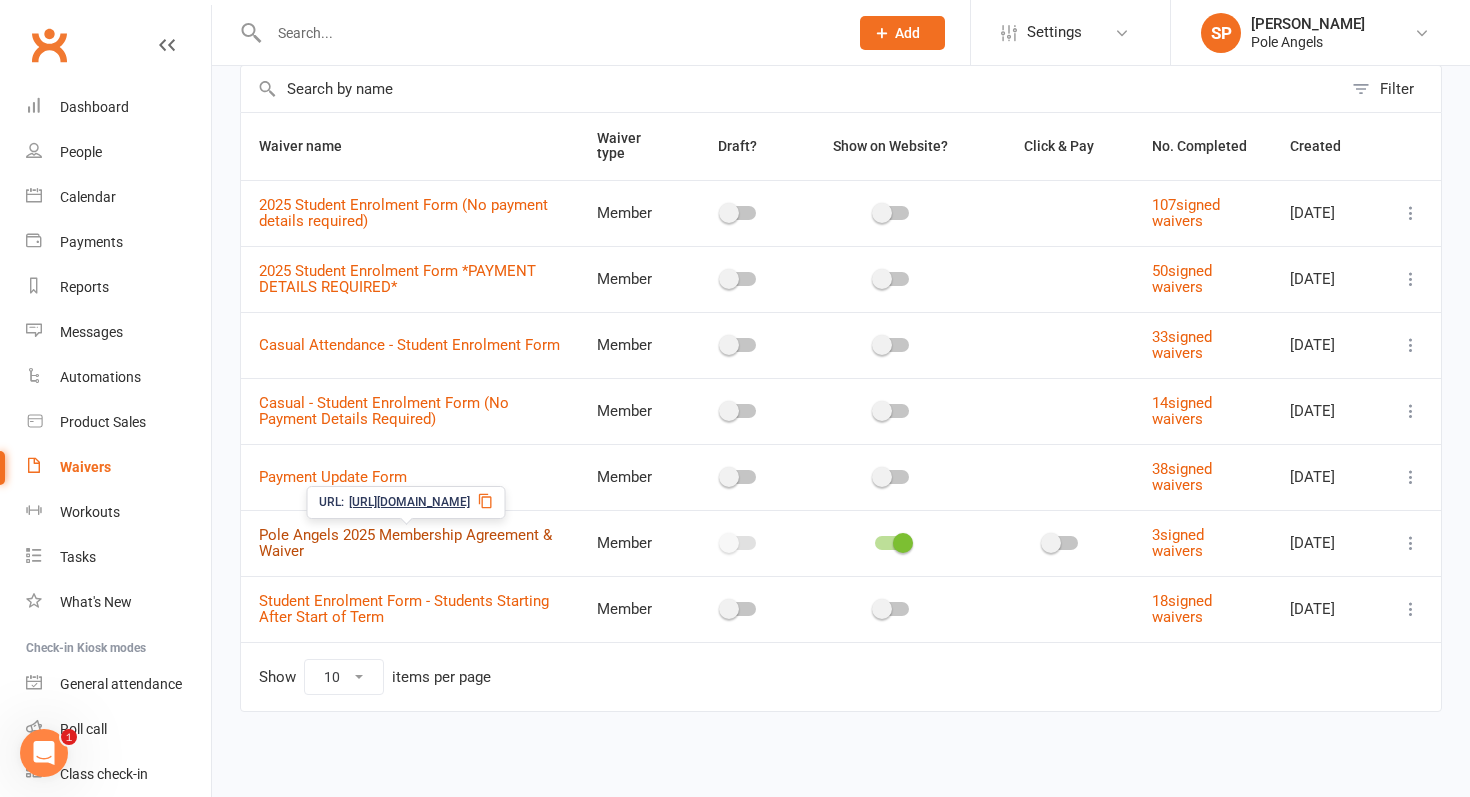 scroll, scrollTop: 98, scrollLeft: 0, axis: vertical 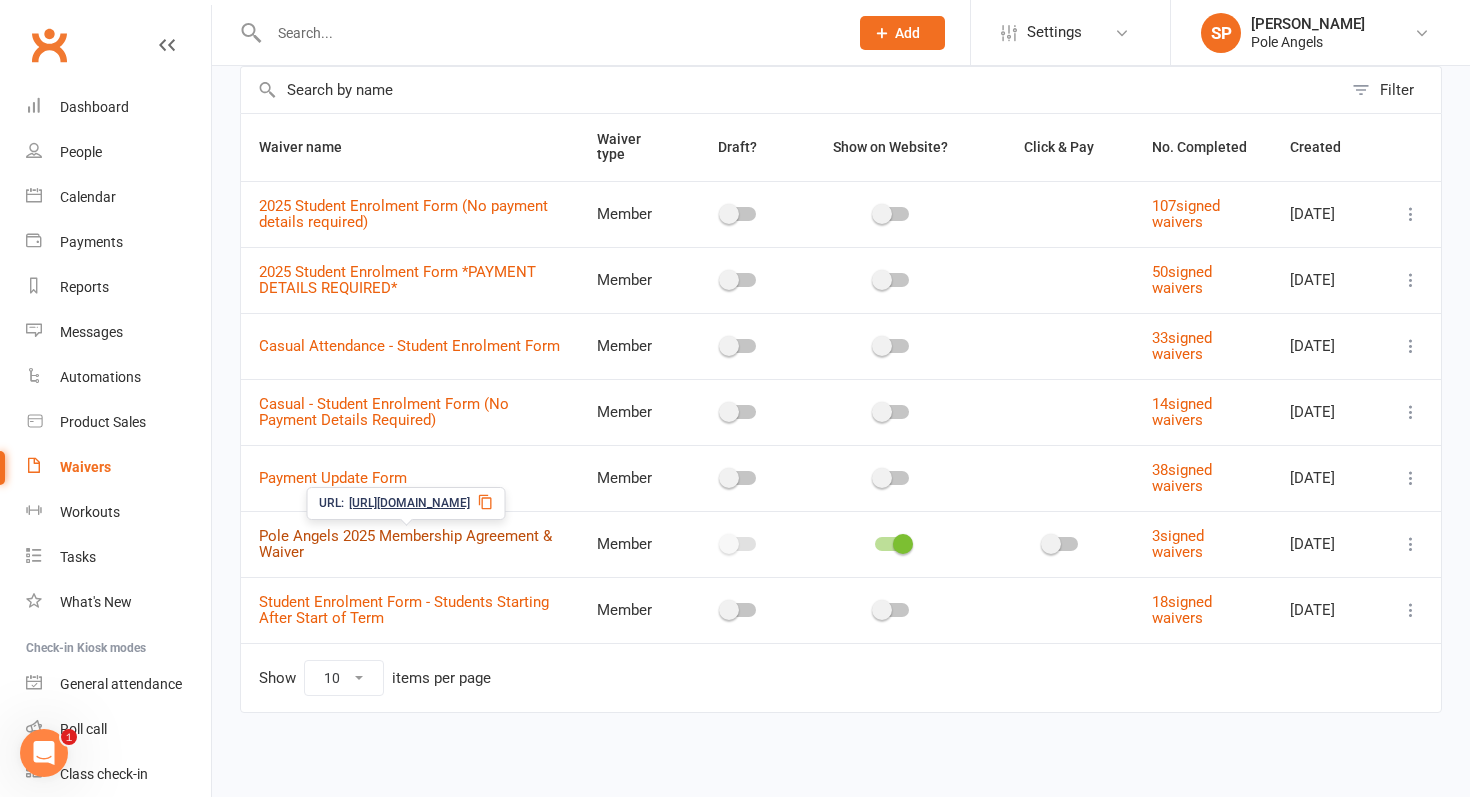 click on "Pole Angels 2025 Membership Agreement & Waiver" at bounding box center (405, 544) 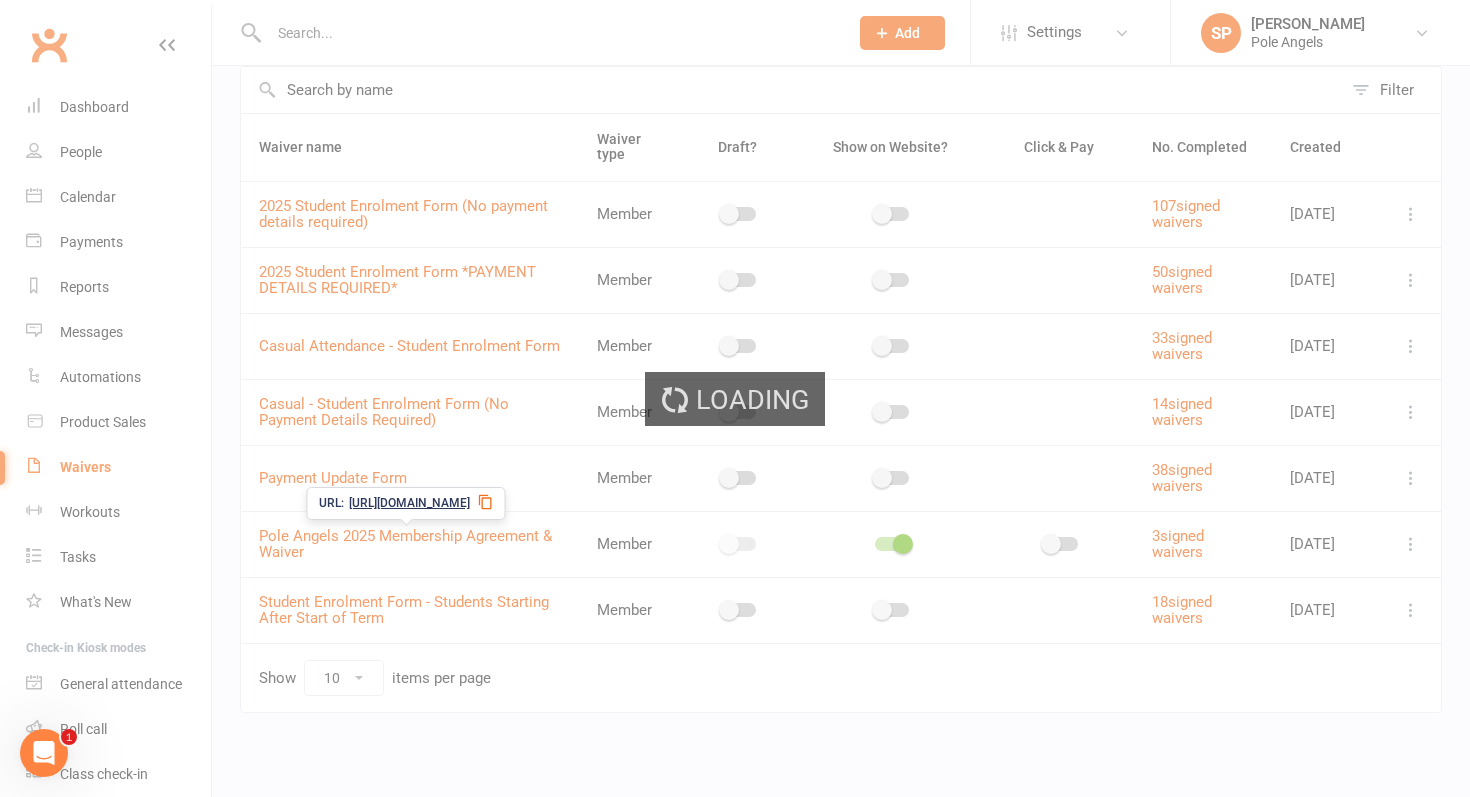 select on "checkbox" 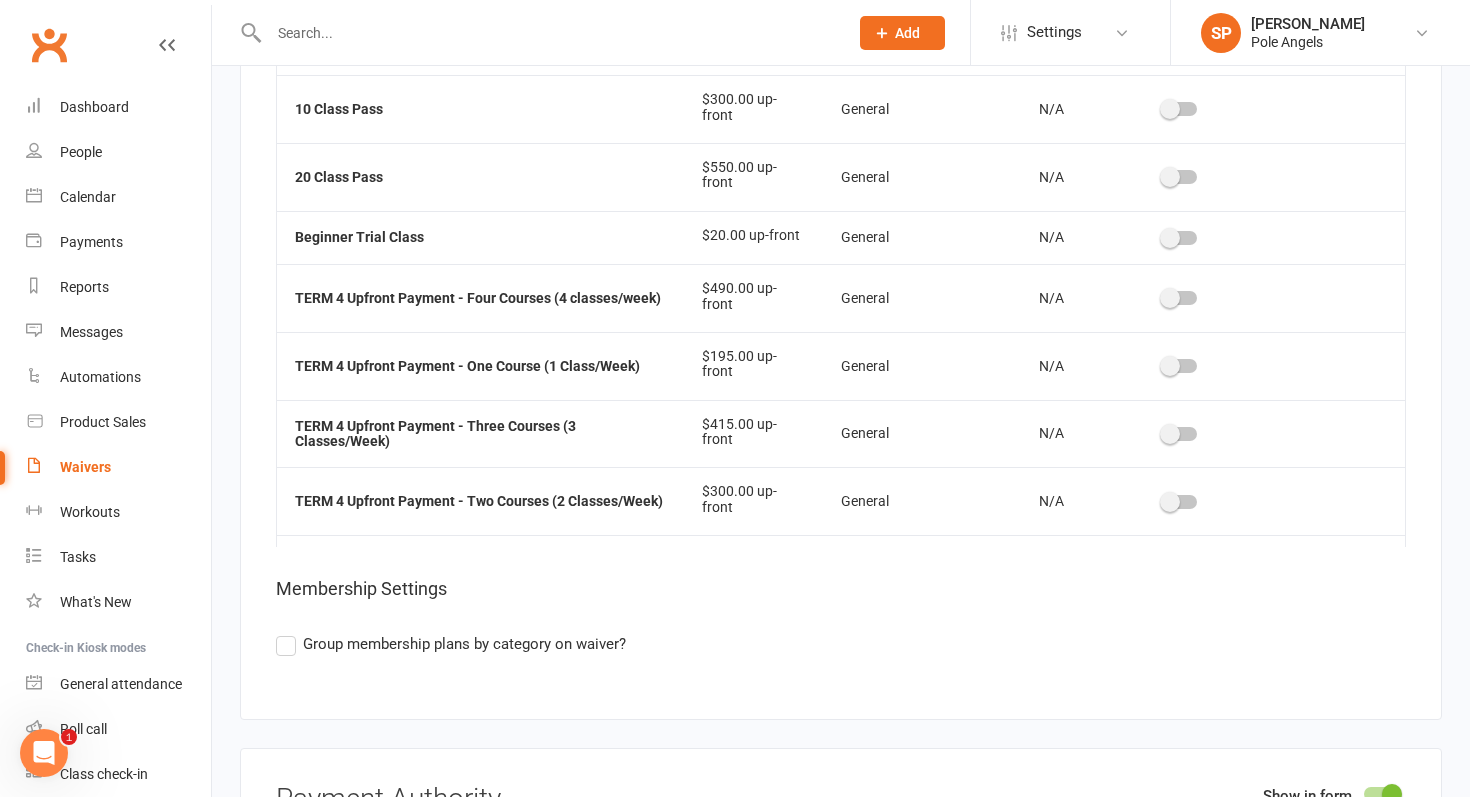 scroll, scrollTop: 0, scrollLeft: 0, axis: both 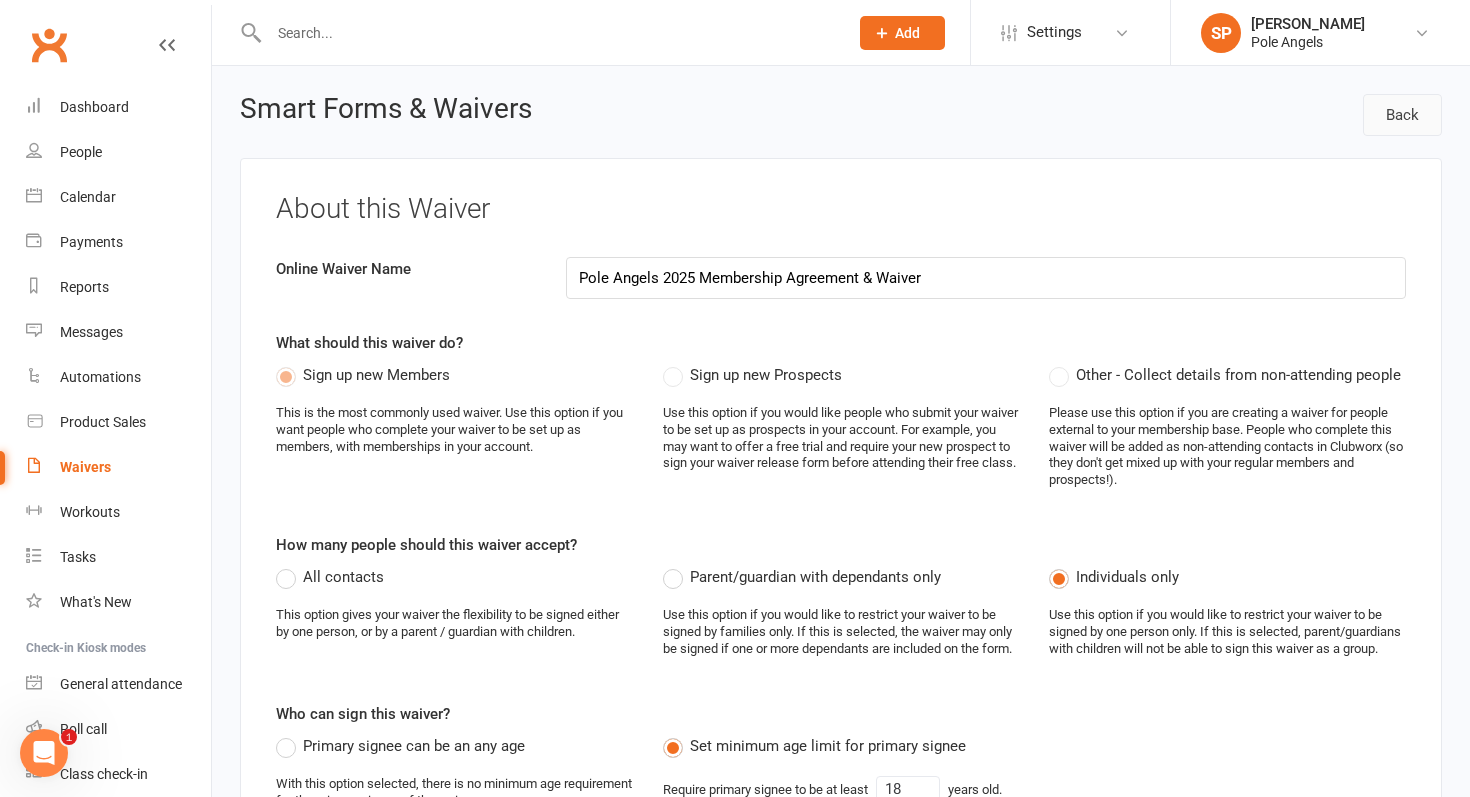 click on "Back" at bounding box center (1402, 115) 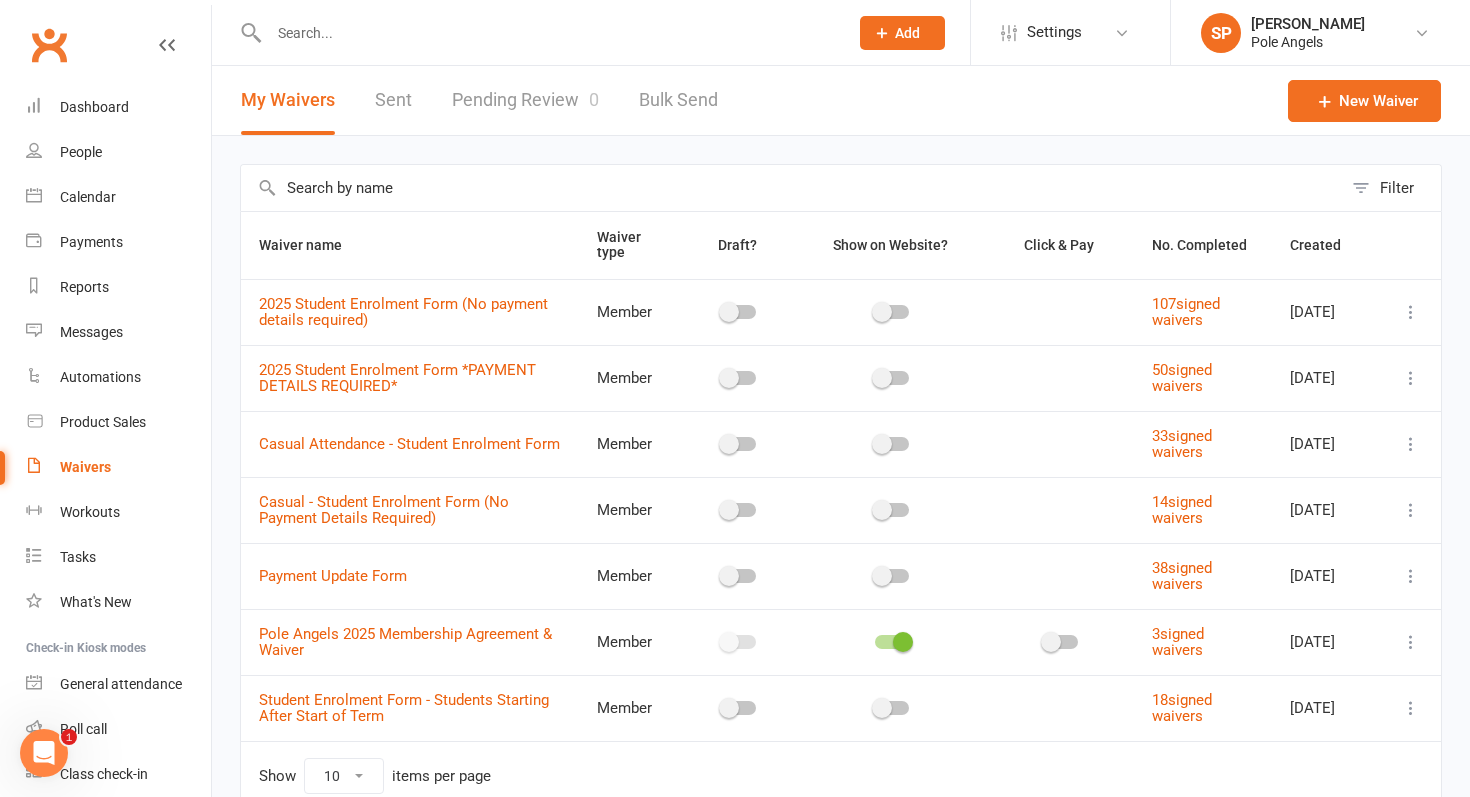 scroll, scrollTop: 99, scrollLeft: 0, axis: vertical 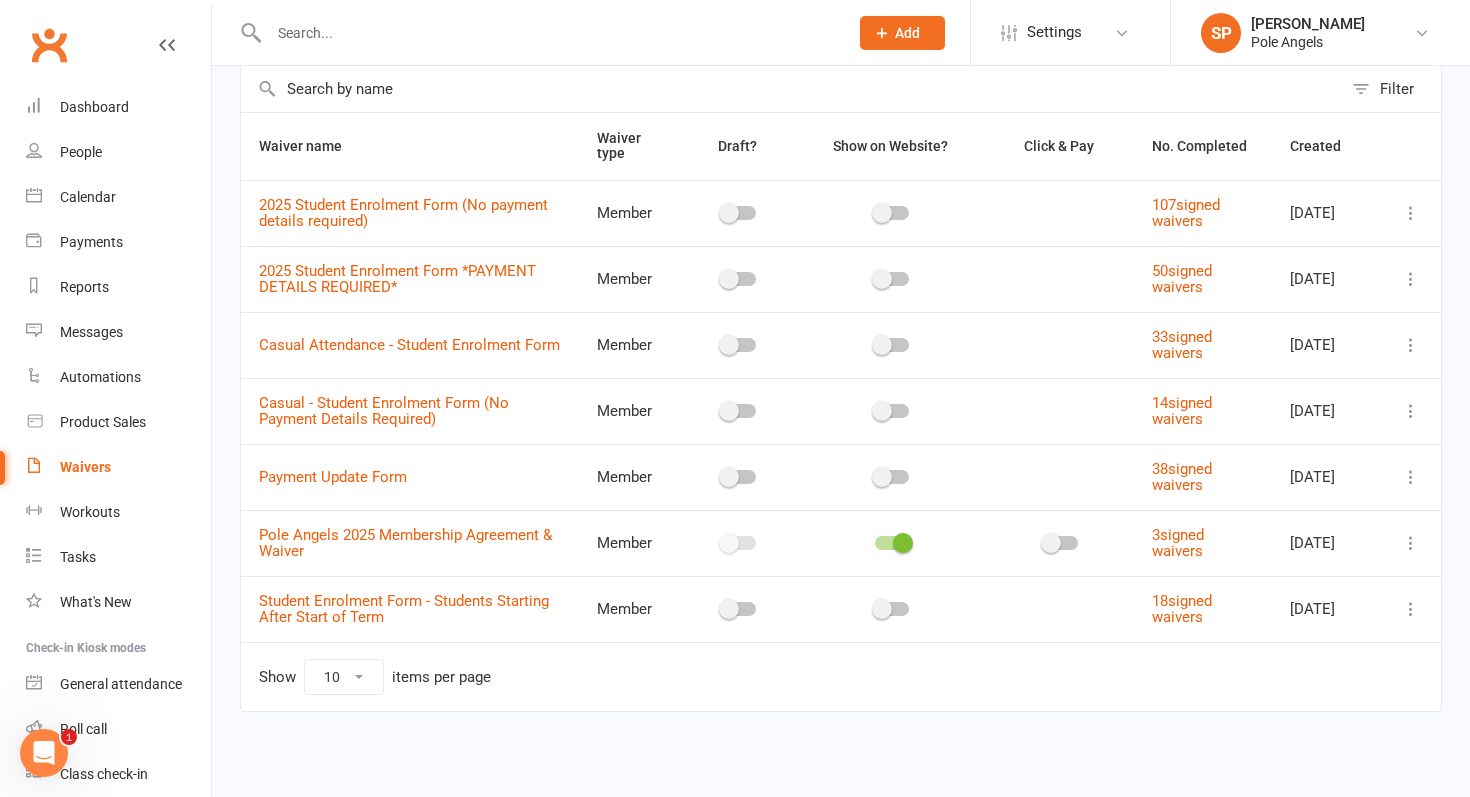 click at bounding box center [1411, 543] 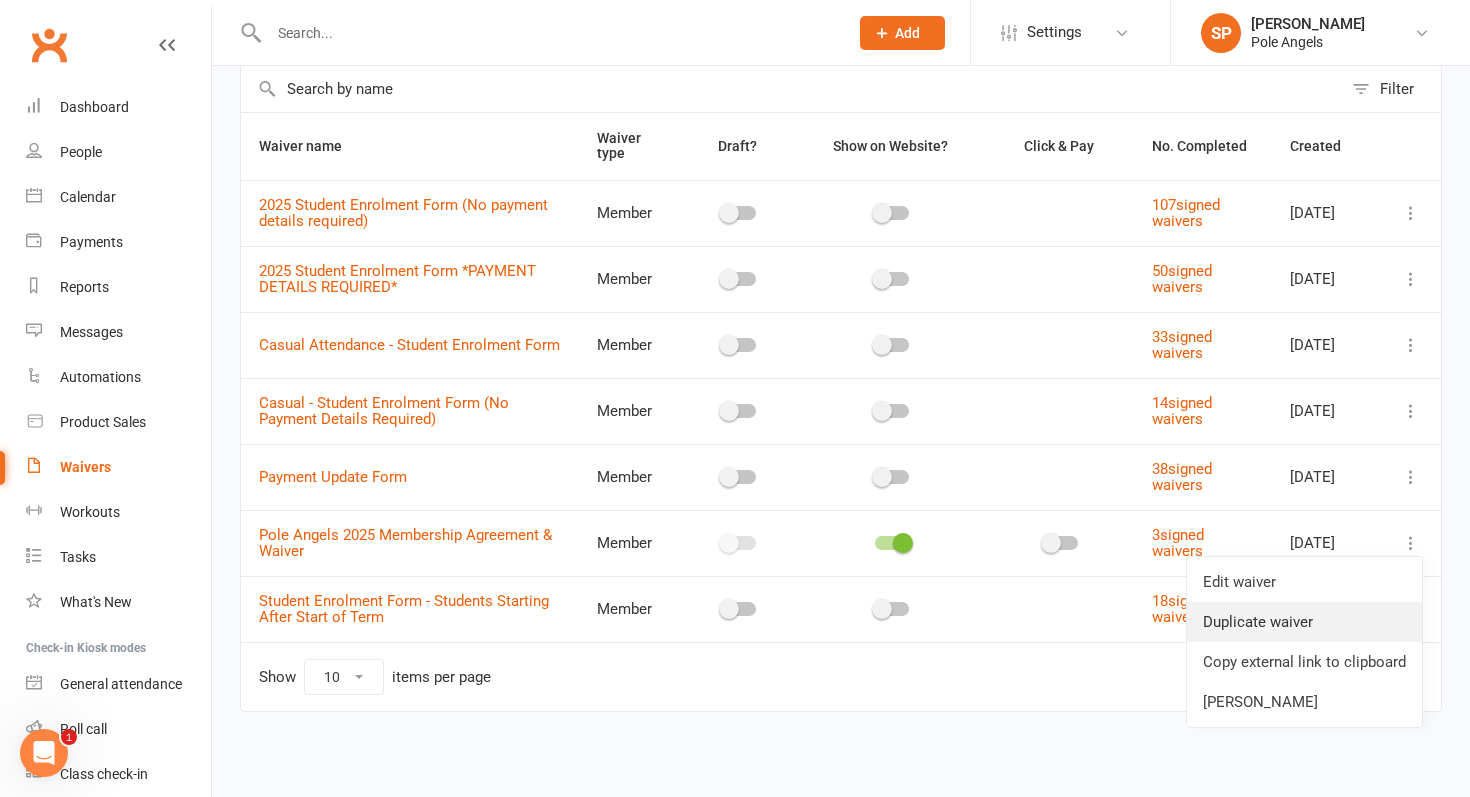 click on "Duplicate waiver" at bounding box center (1304, 622) 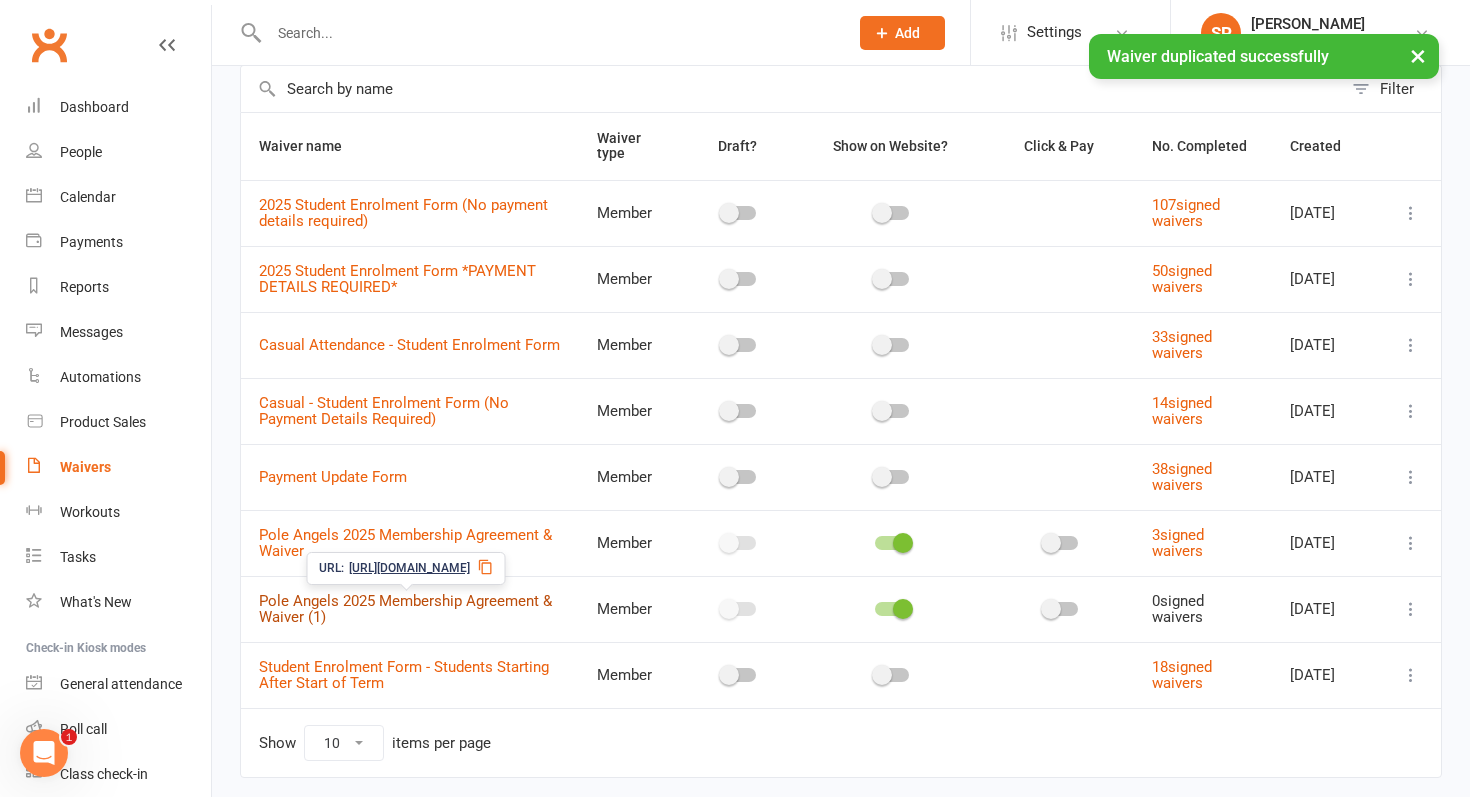 click on "Pole Angels 2025 Membership Agreement & Waiver (1)" at bounding box center [405, 609] 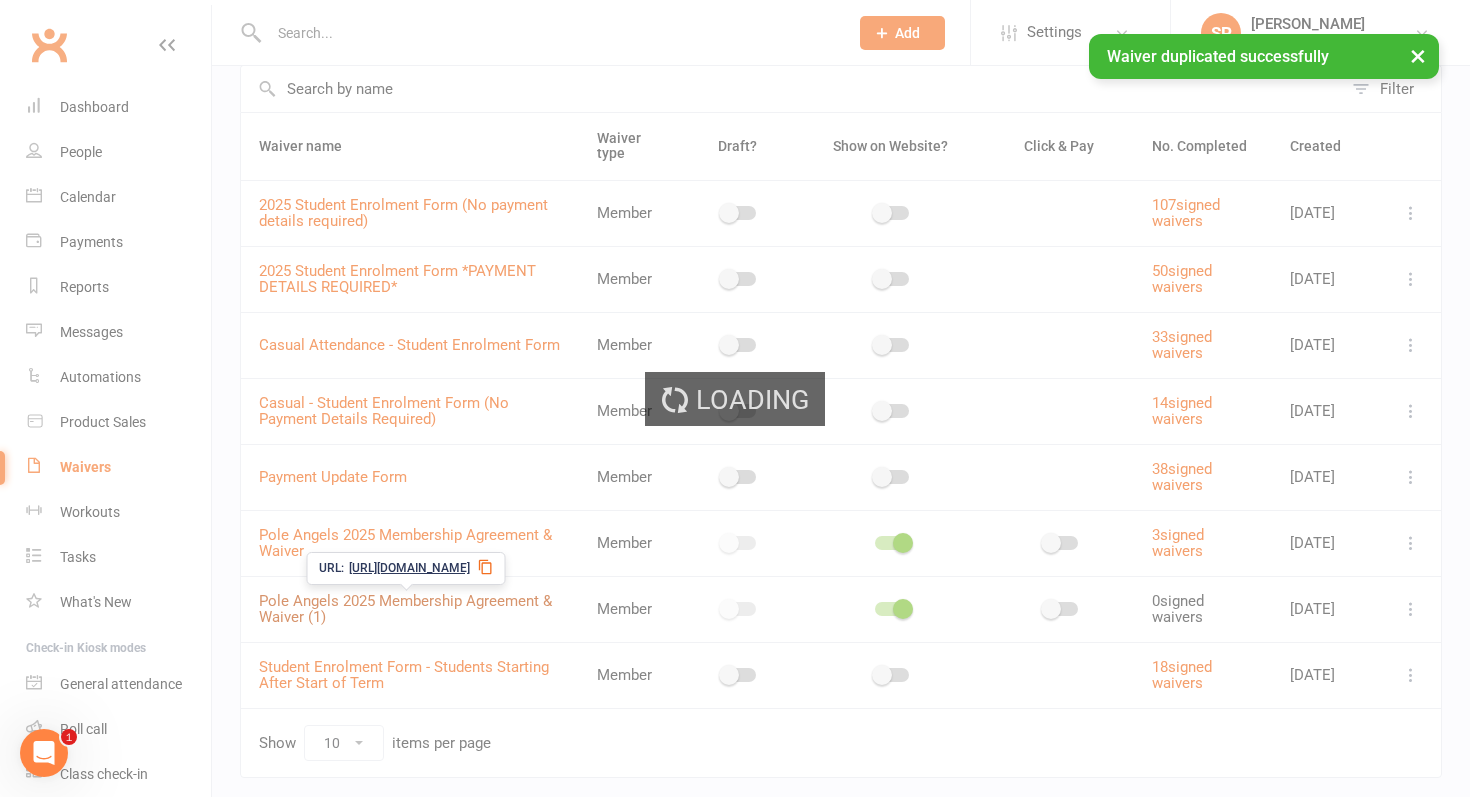 select on "checkbox" 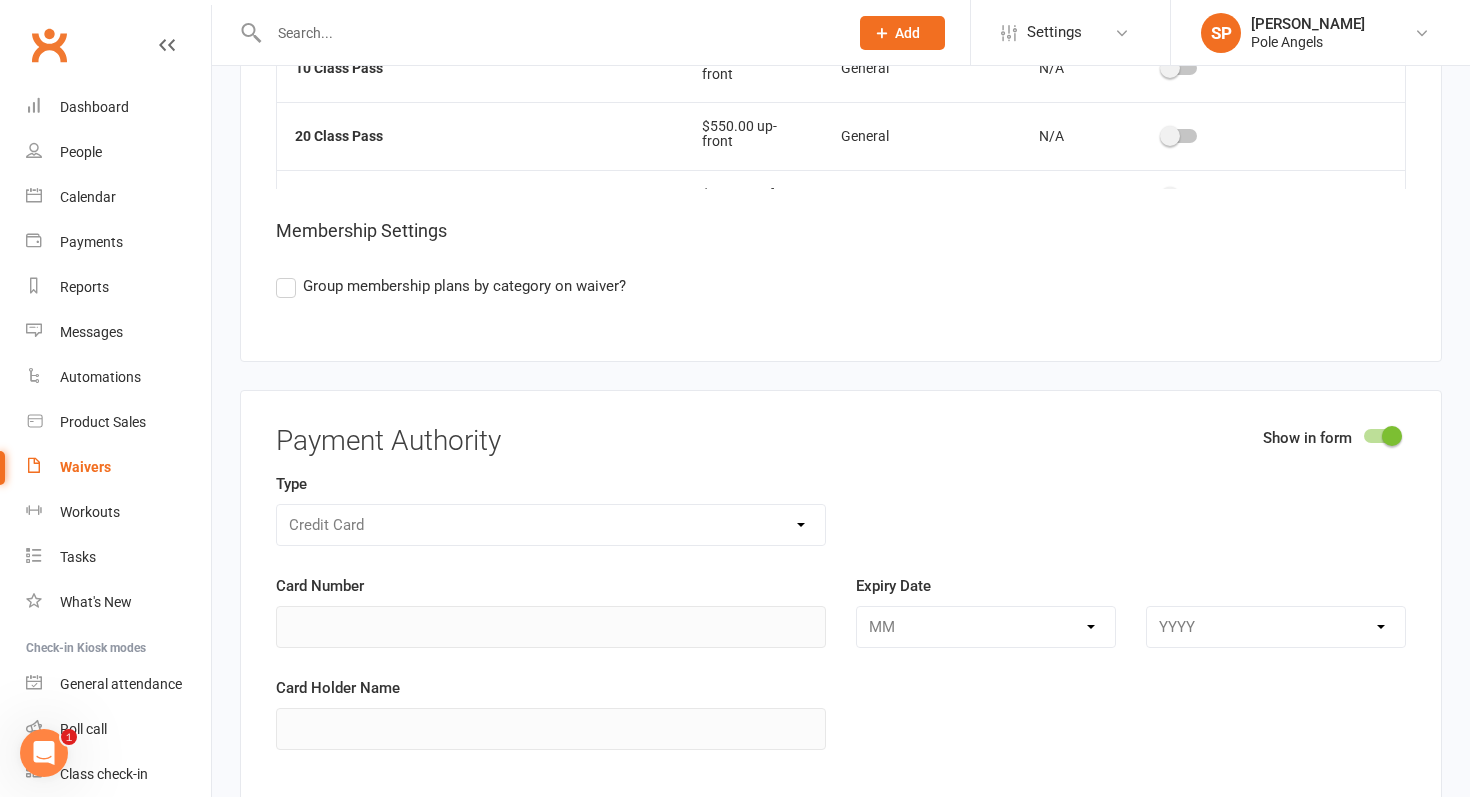 scroll, scrollTop: 10037, scrollLeft: 0, axis: vertical 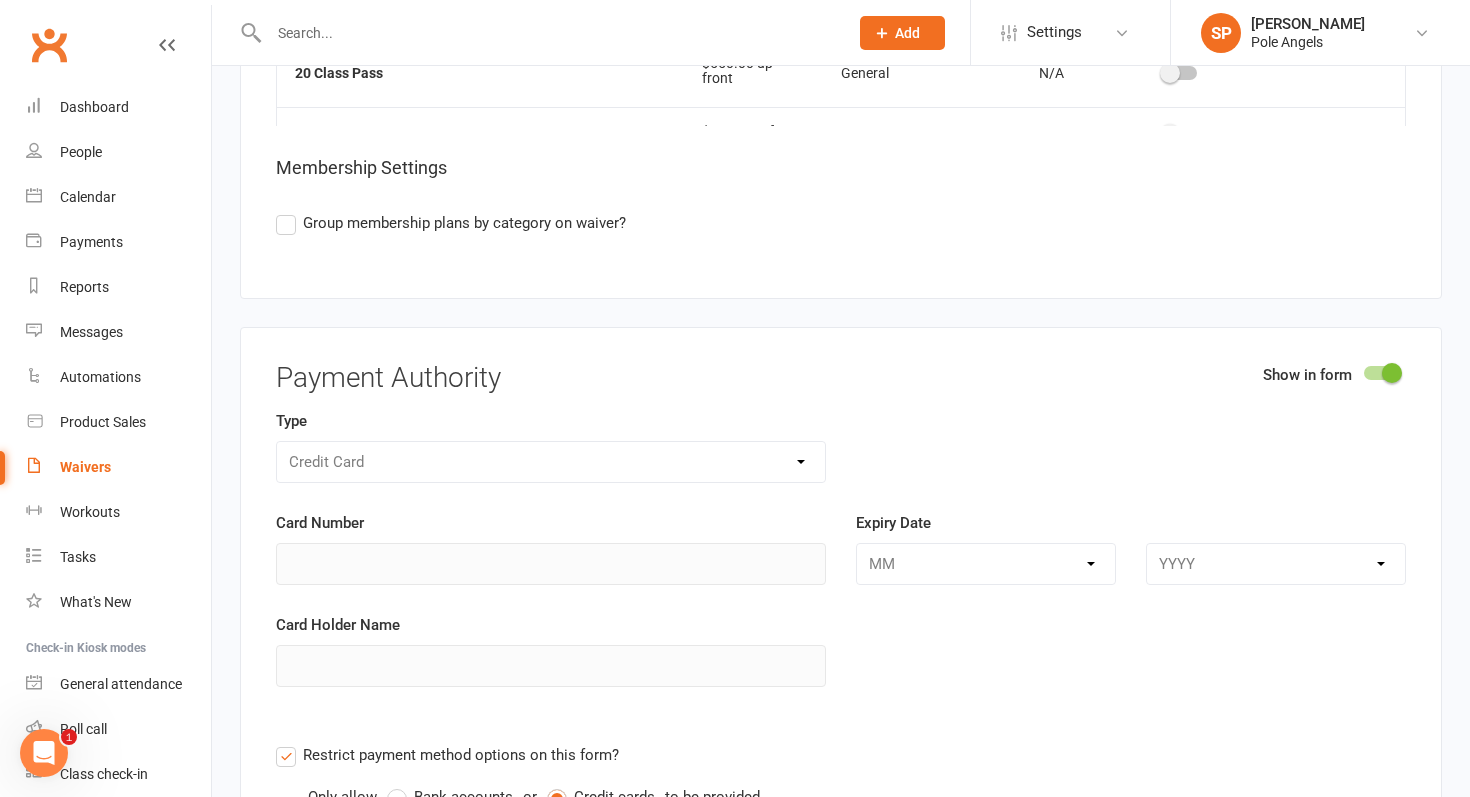 click at bounding box center [1381, 373] 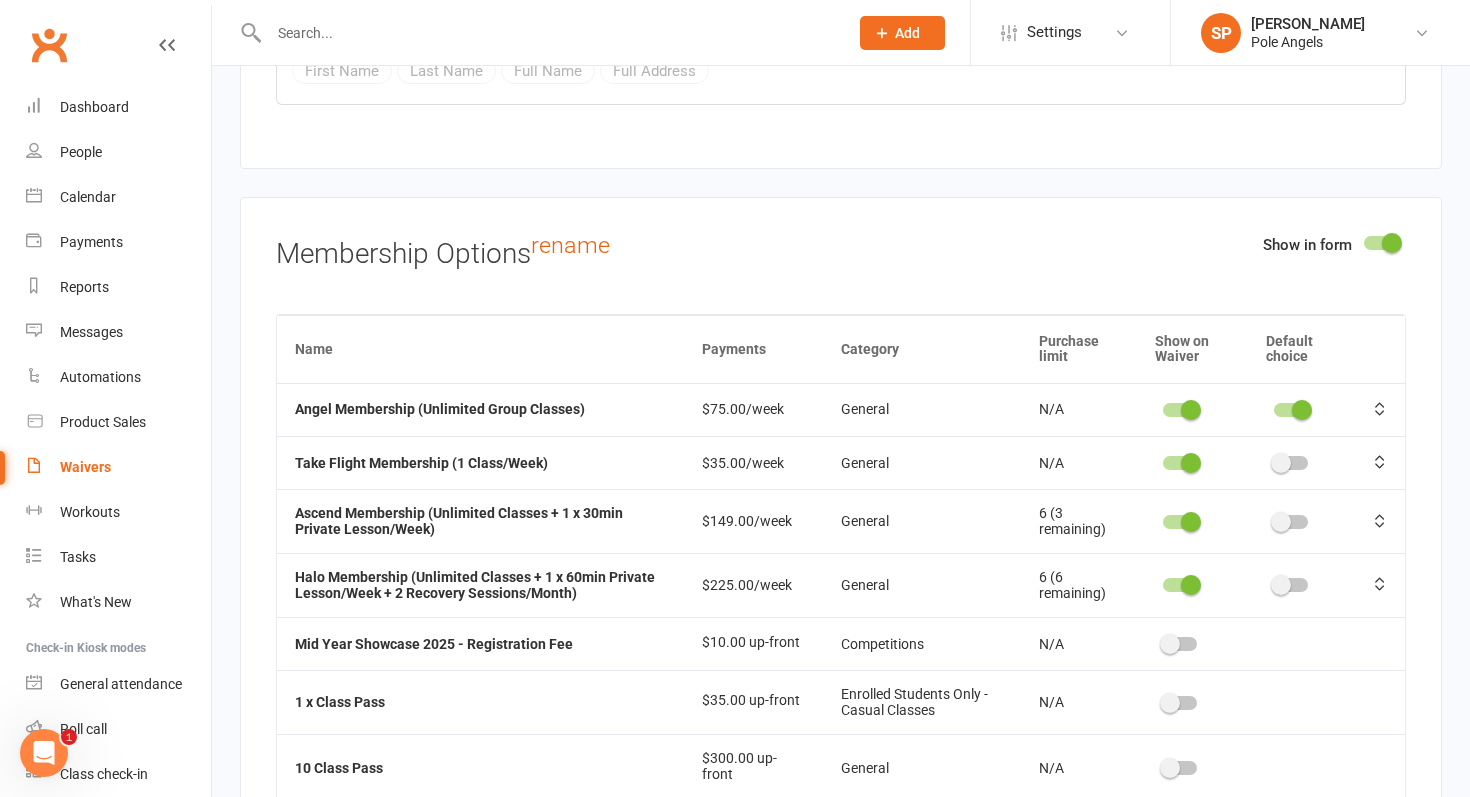 scroll, scrollTop: 9270, scrollLeft: 0, axis: vertical 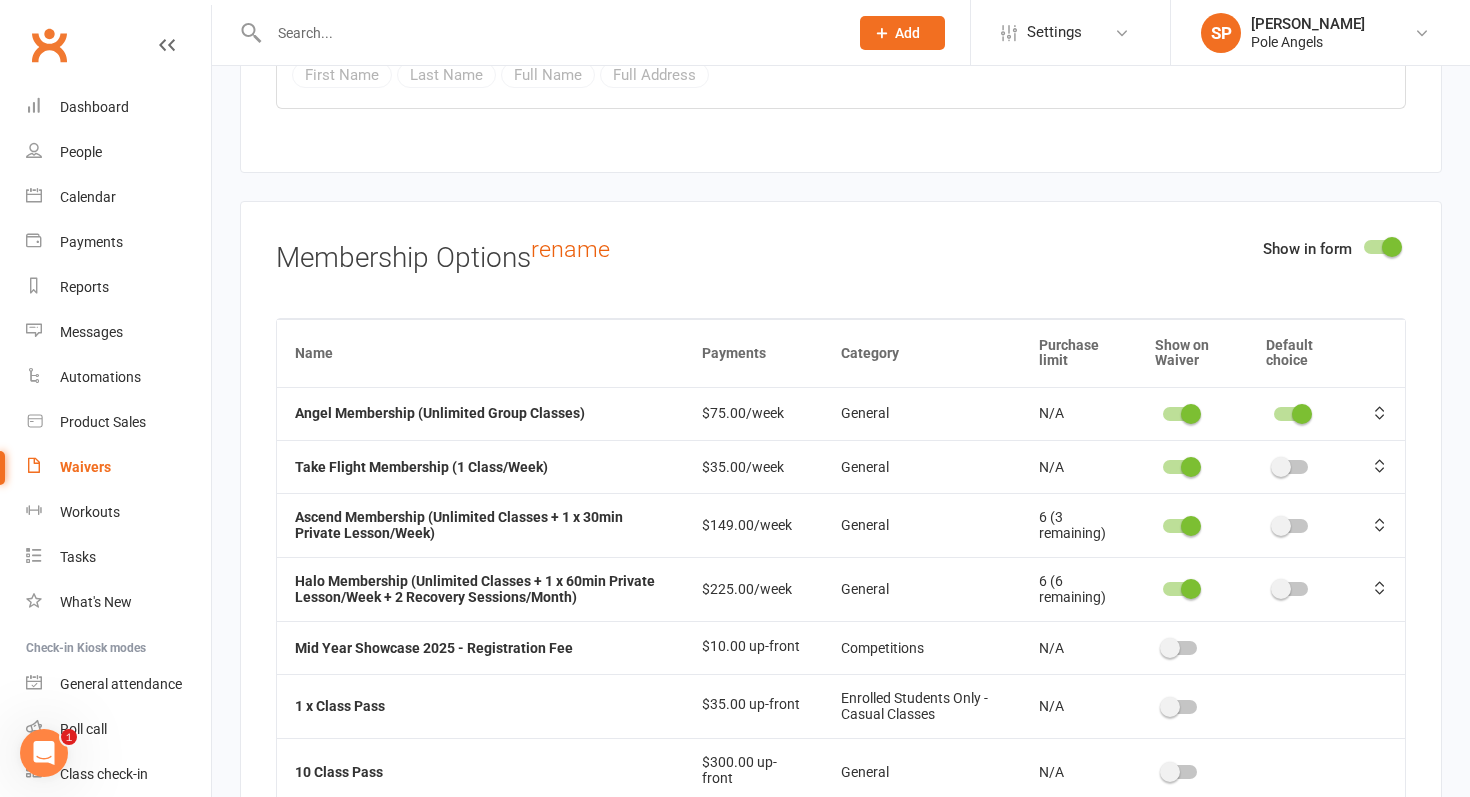 click at bounding box center [1381, 247] 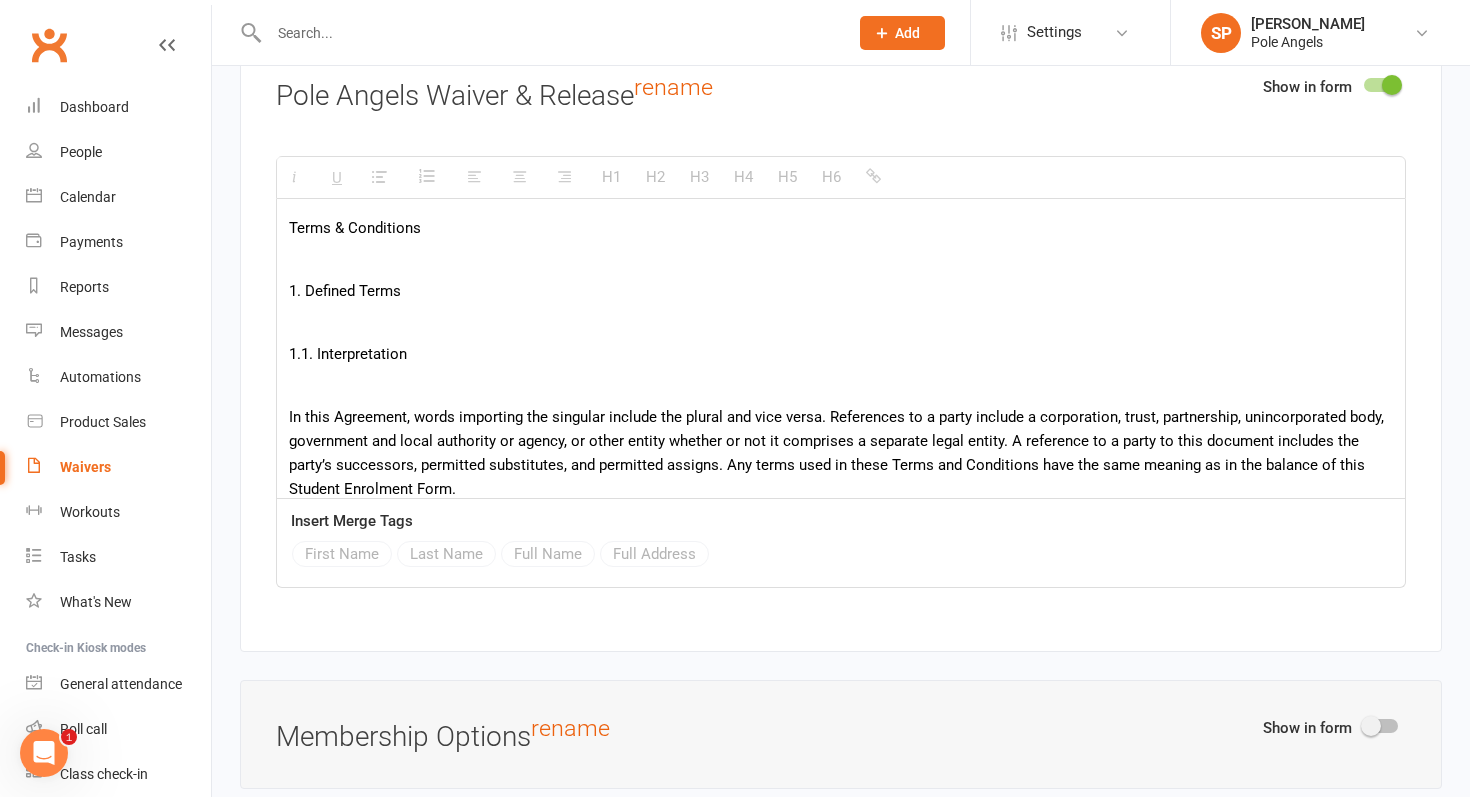scroll, scrollTop: 8790, scrollLeft: 0, axis: vertical 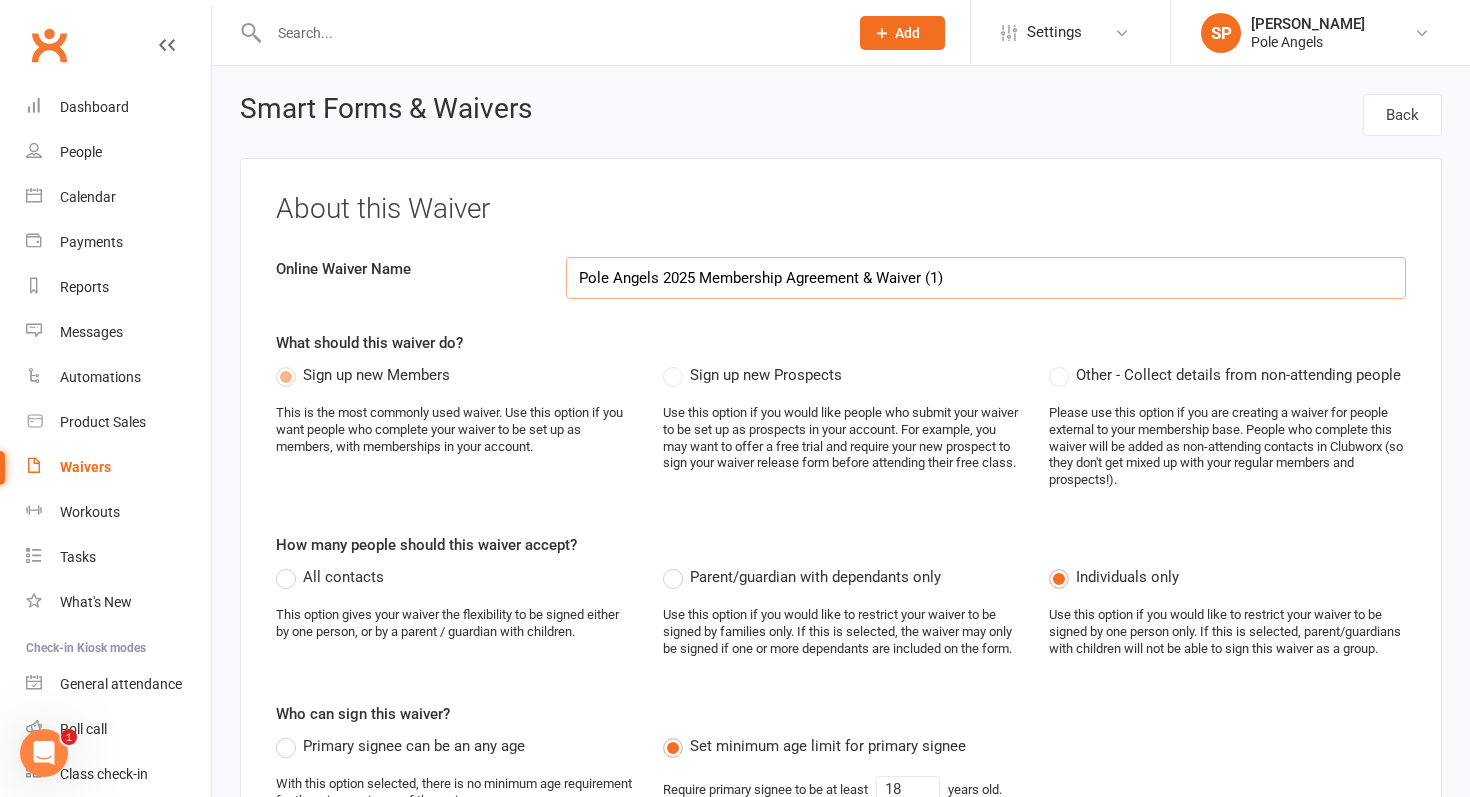 click on "Pole Angels 2025 Membership Agreement & Waiver (1)" at bounding box center (986, 278) 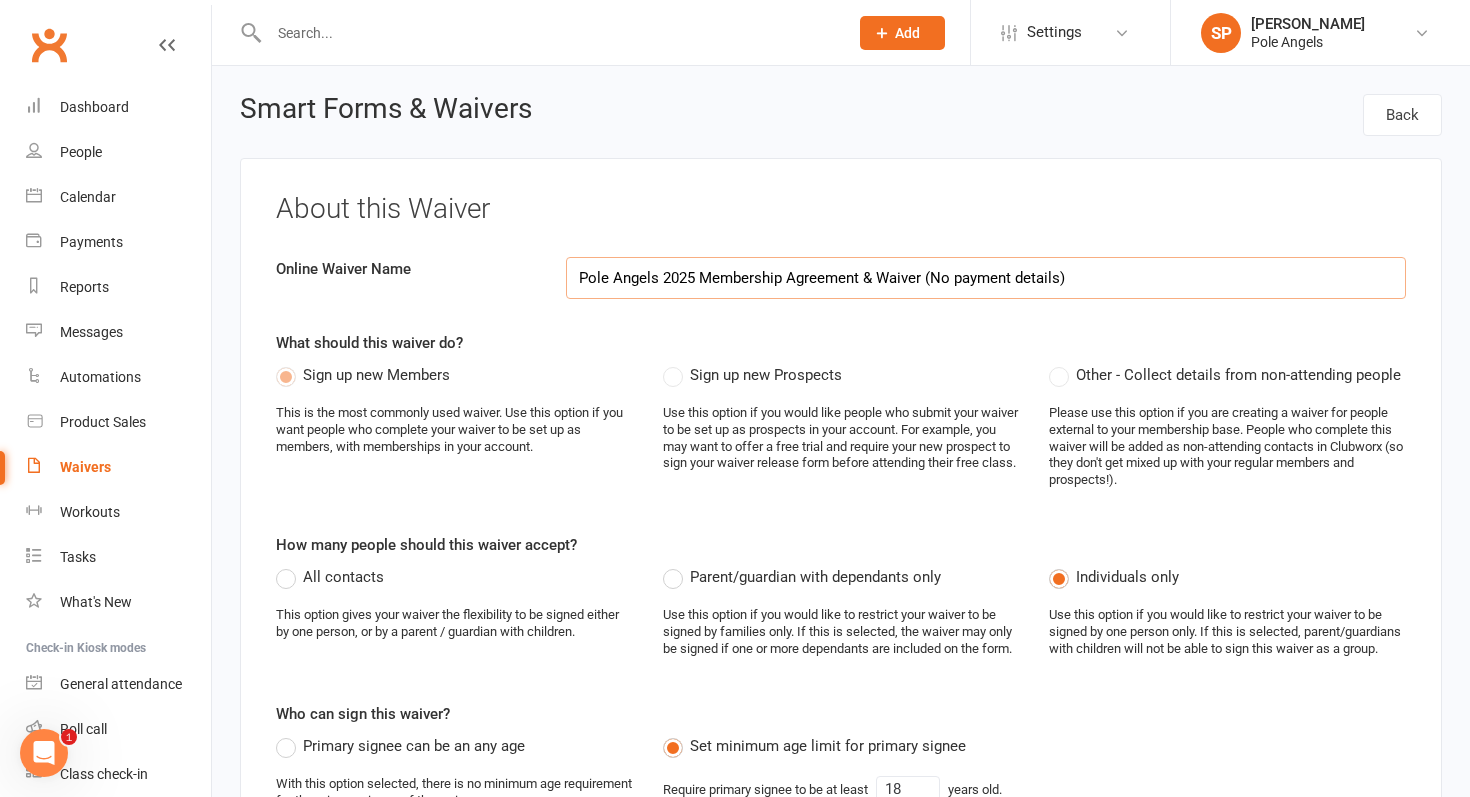 click on "Pole Angels 2025 Membership Agreement & Waiver (No payment details)" at bounding box center (986, 278) 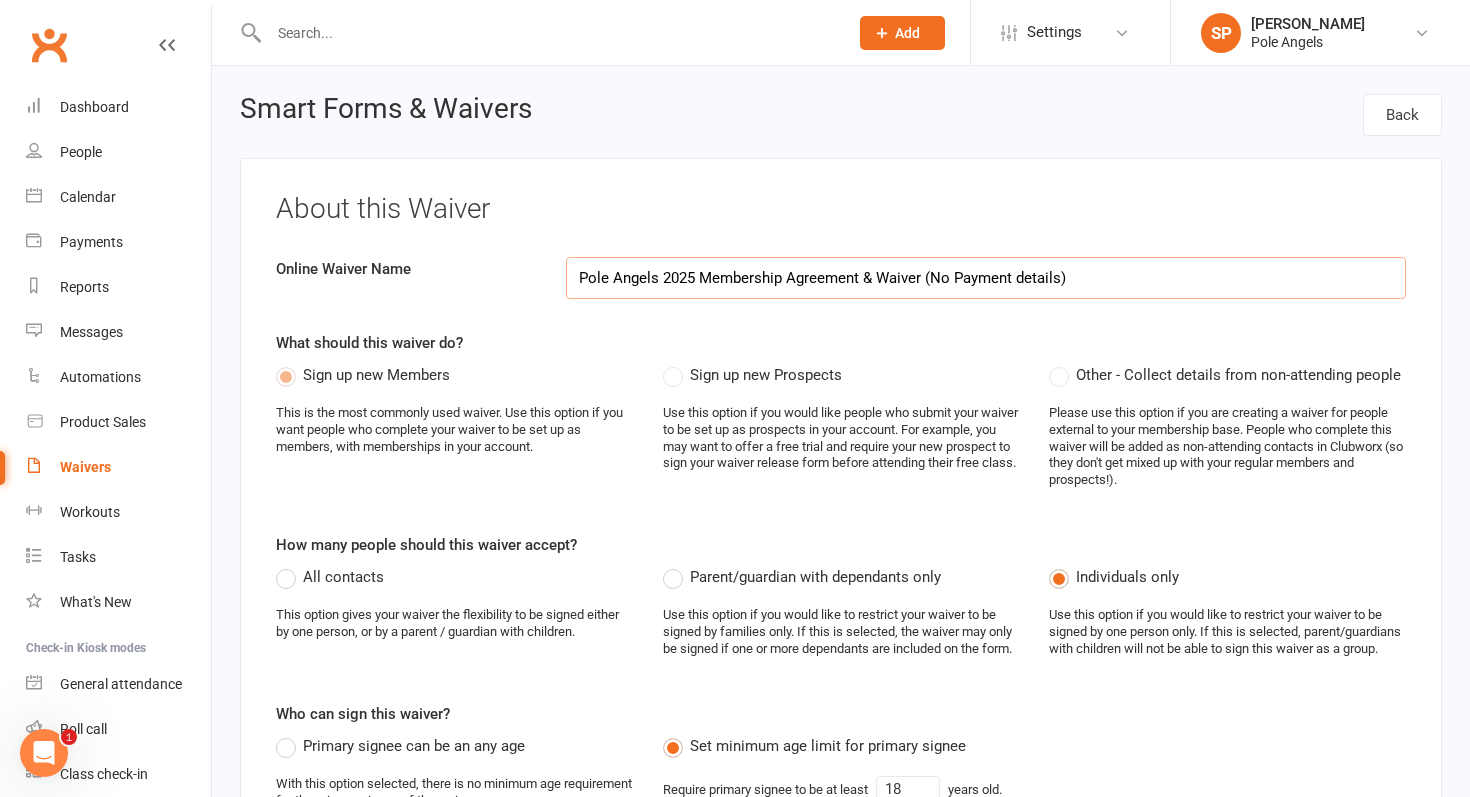 click on "Pole Angels 2025 Membership Agreement & Waiver (No Payment details)" at bounding box center (986, 278) 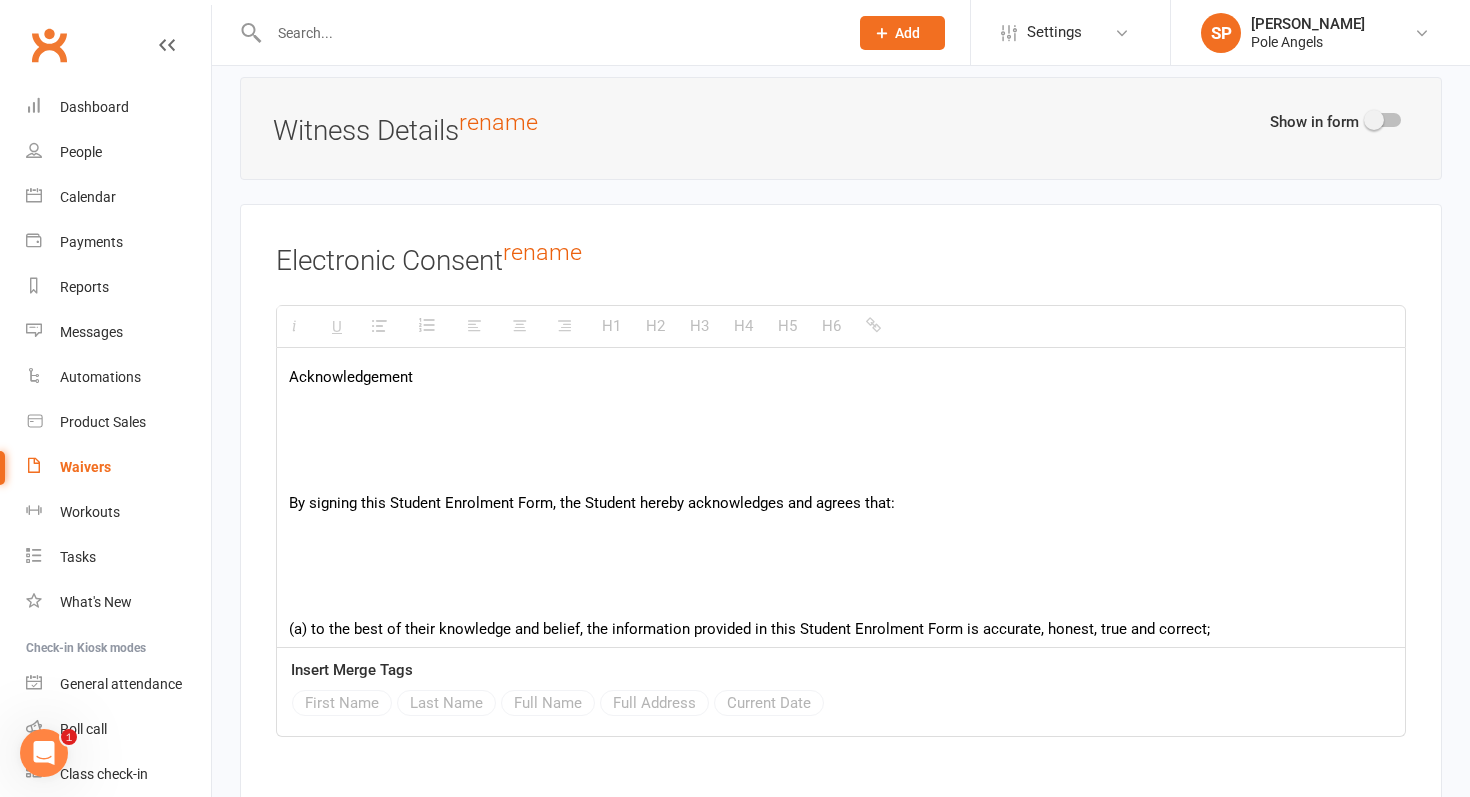 scroll, scrollTop: 10615, scrollLeft: 0, axis: vertical 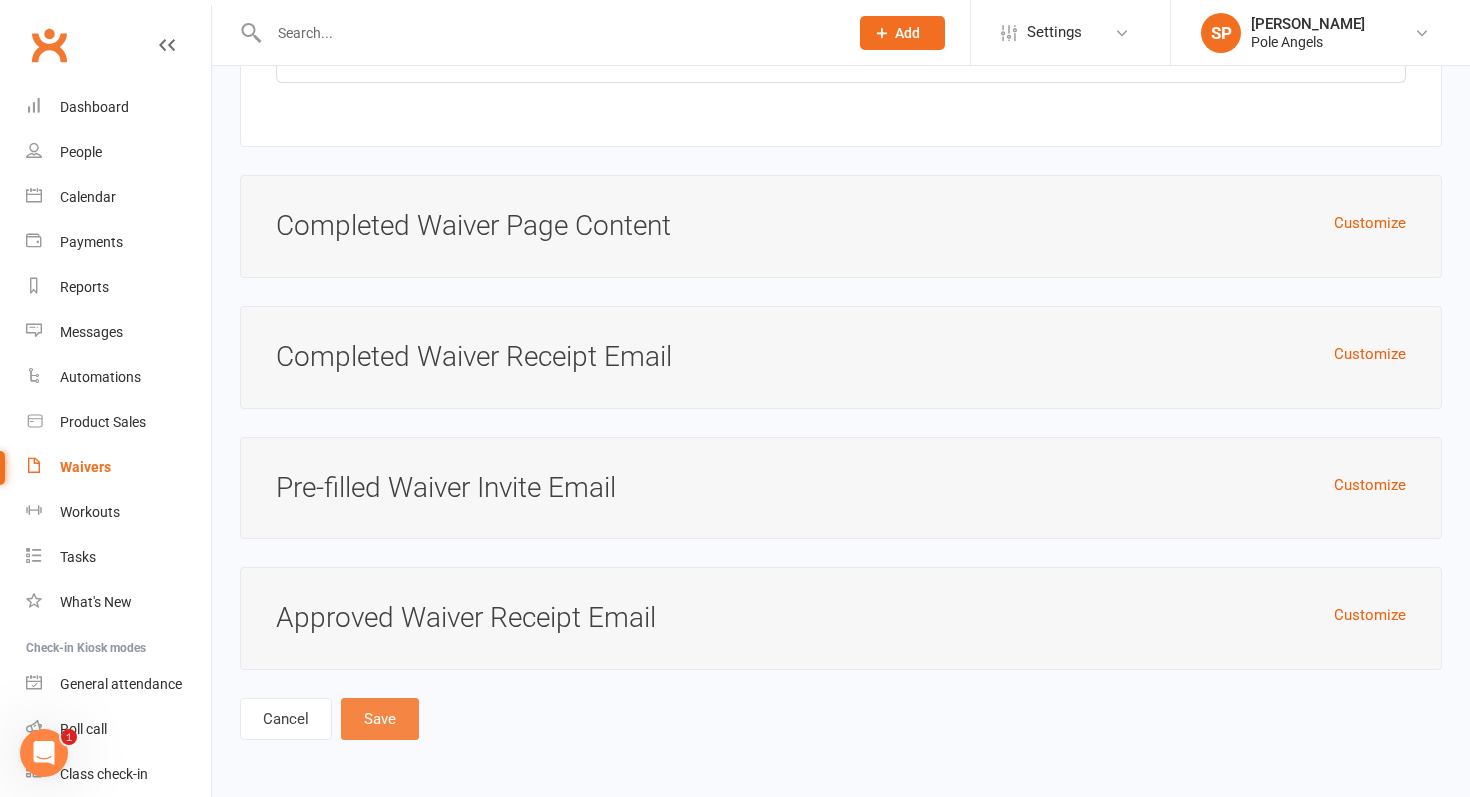 type on "Pole Angels 2025 Membership Agreement & Waiver (No Payment Details)" 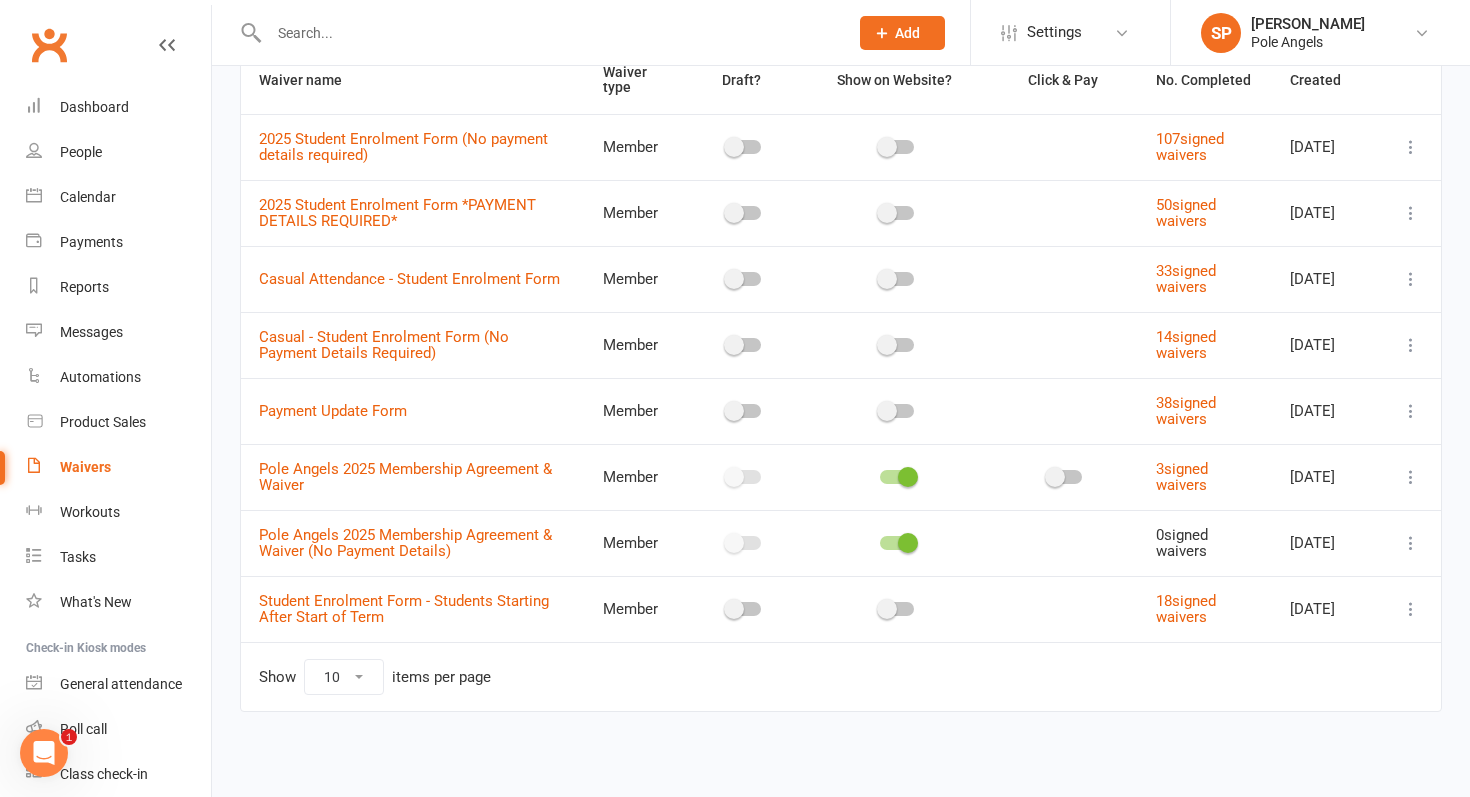scroll, scrollTop: 162, scrollLeft: 0, axis: vertical 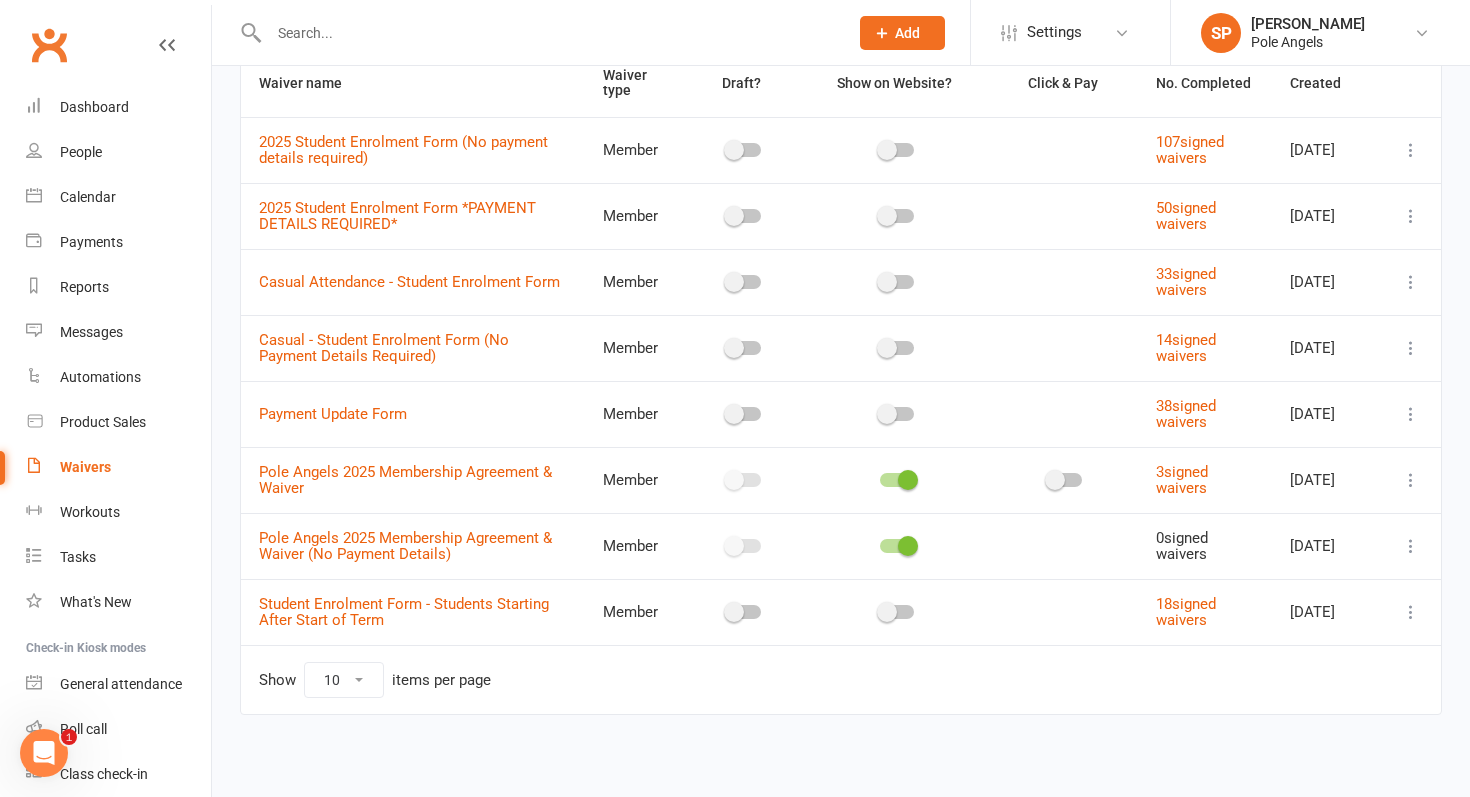 click at bounding box center [897, 546] 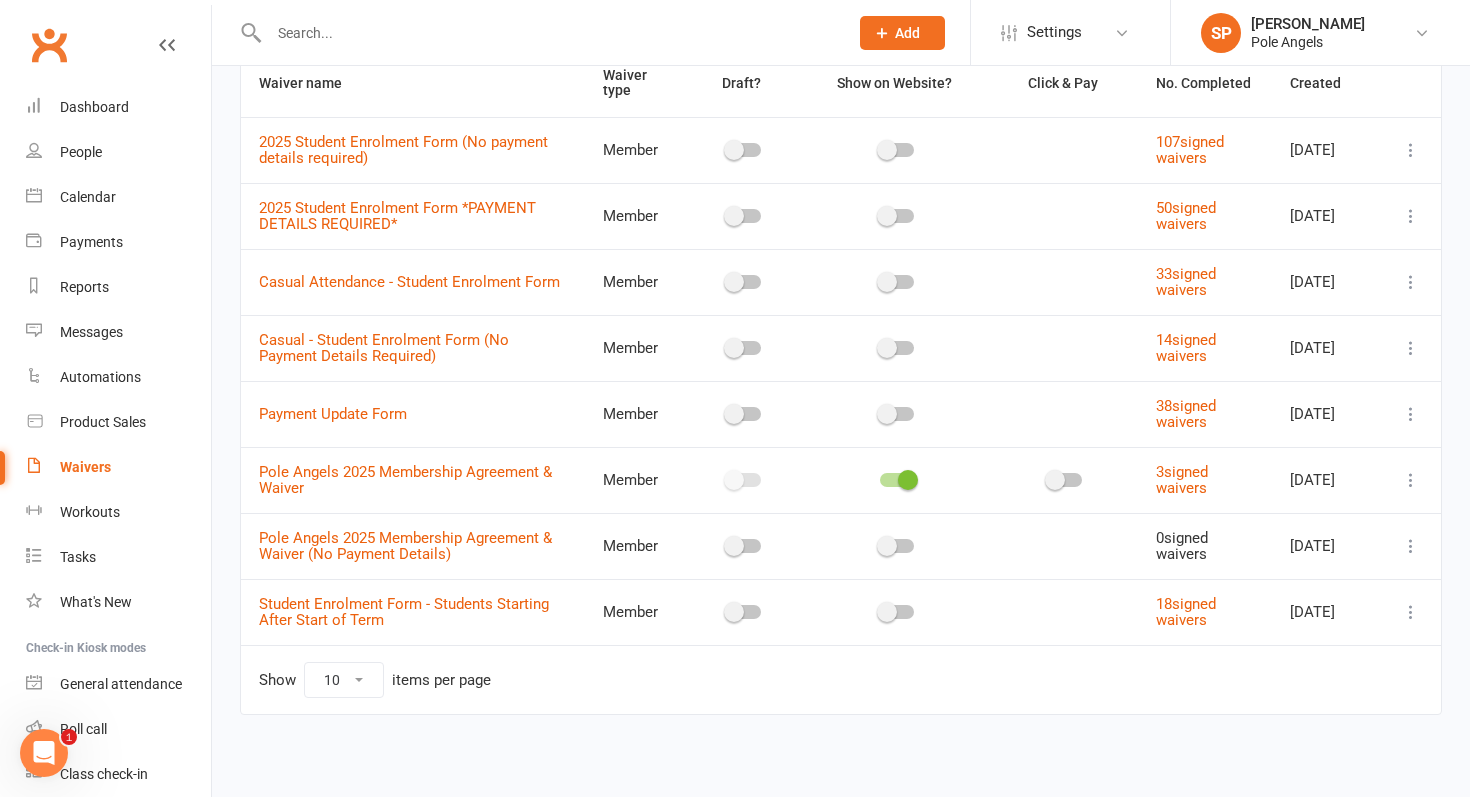 click at bounding box center (1411, 546) 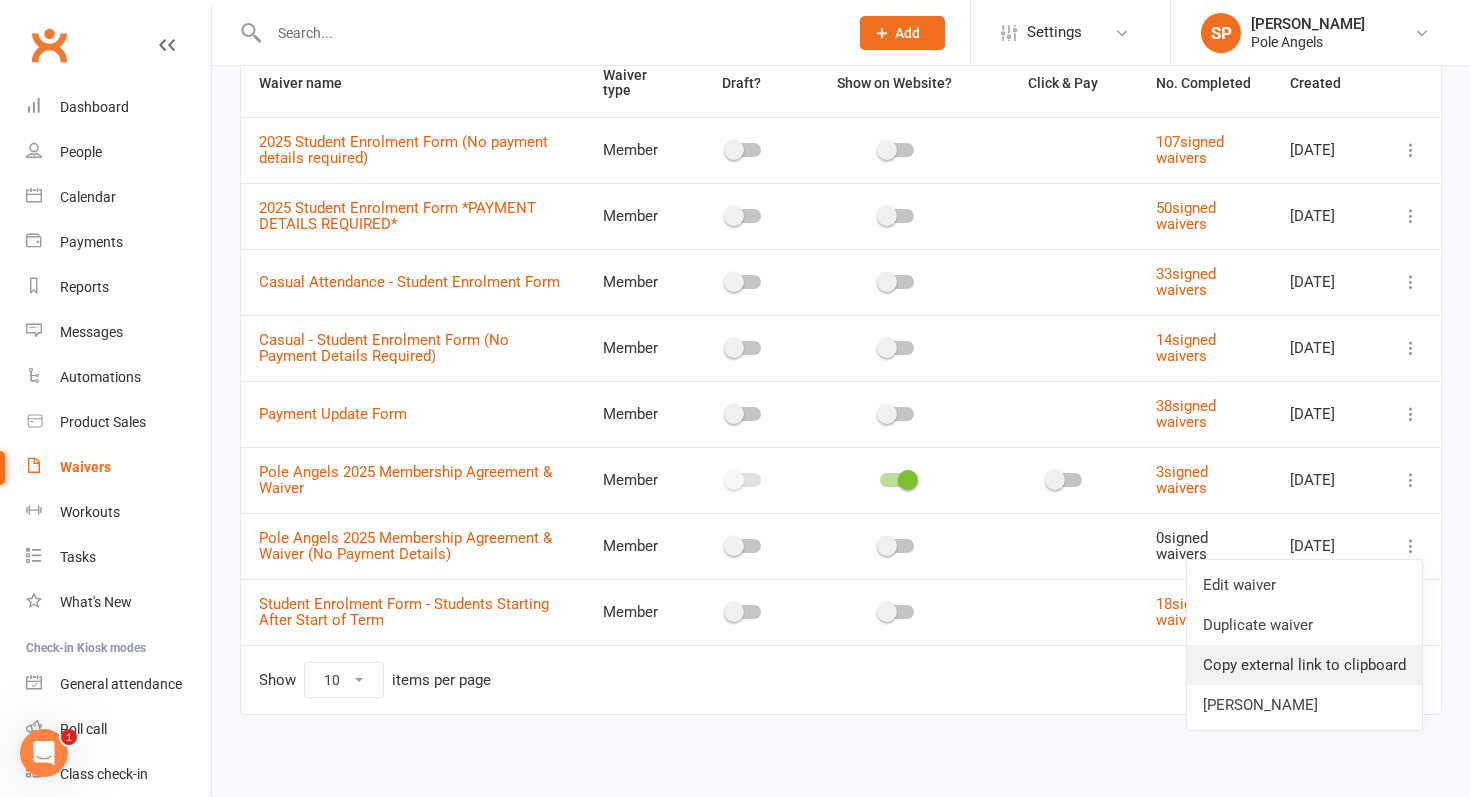 click on "Copy external link to clipboard" at bounding box center [1304, 665] 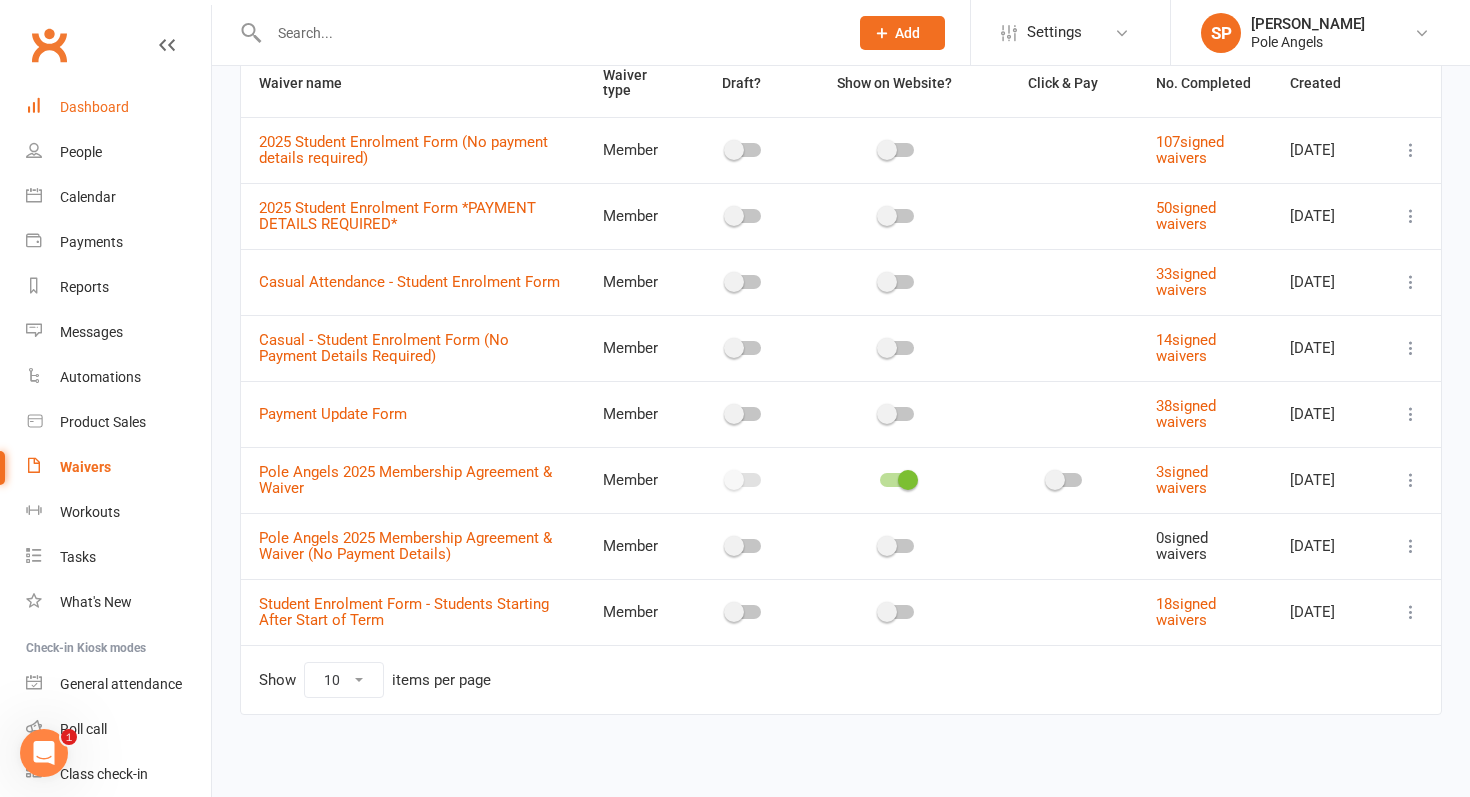 click on "Dashboard" at bounding box center (94, 107) 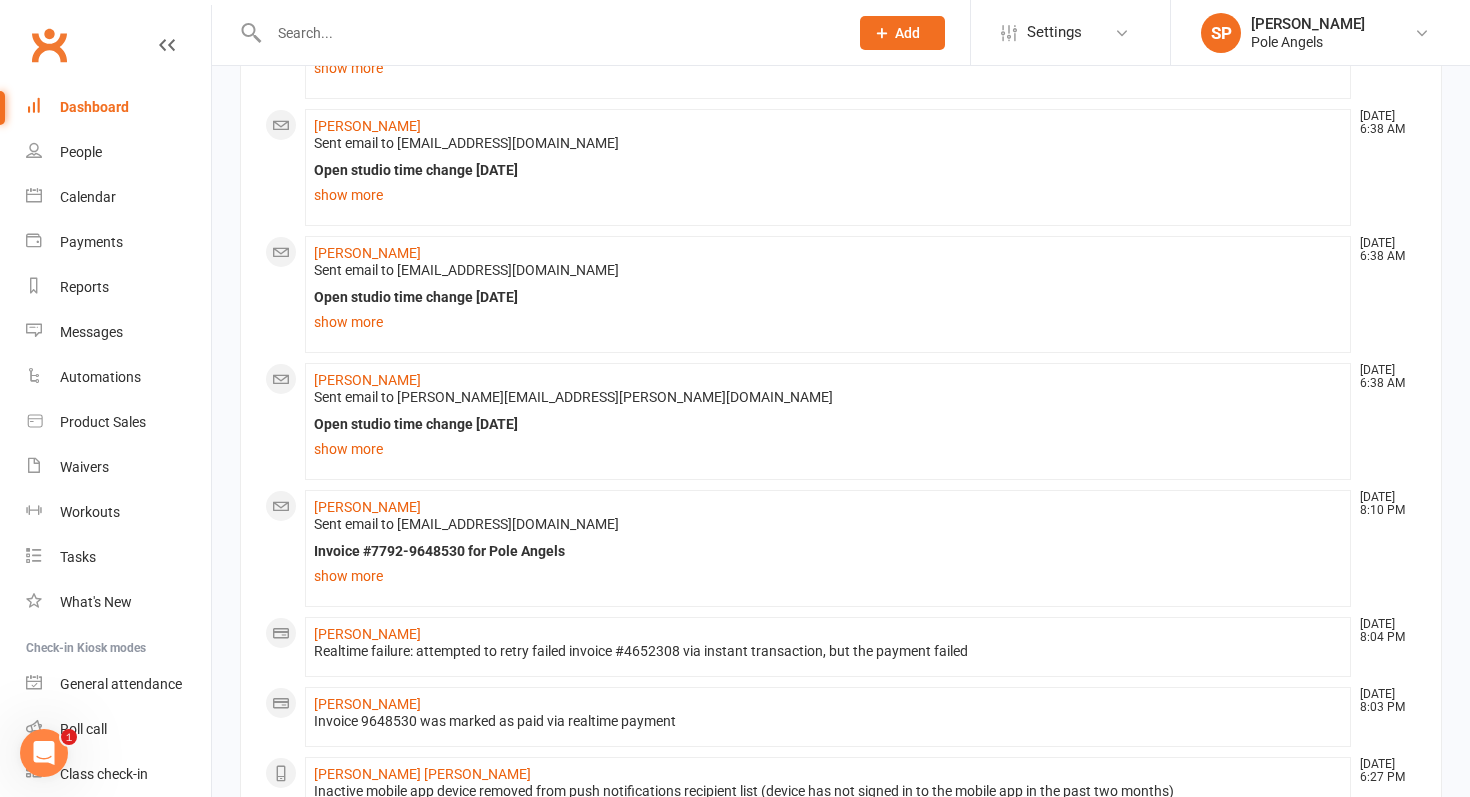 scroll, scrollTop: 0, scrollLeft: 0, axis: both 